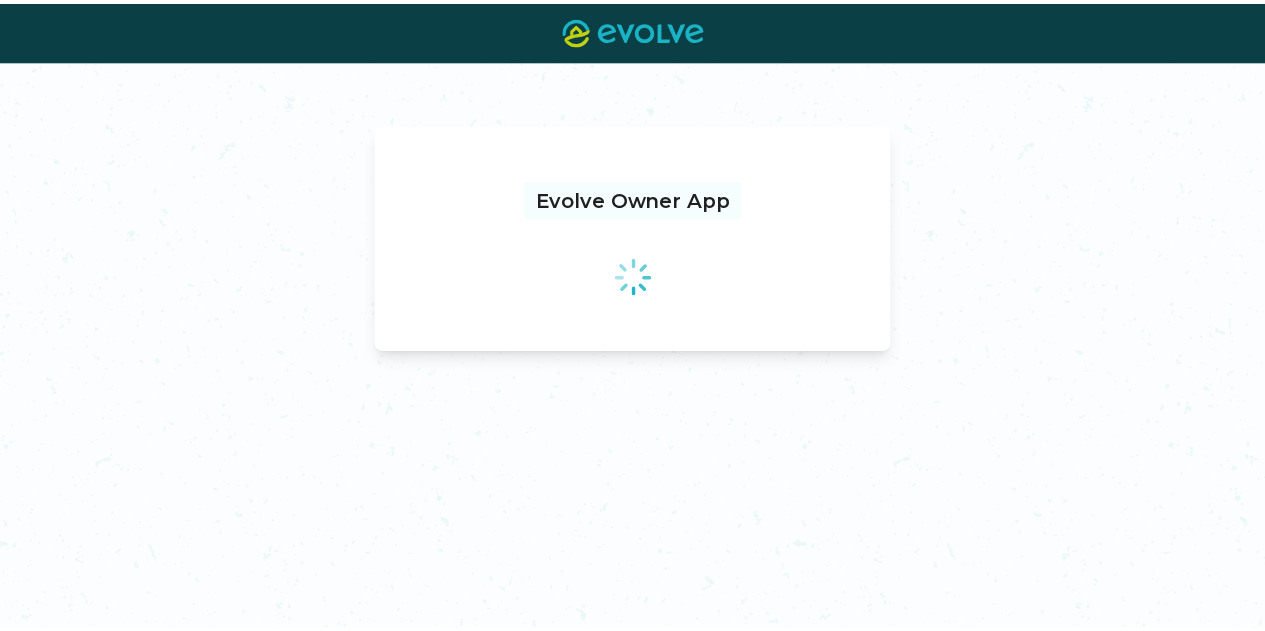 scroll, scrollTop: 0, scrollLeft: 0, axis: both 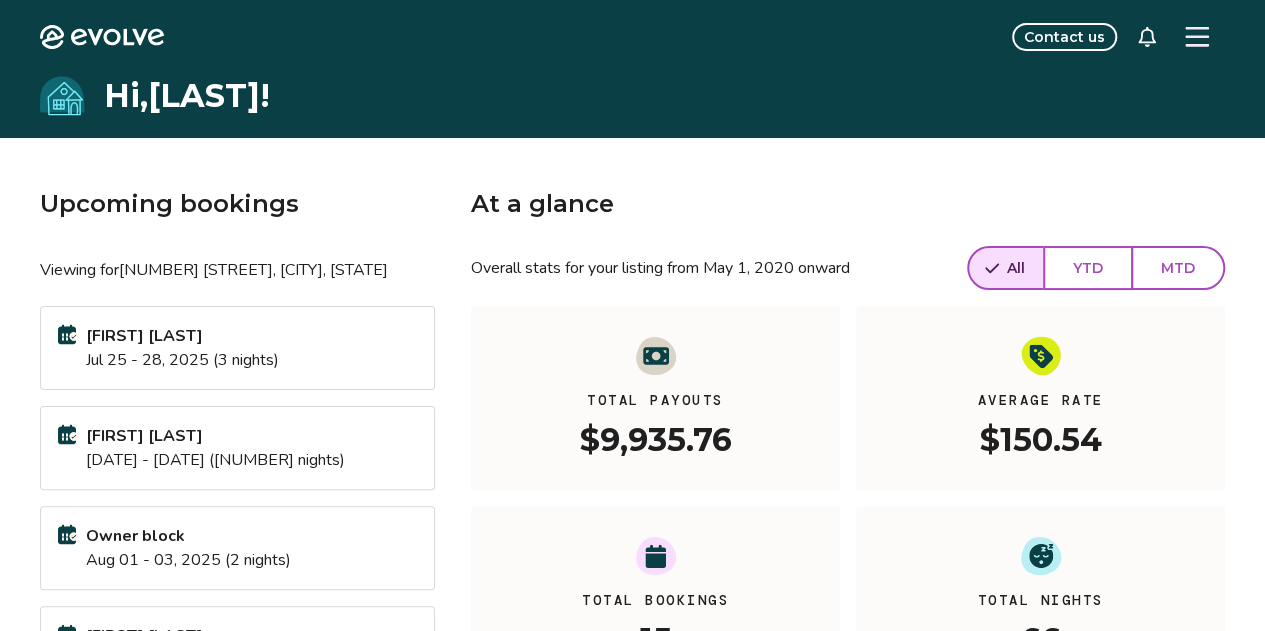 click 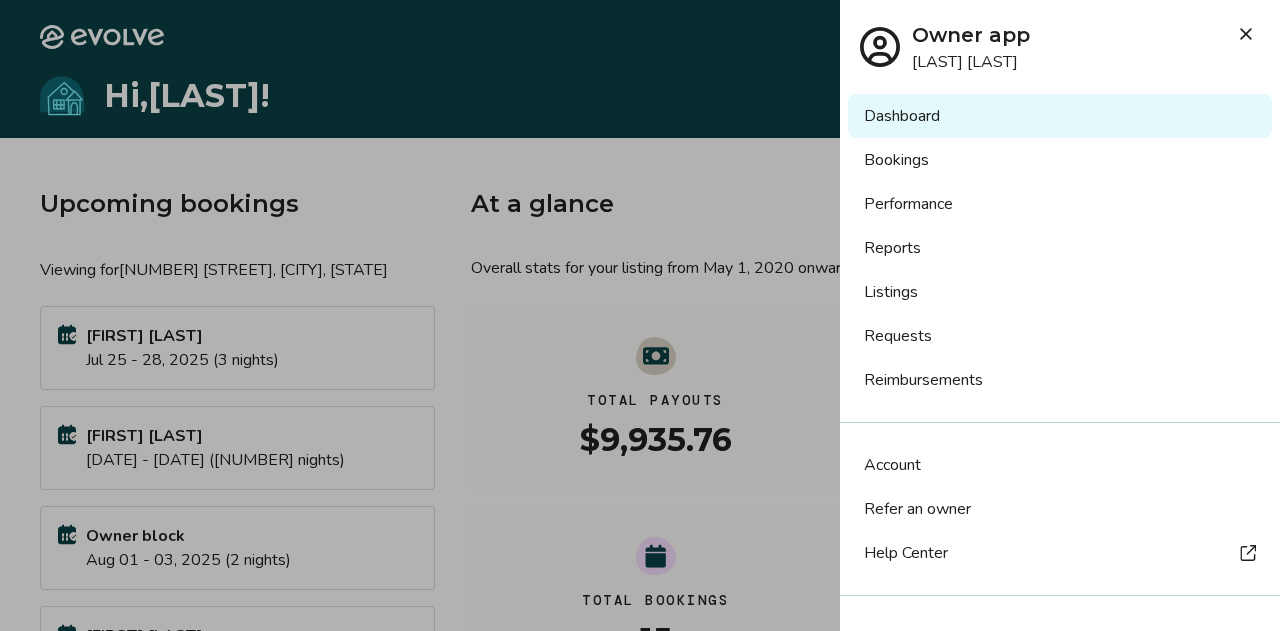 click on "Dashboard" at bounding box center [1060, 116] 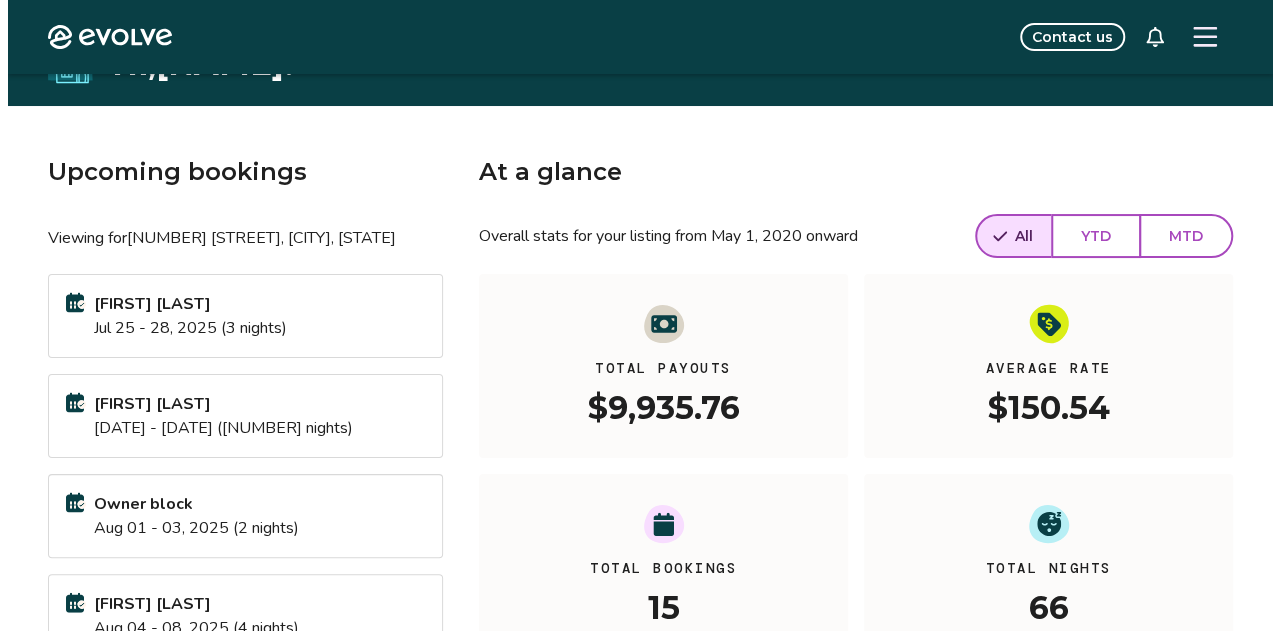 scroll, scrollTop: 0, scrollLeft: 0, axis: both 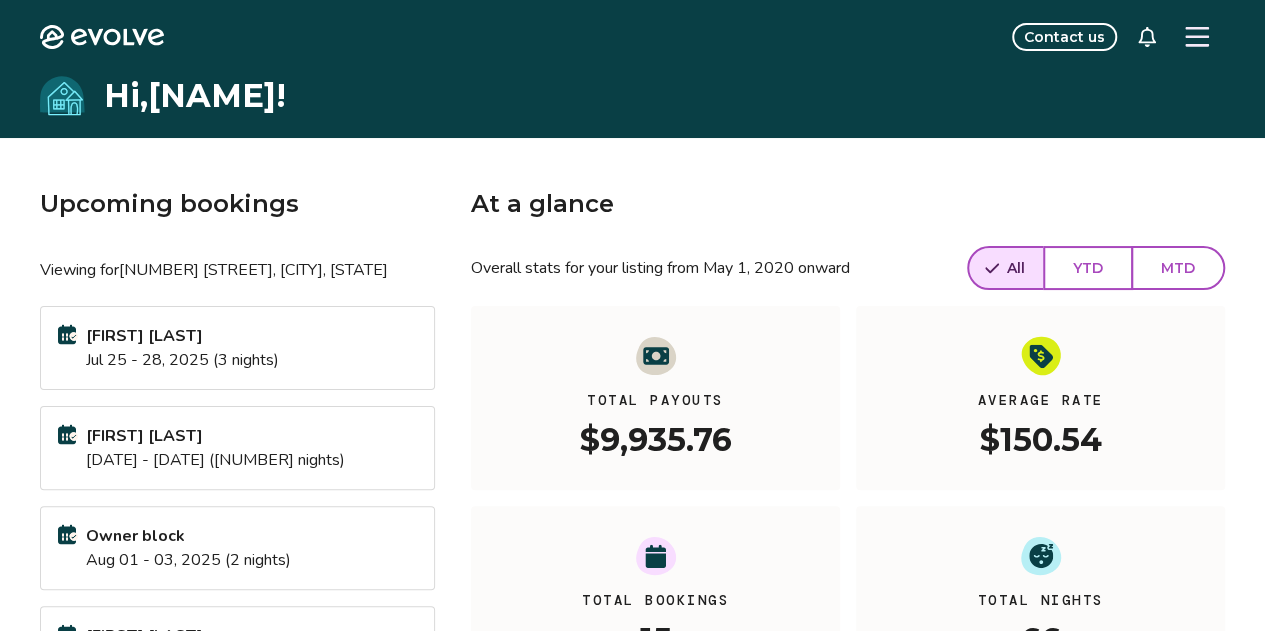 click 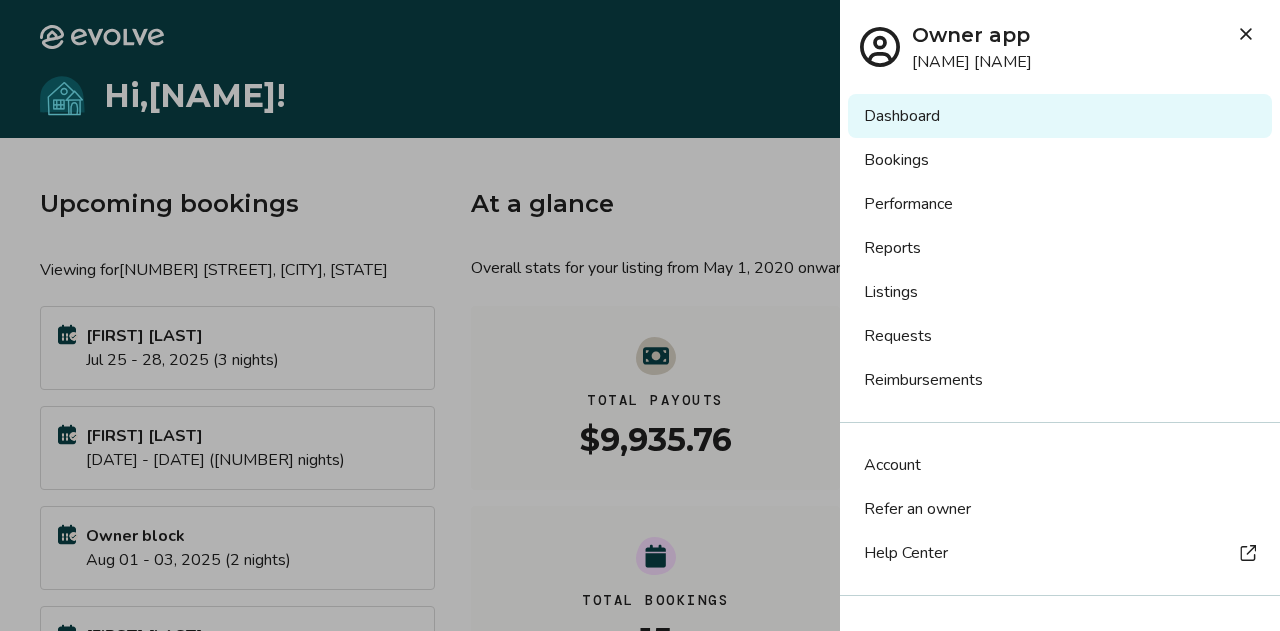 click on "Performance" at bounding box center (1060, 204) 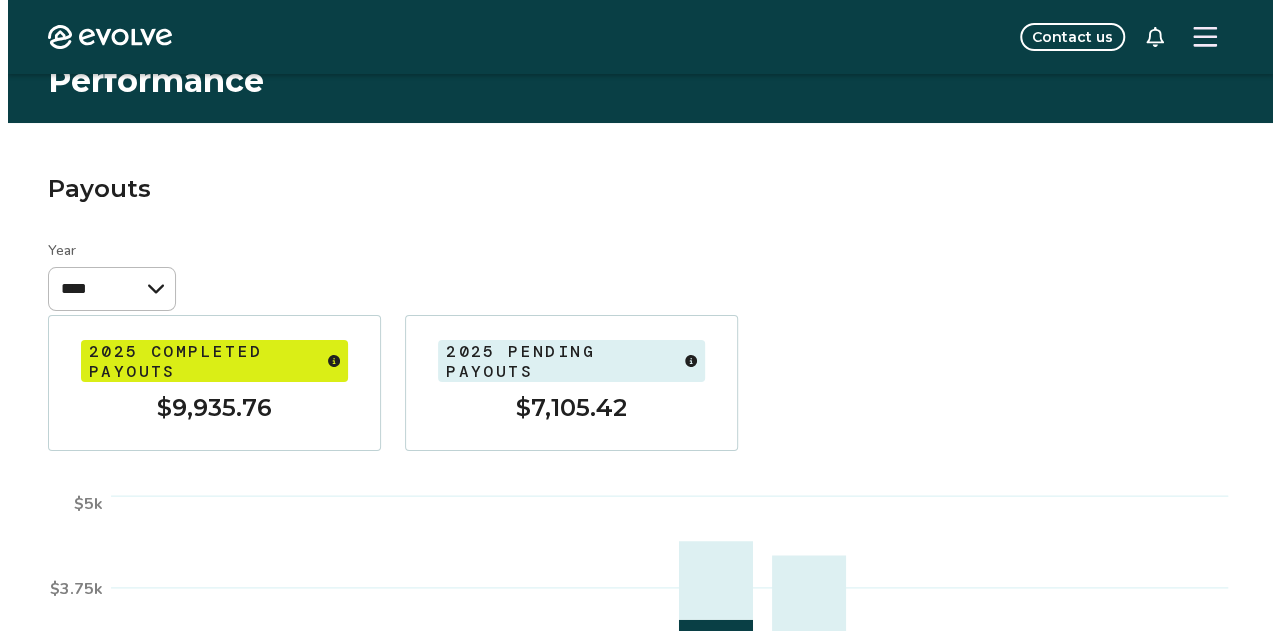 scroll, scrollTop: 100, scrollLeft: 0, axis: vertical 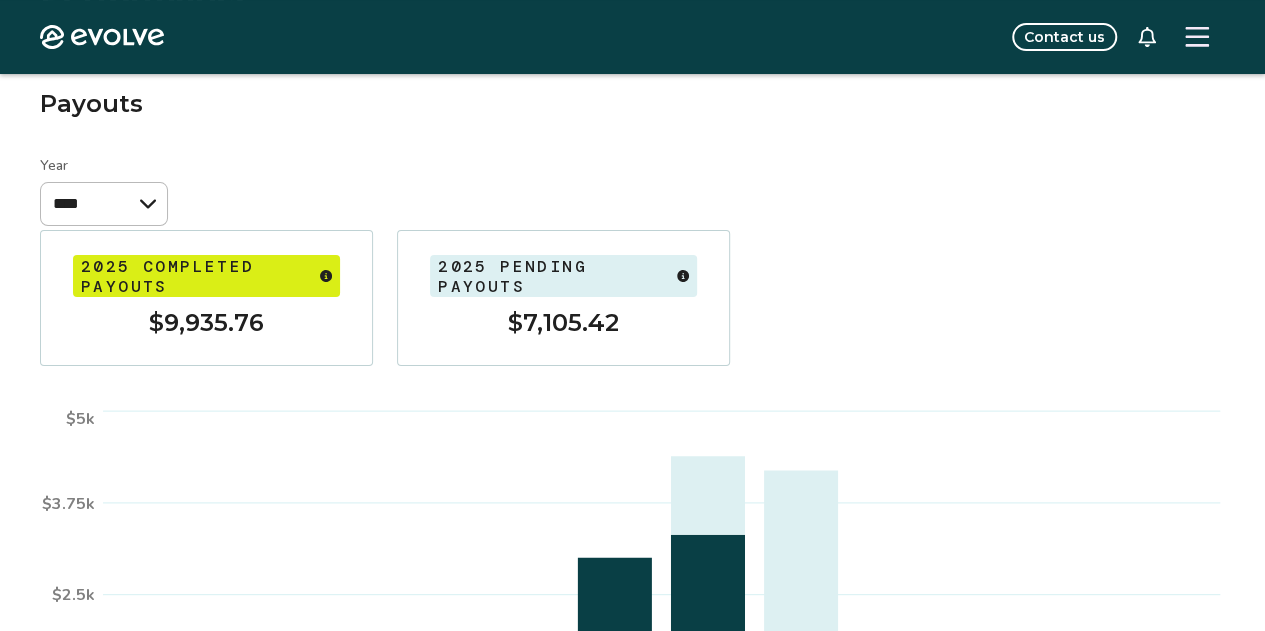 click 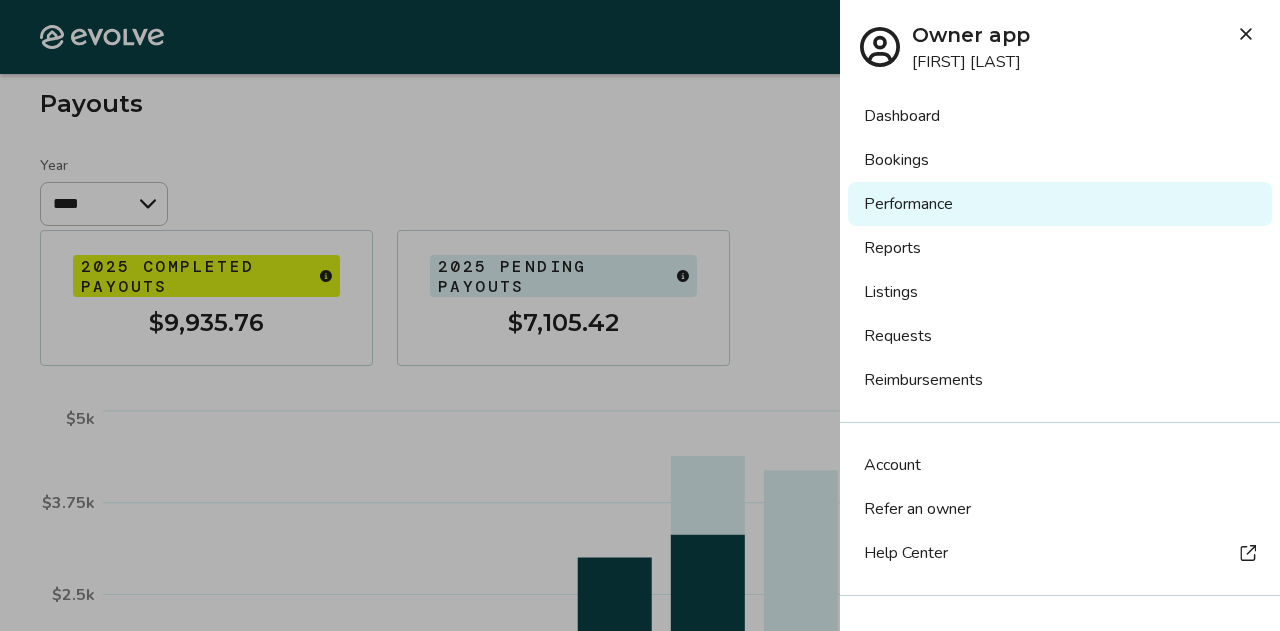 click on "Reports" at bounding box center [1060, 248] 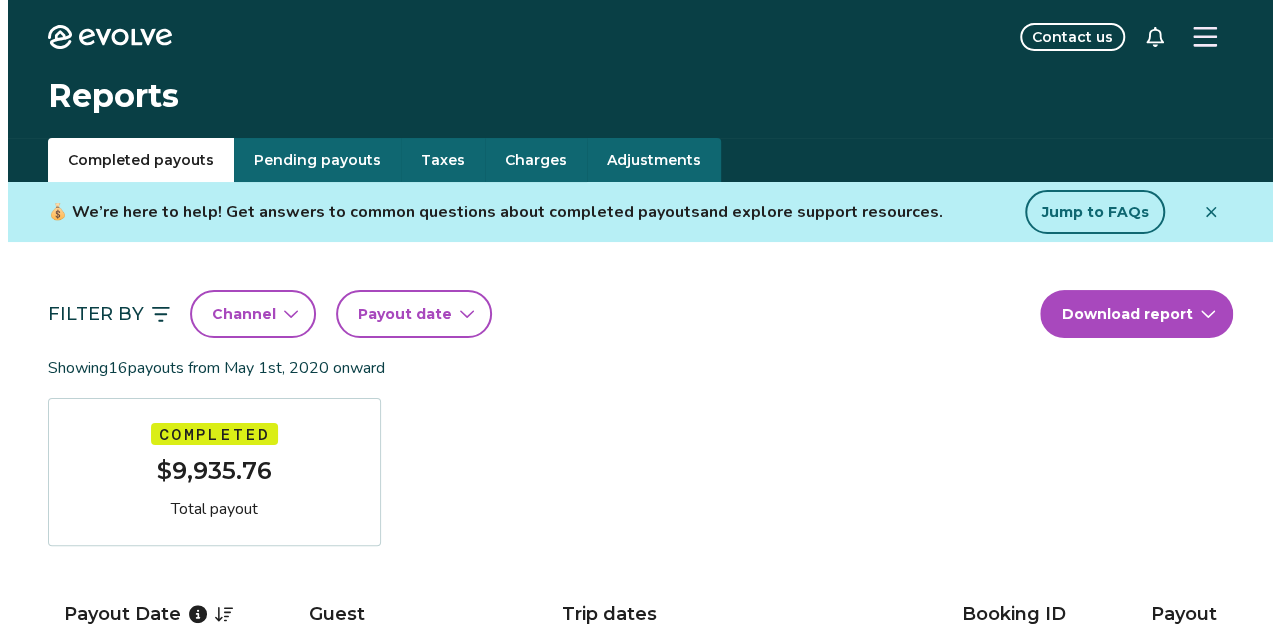 scroll, scrollTop: 0, scrollLeft: 0, axis: both 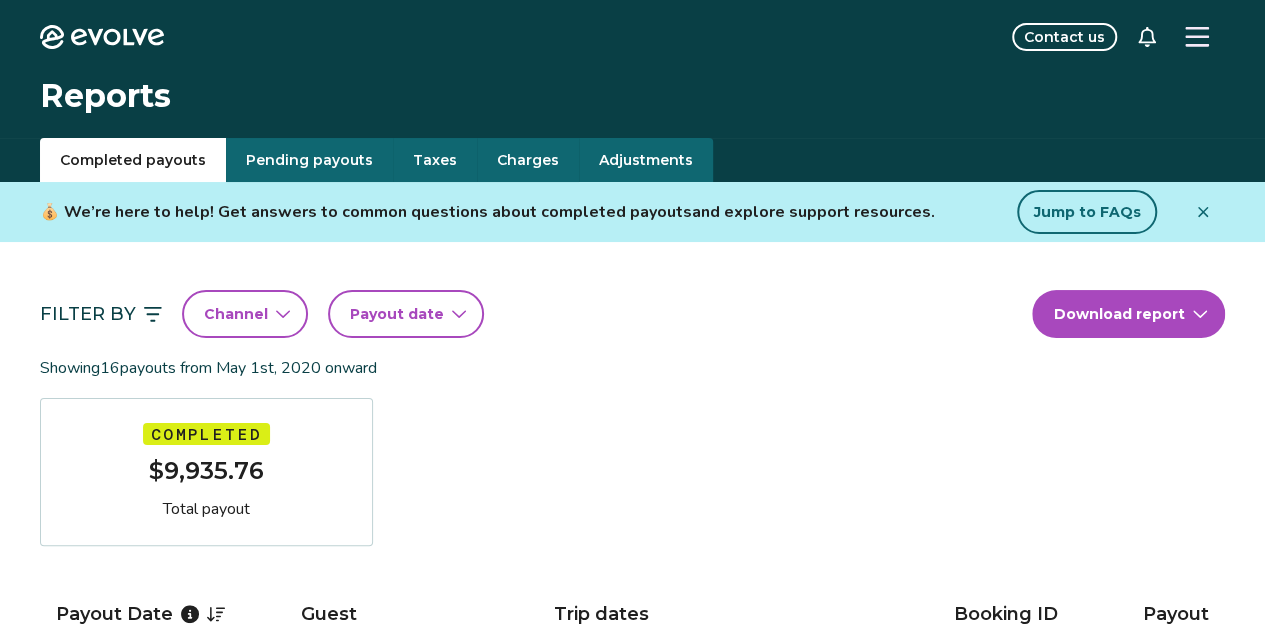click 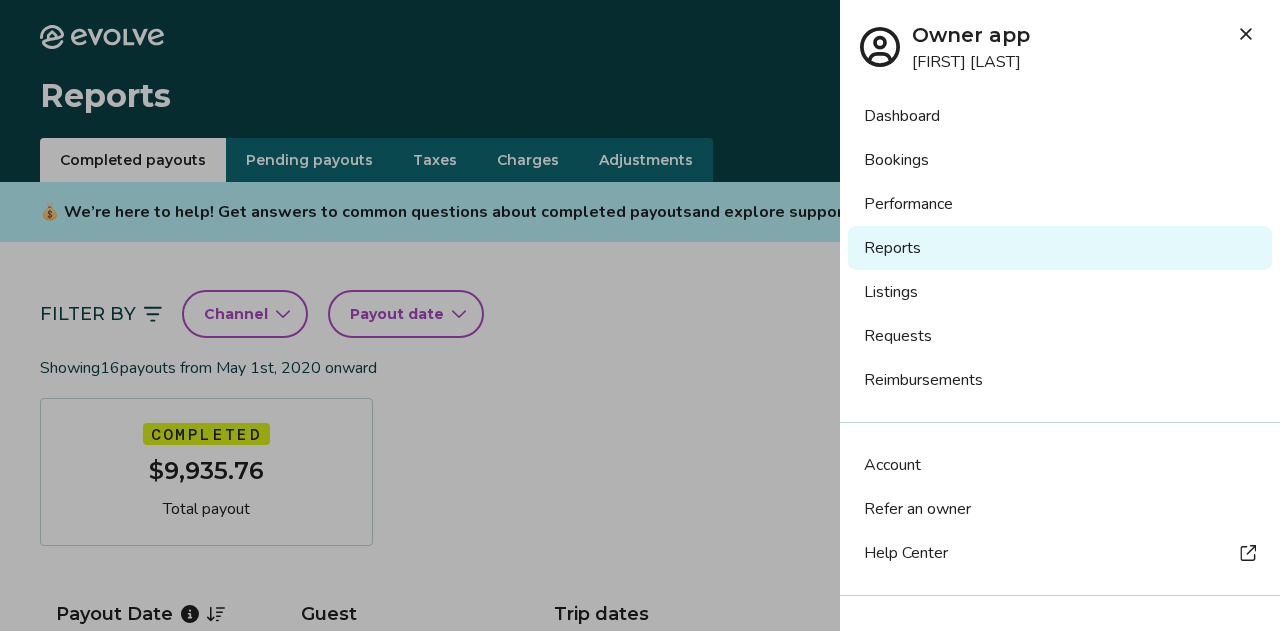 click on "Listings" at bounding box center (1060, 292) 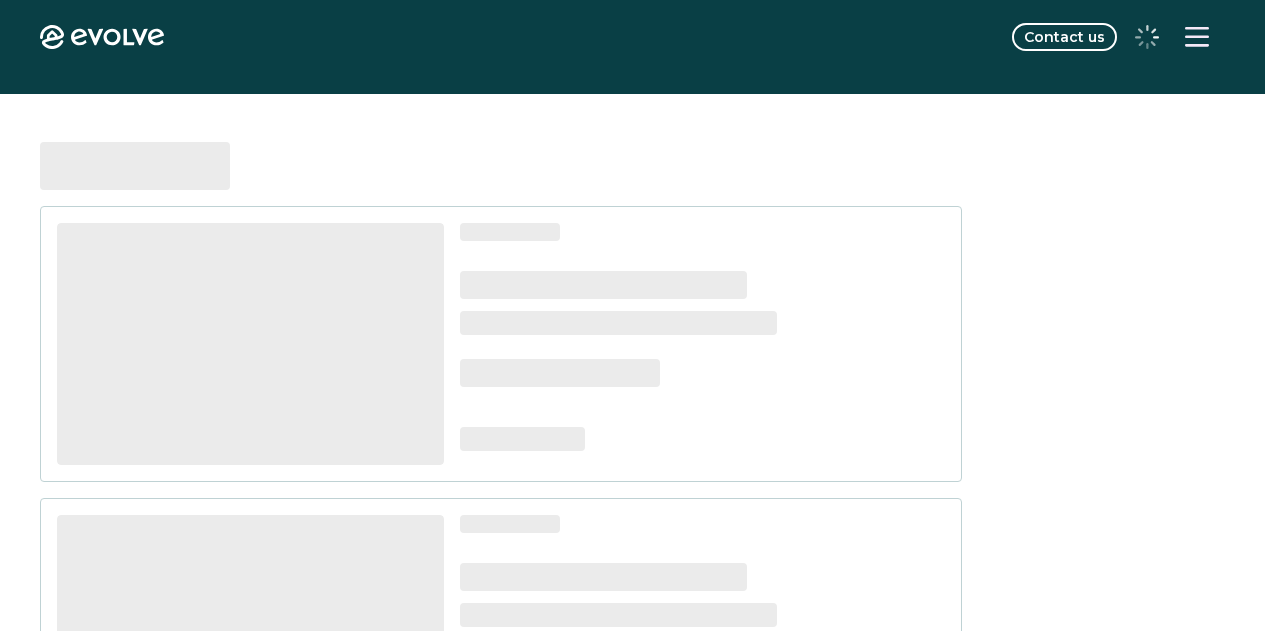 scroll, scrollTop: 0, scrollLeft: 0, axis: both 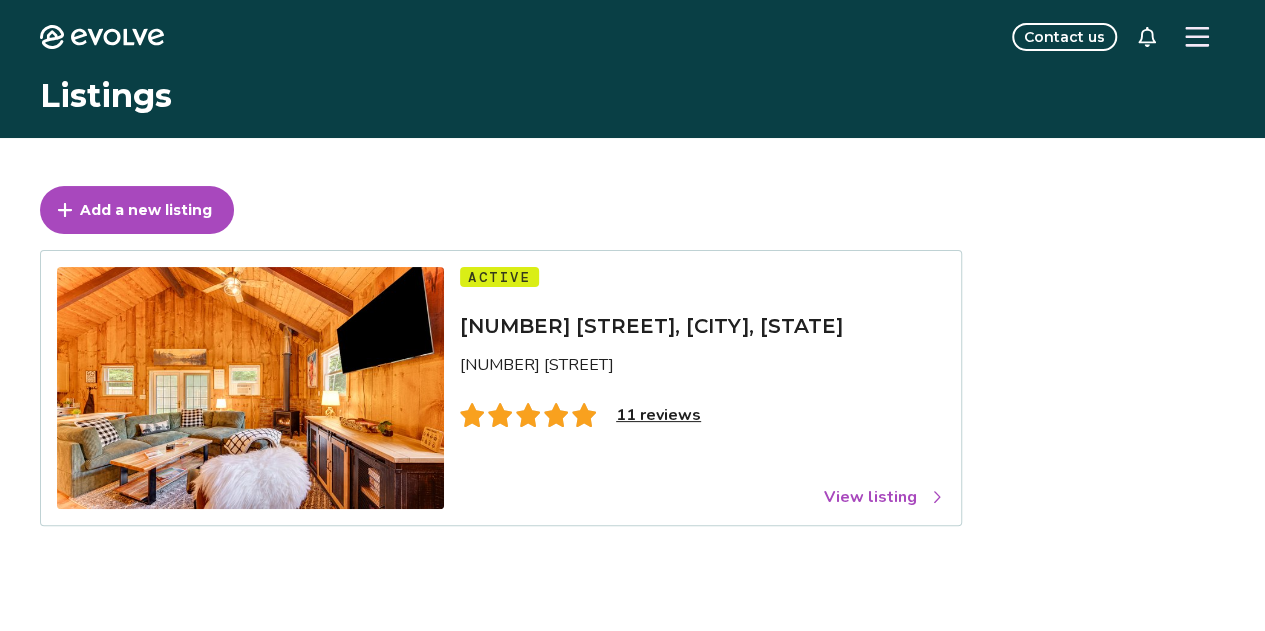 click on "11 reviews" at bounding box center (658, 415) 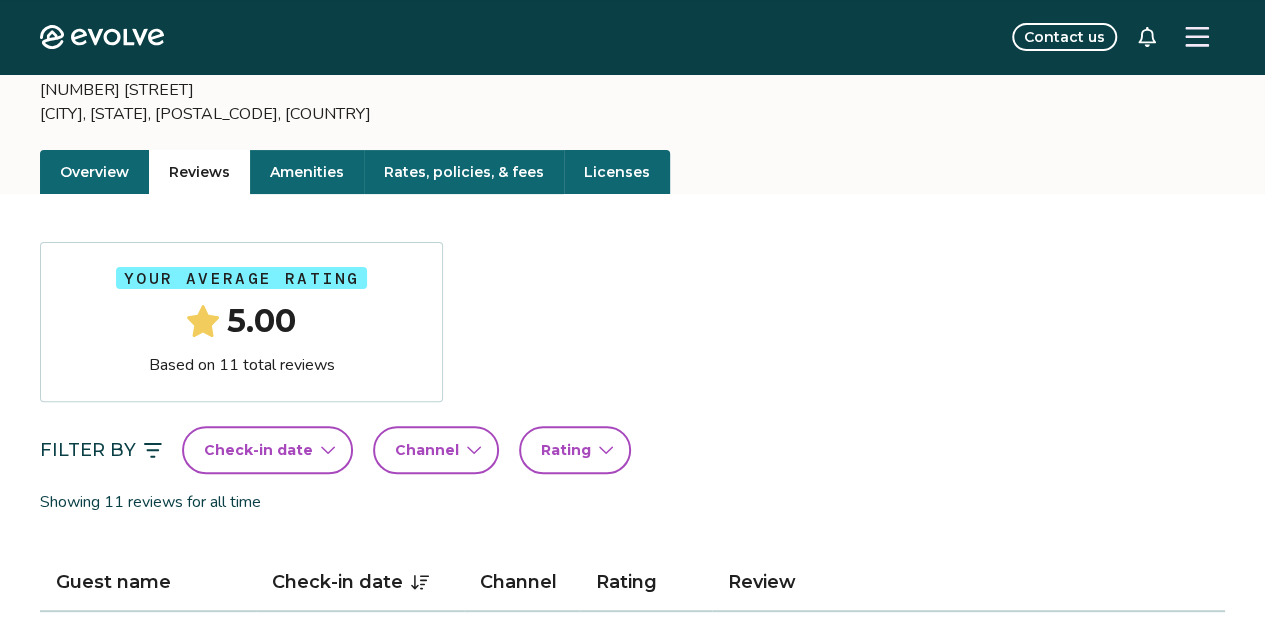 scroll, scrollTop: 0, scrollLeft: 0, axis: both 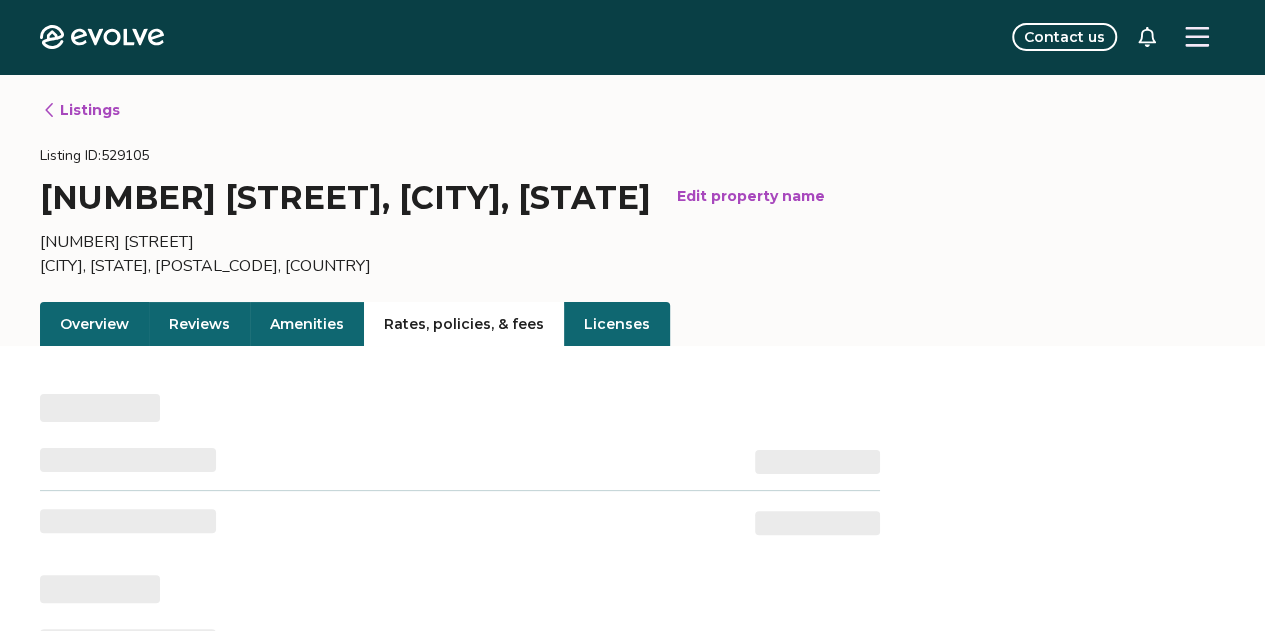 click on "Rates, policies, & fees" at bounding box center (464, 324) 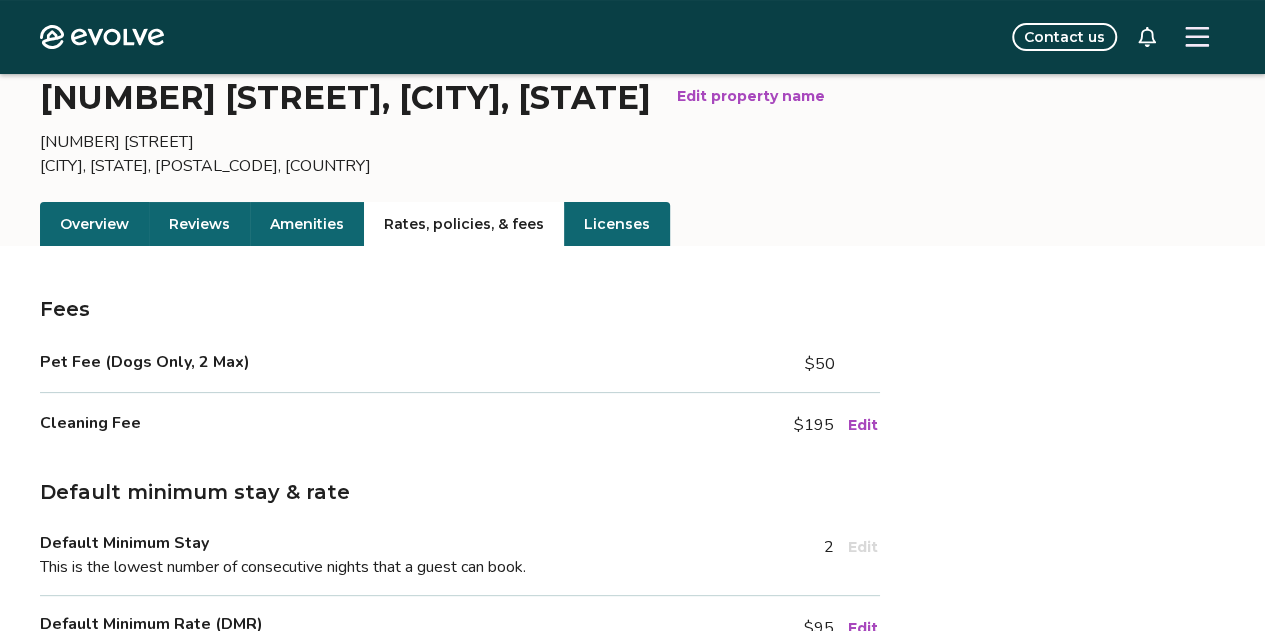 scroll, scrollTop: 0, scrollLeft: 0, axis: both 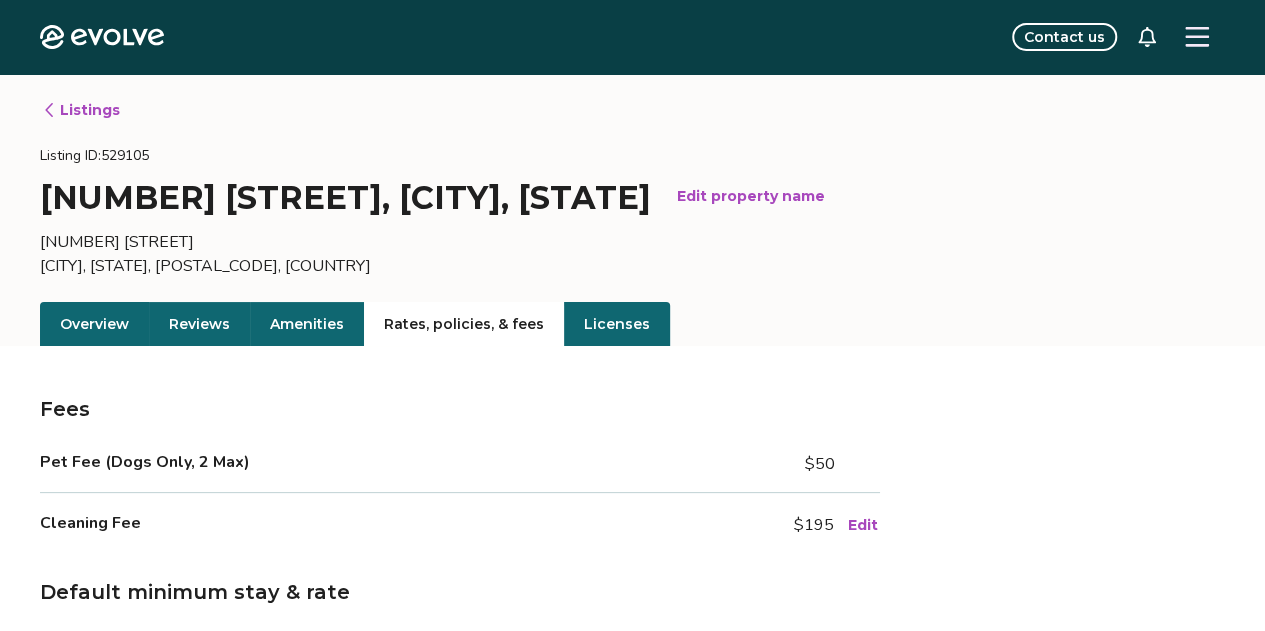 click on "Listings" at bounding box center (81, 110) 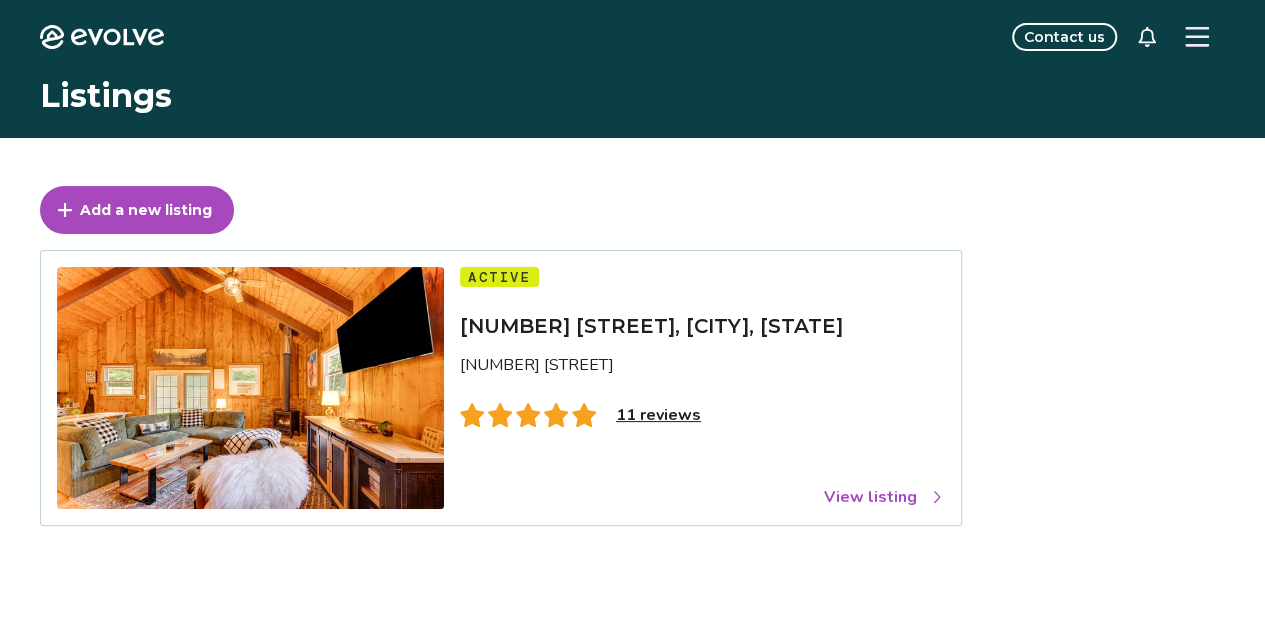 click at bounding box center [250, 388] 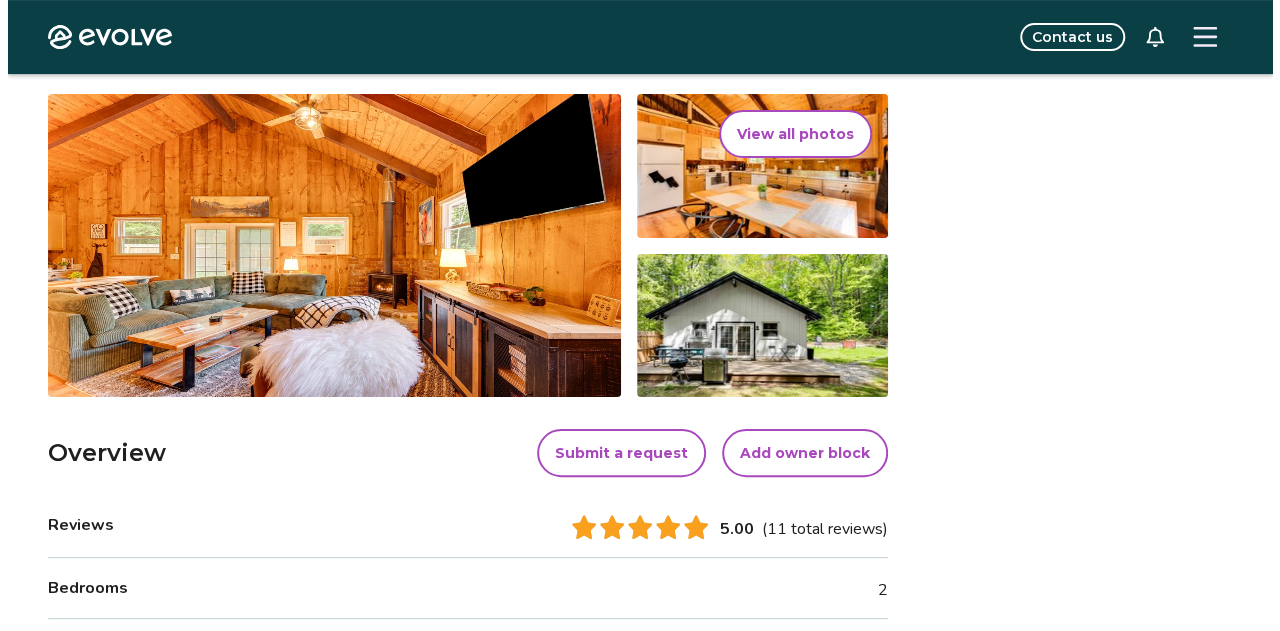 scroll, scrollTop: 100, scrollLeft: 0, axis: vertical 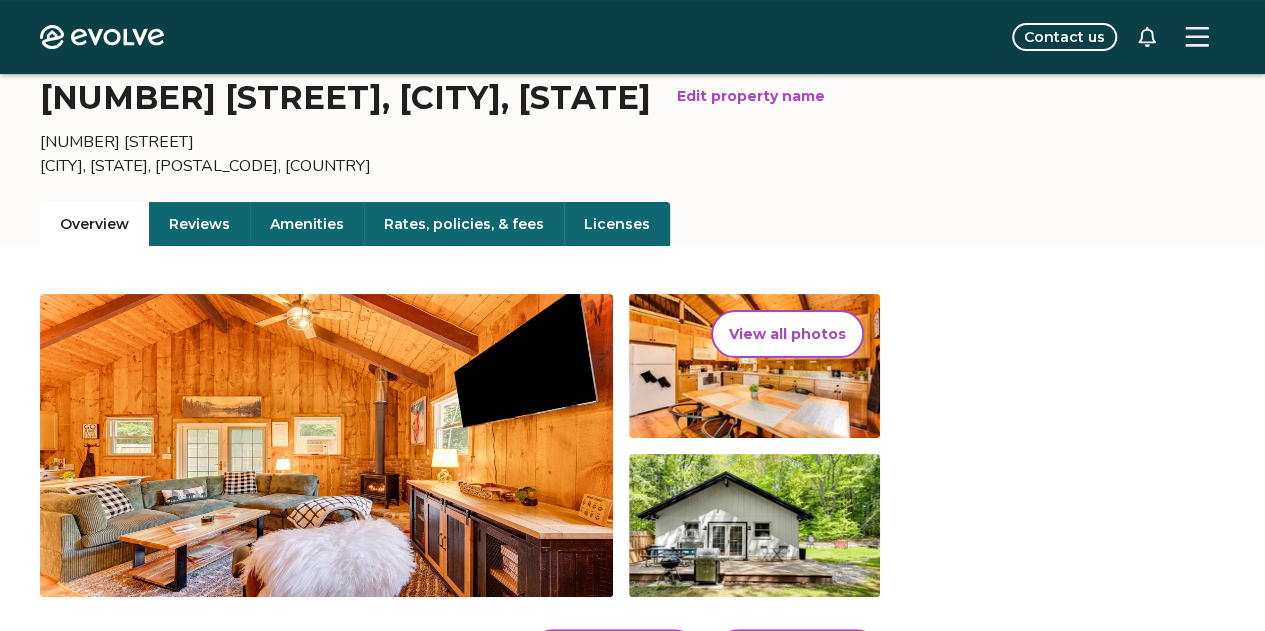 click on "View all photos" at bounding box center (787, 334) 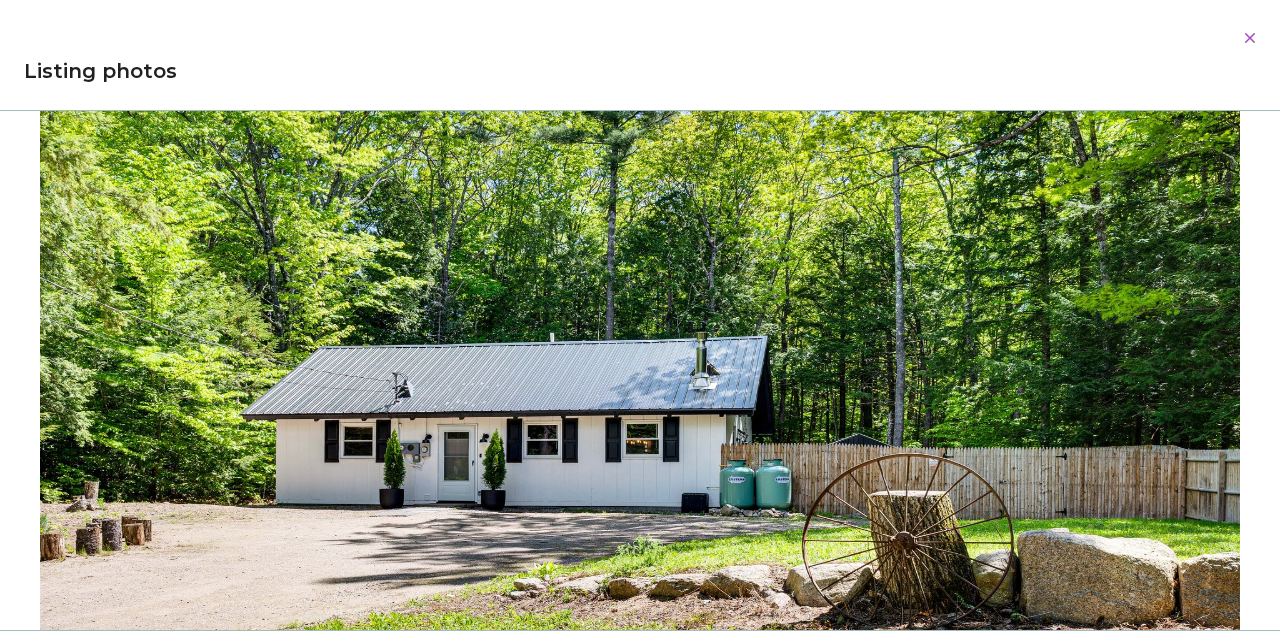scroll, scrollTop: 23476, scrollLeft: 0, axis: vertical 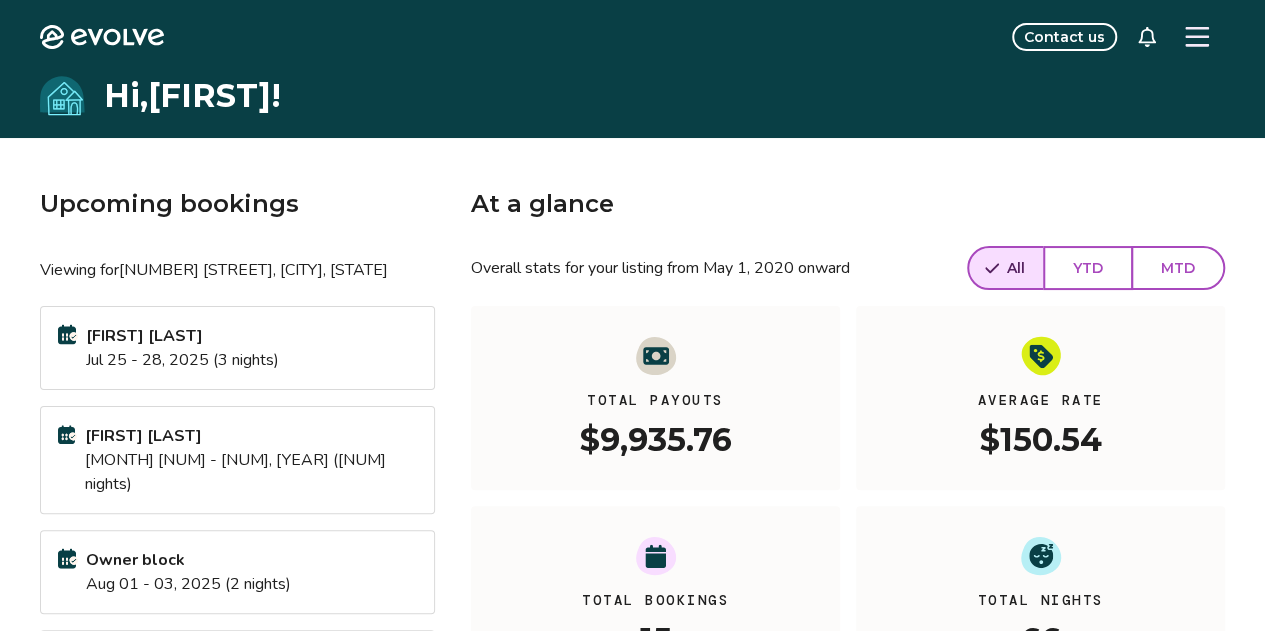 click 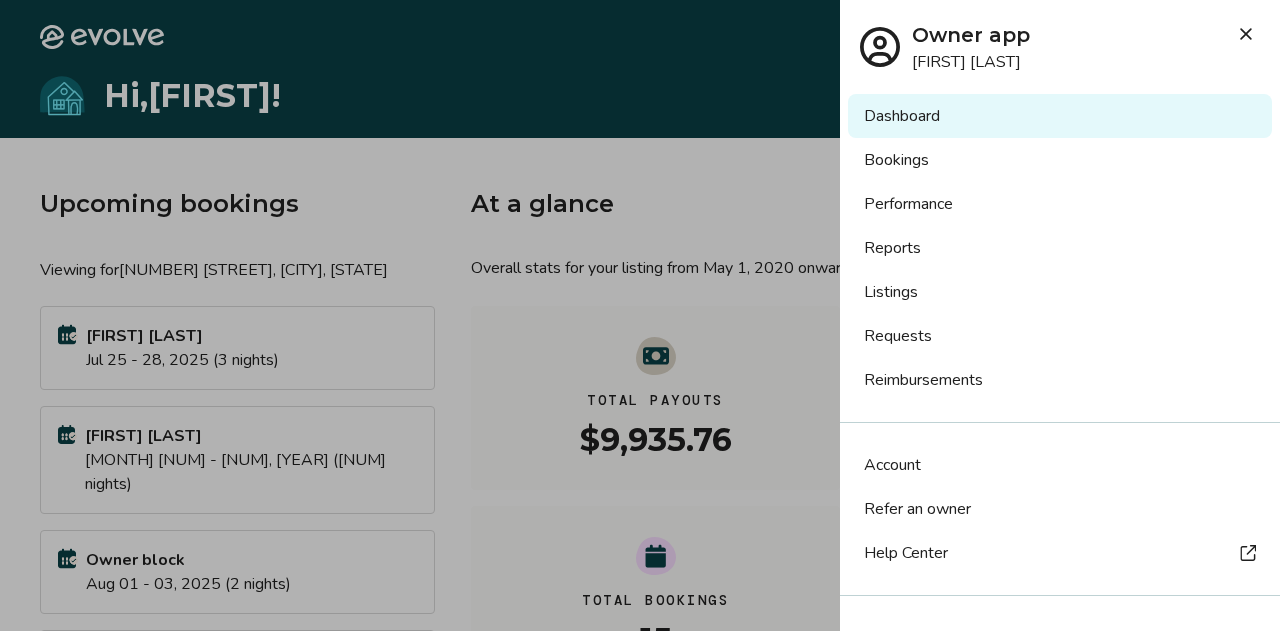 click on "Account" at bounding box center (892, 465) 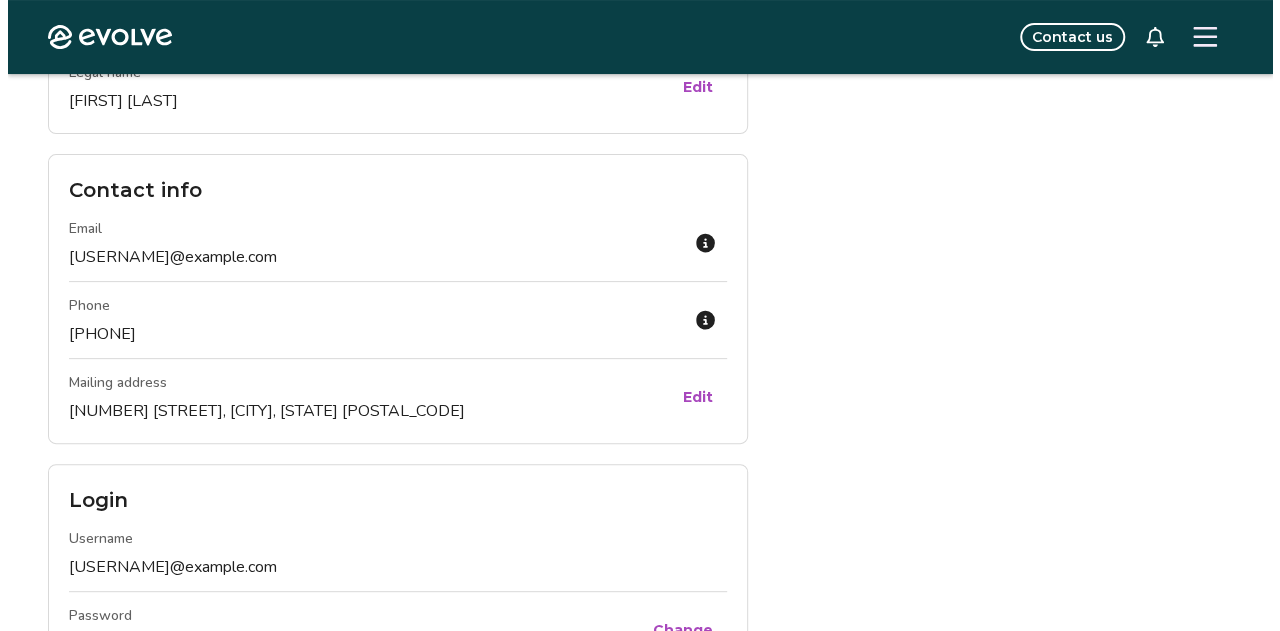 scroll, scrollTop: 0, scrollLeft: 0, axis: both 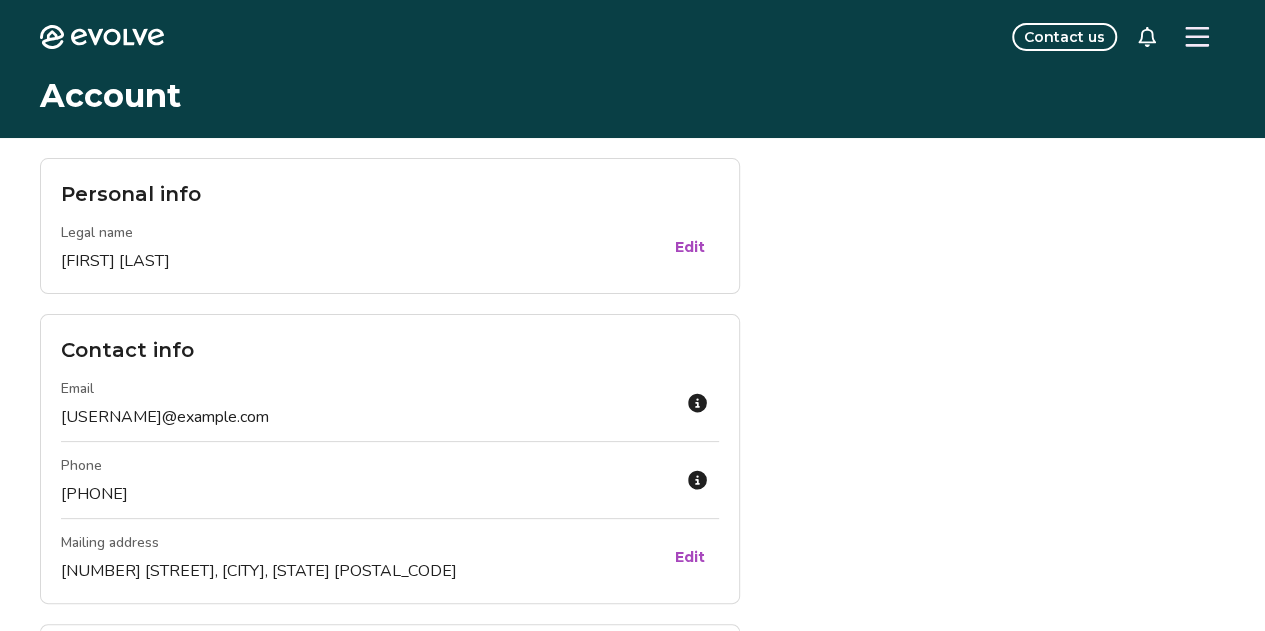 click 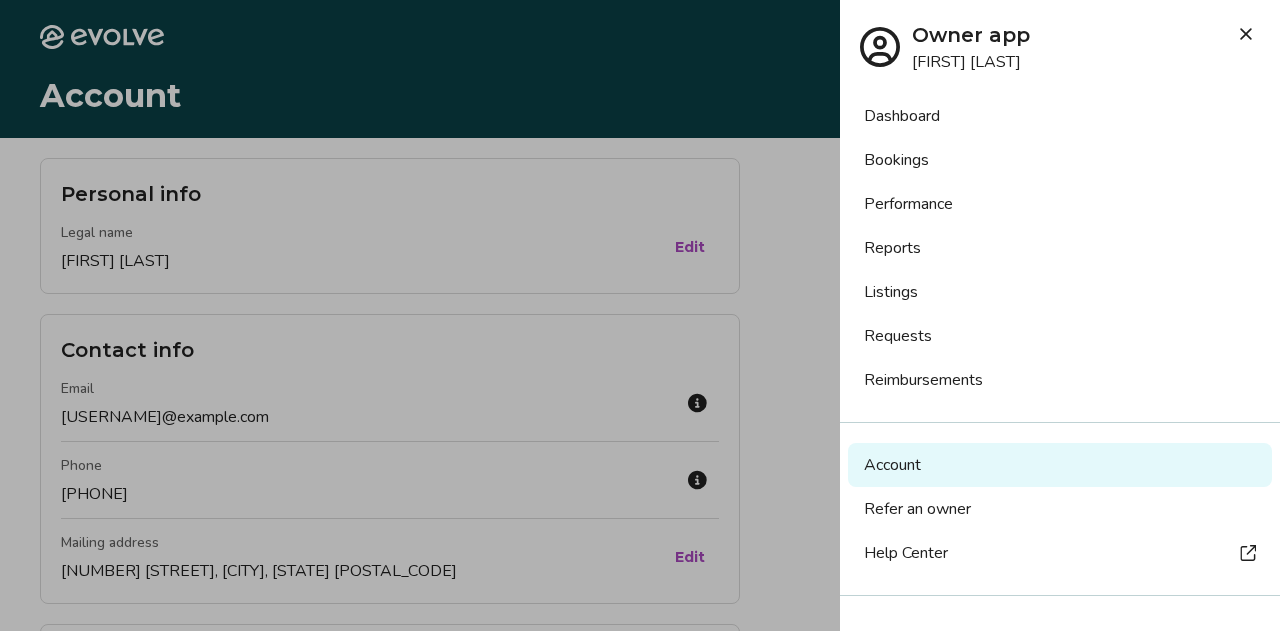 click on "Reimbursements" at bounding box center (1060, 380) 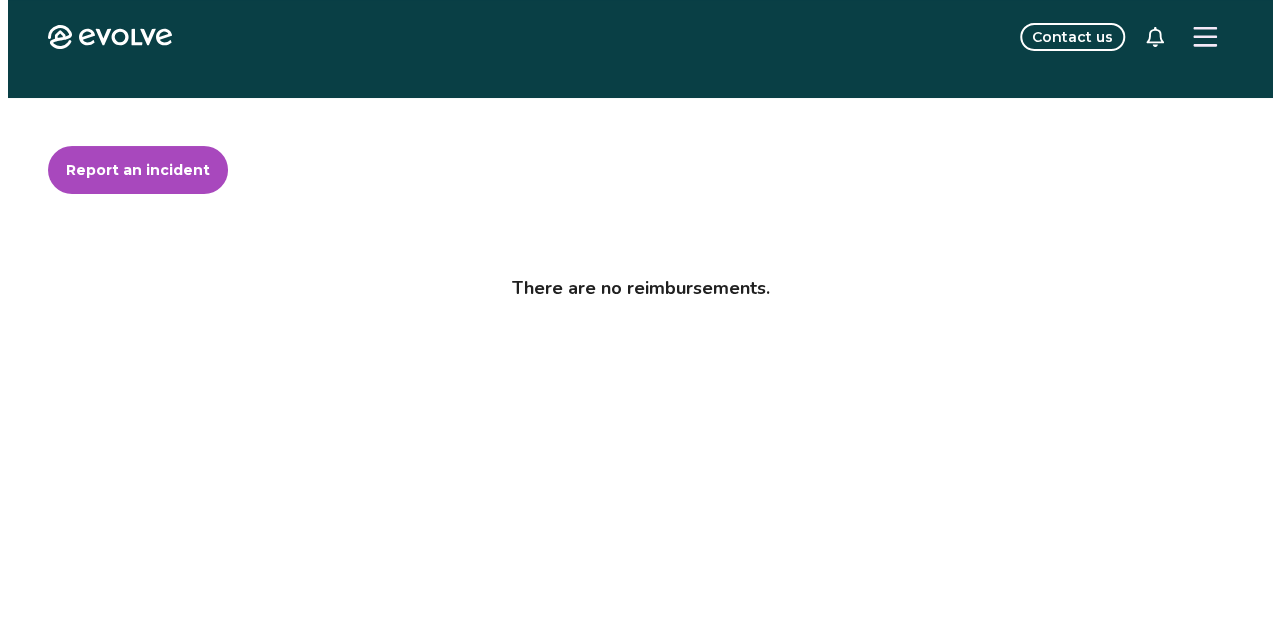 scroll, scrollTop: 0, scrollLeft: 0, axis: both 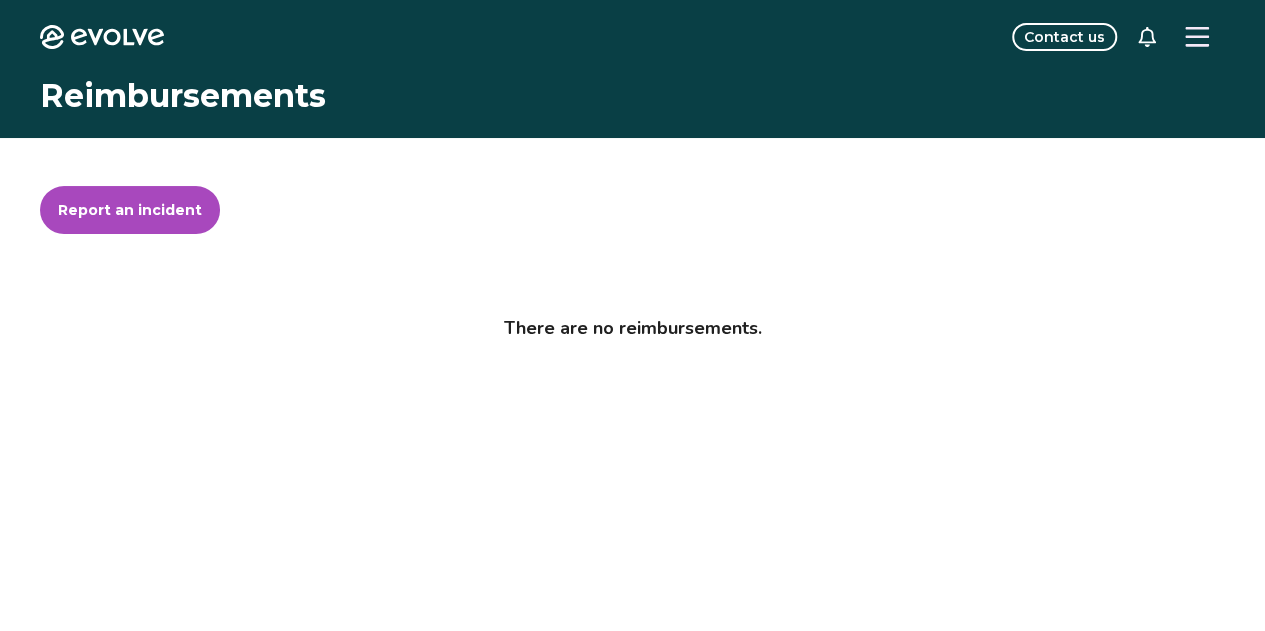 click 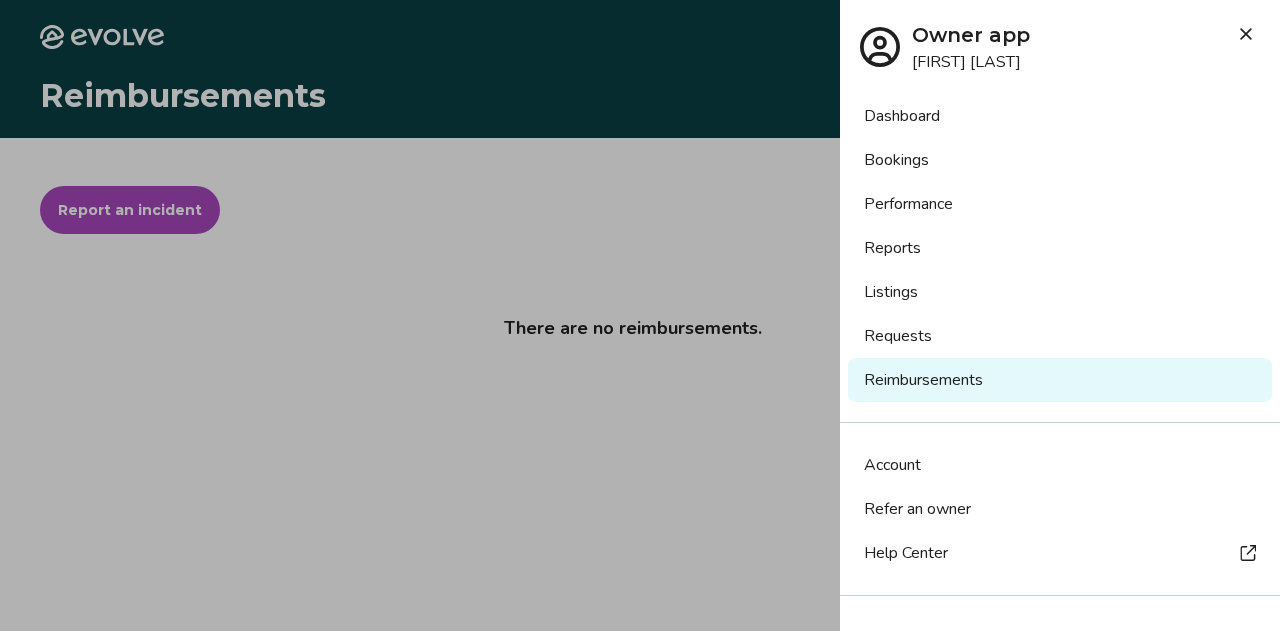 click on "Dashboard" at bounding box center [1060, 116] 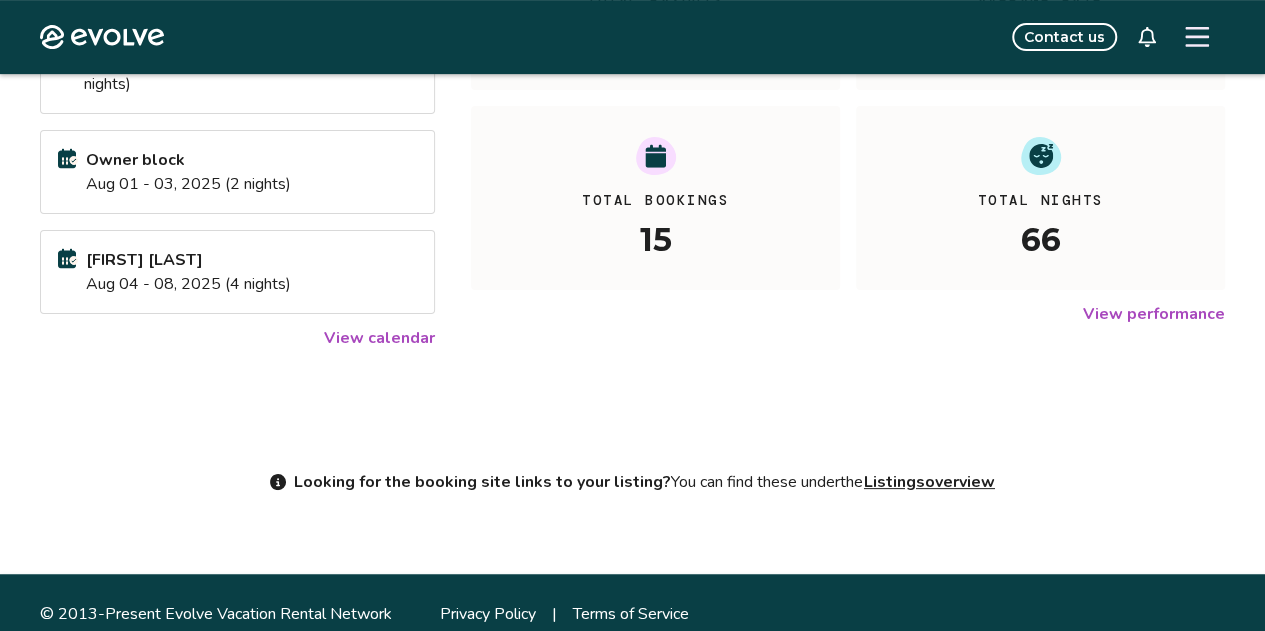 scroll, scrollTop: 402, scrollLeft: 0, axis: vertical 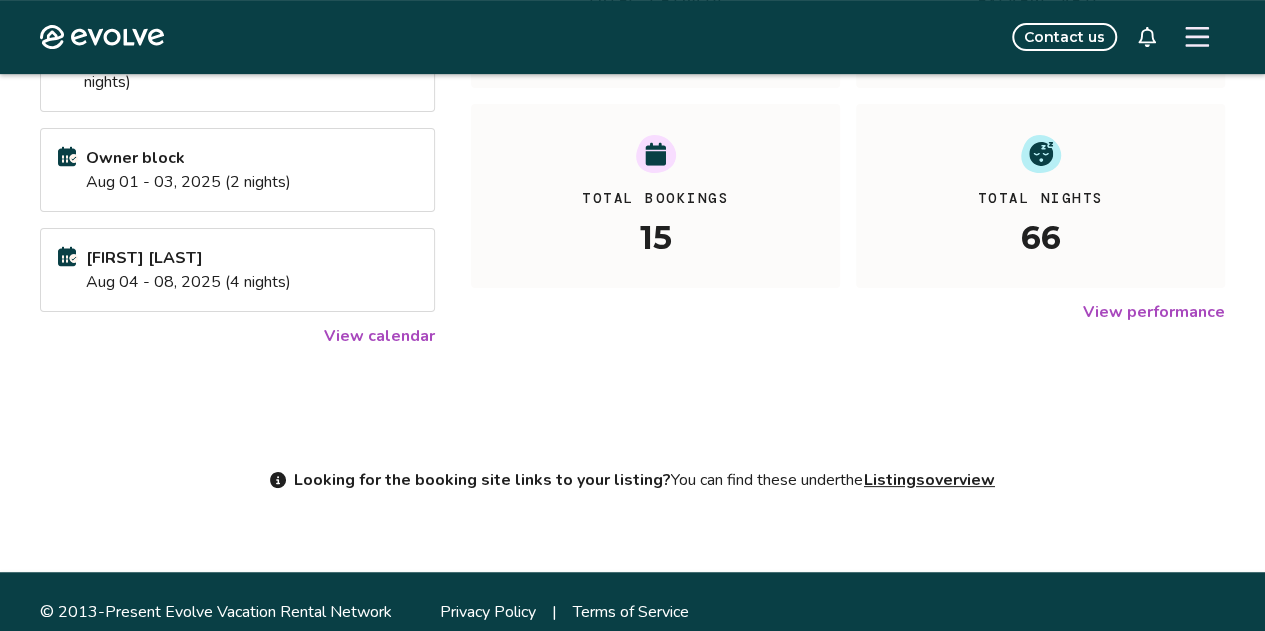 click on "Listings  overview" at bounding box center [929, 480] 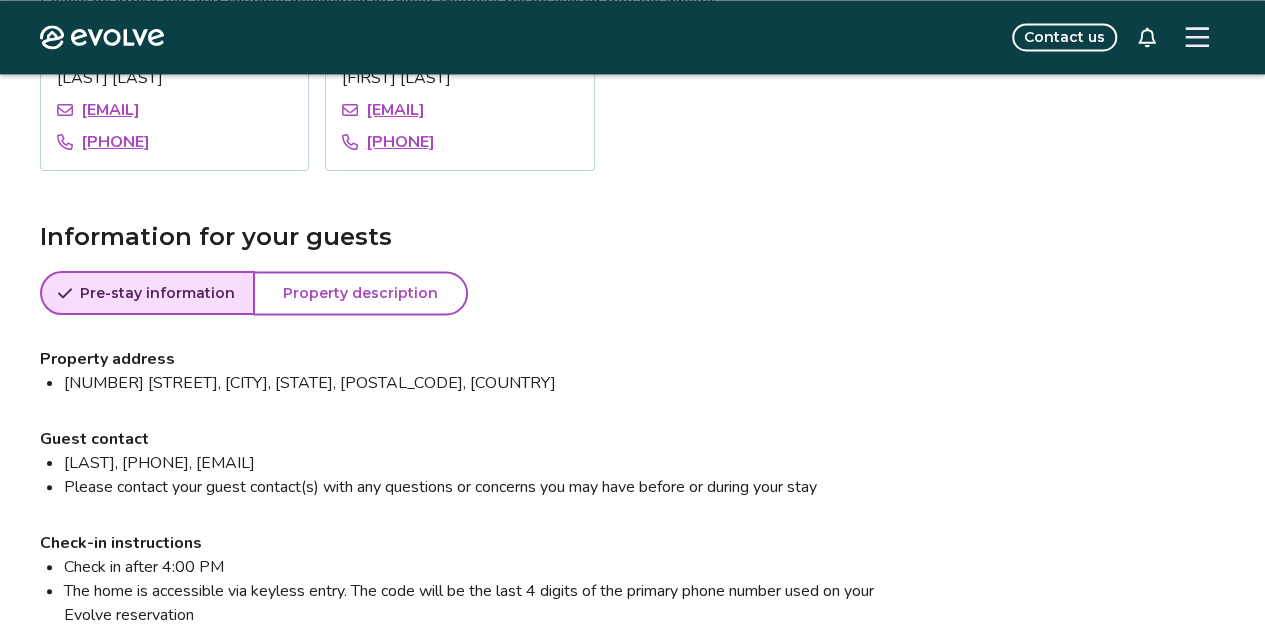 scroll, scrollTop: 1600, scrollLeft: 0, axis: vertical 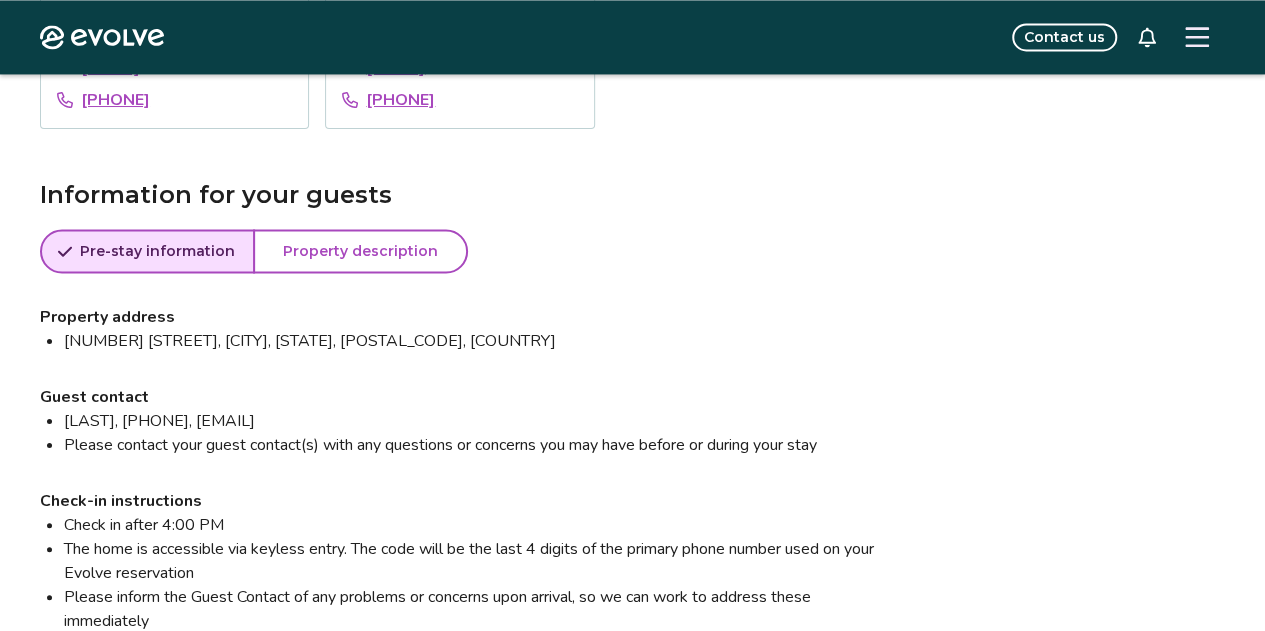 click on "Pre-stay information" at bounding box center (157, 251) 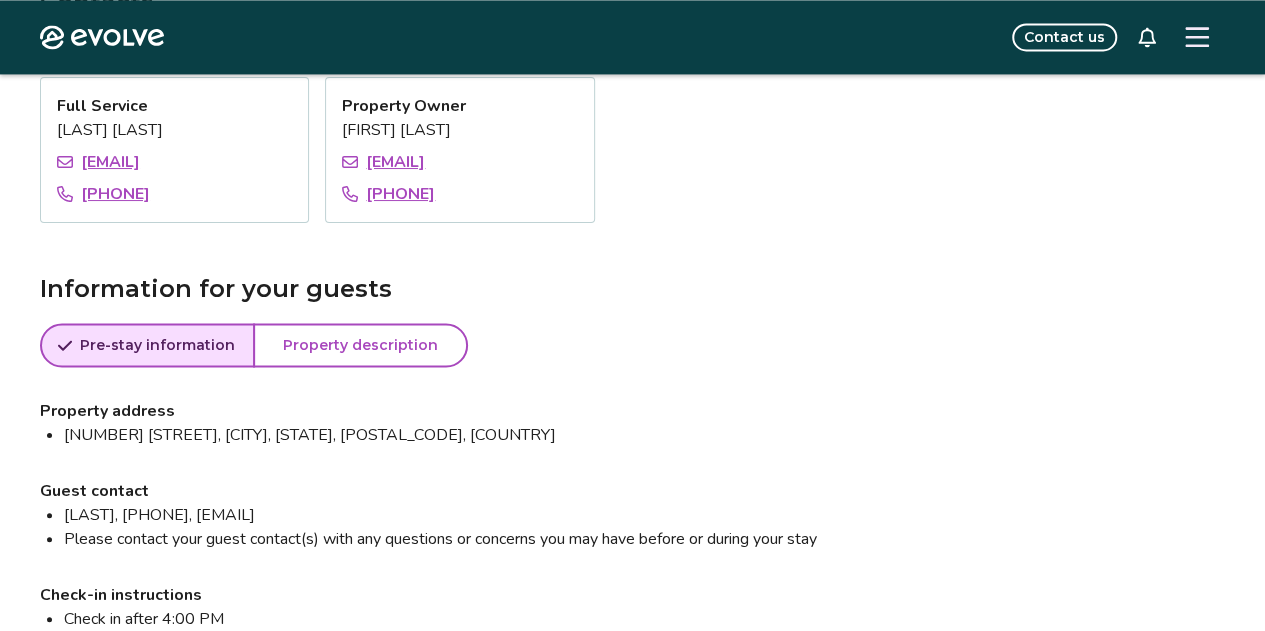scroll, scrollTop: 1500, scrollLeft: 0, axis: vertical 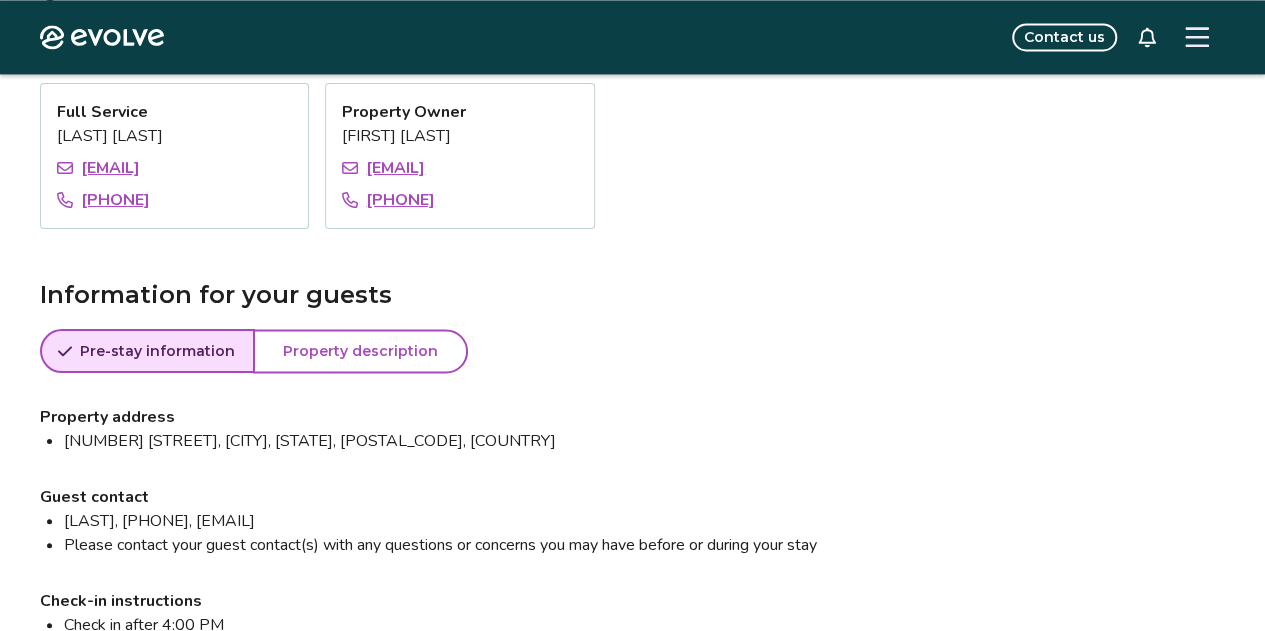 click on "Property description" at bounding box center [360, 351] 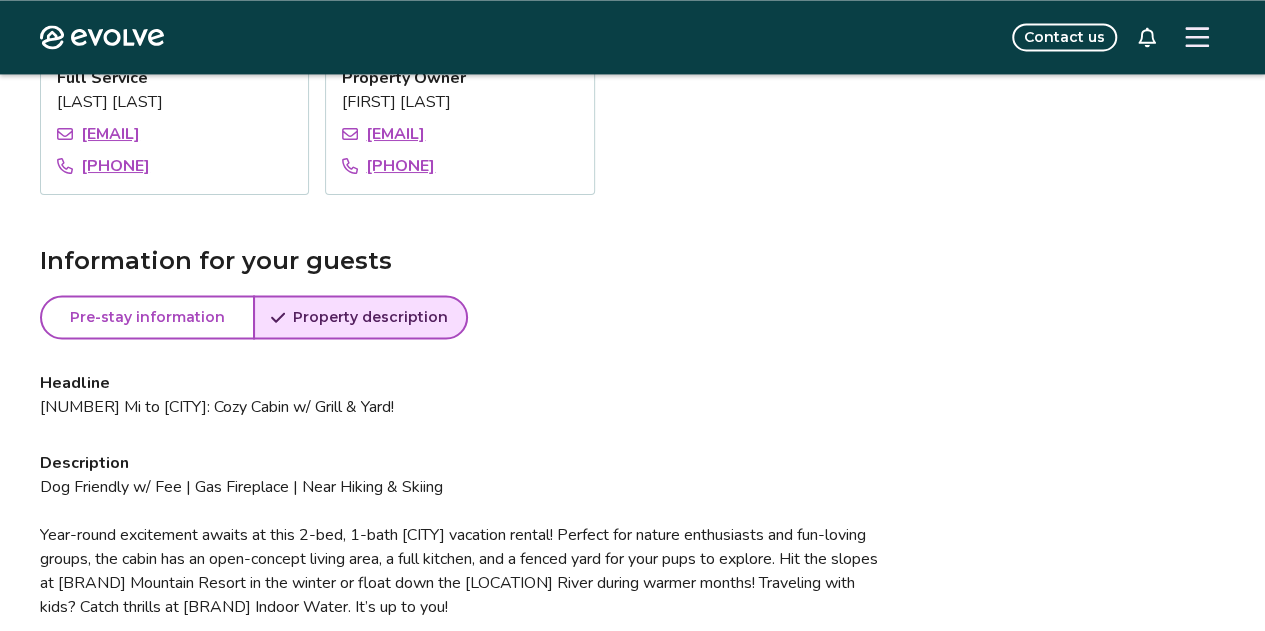 scroll, scrollTop: 1600, scrollLeft: 0, axis: vertical 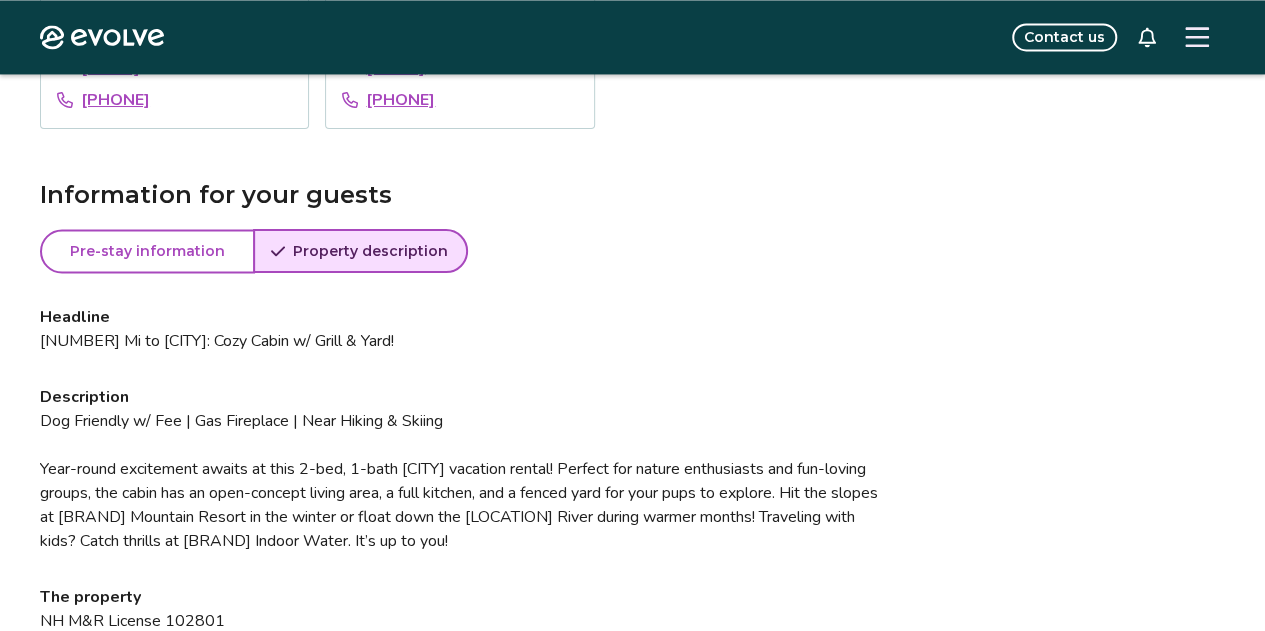 click on "Pre-stay information" at bounding box center [147, 251] 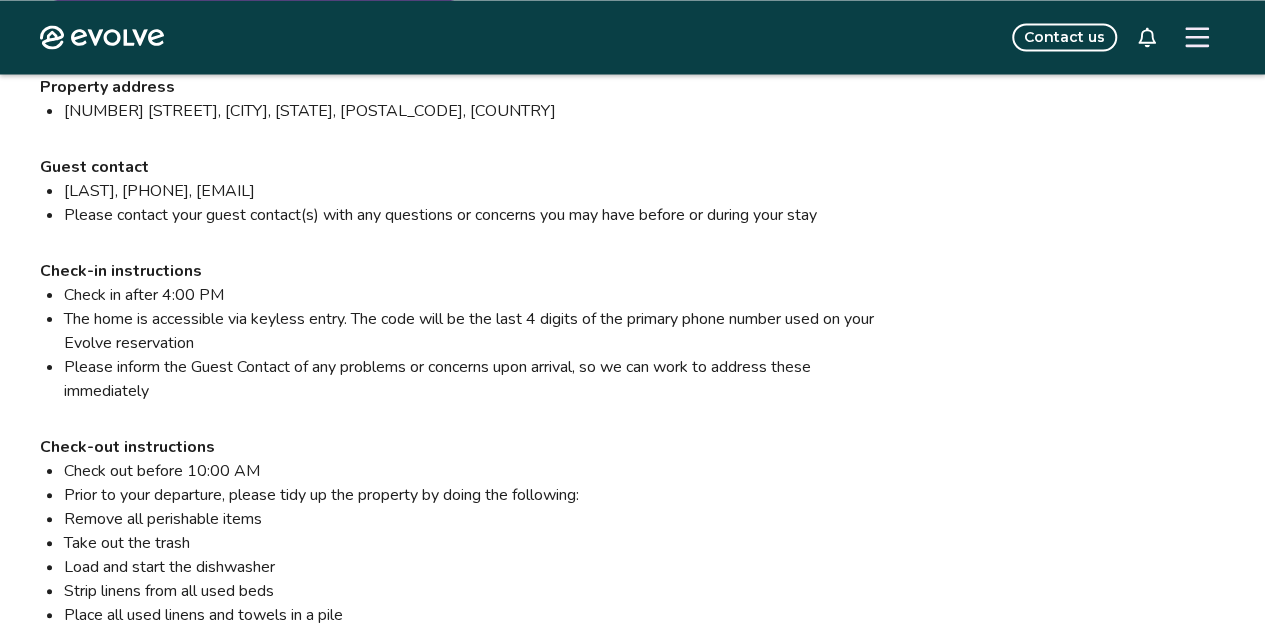 scroll, scrollTop: 1800, scrollLeft: 0, axis: vertical 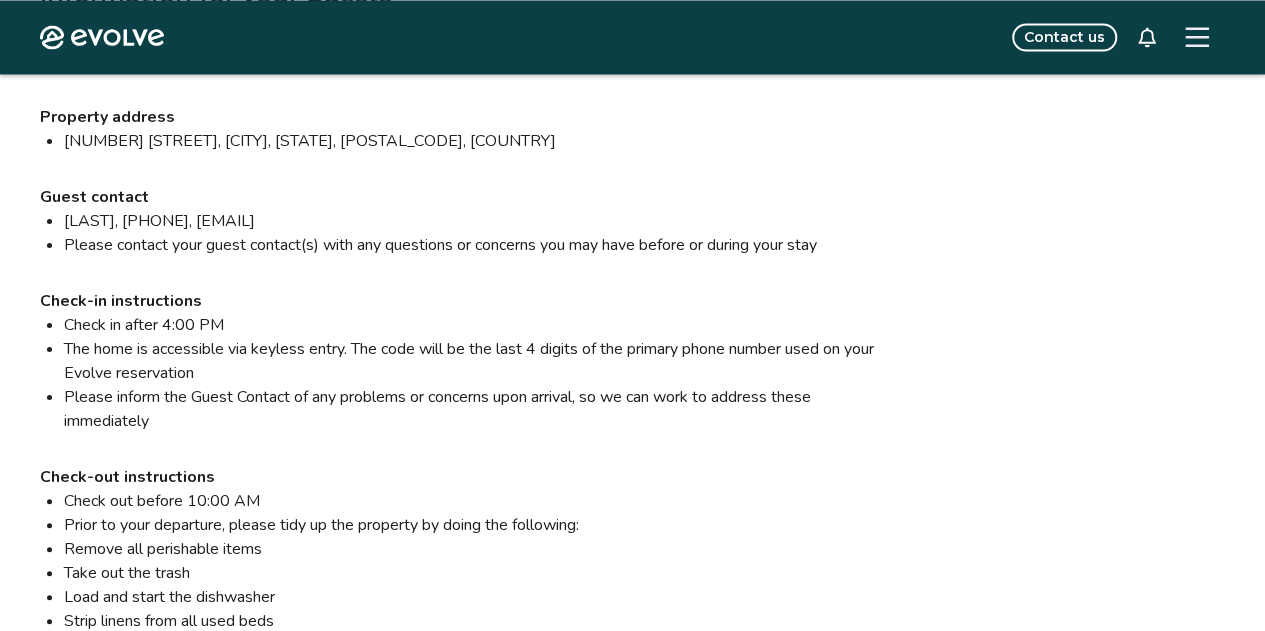 click on "Contact us" at bounding box center [1064, 37] 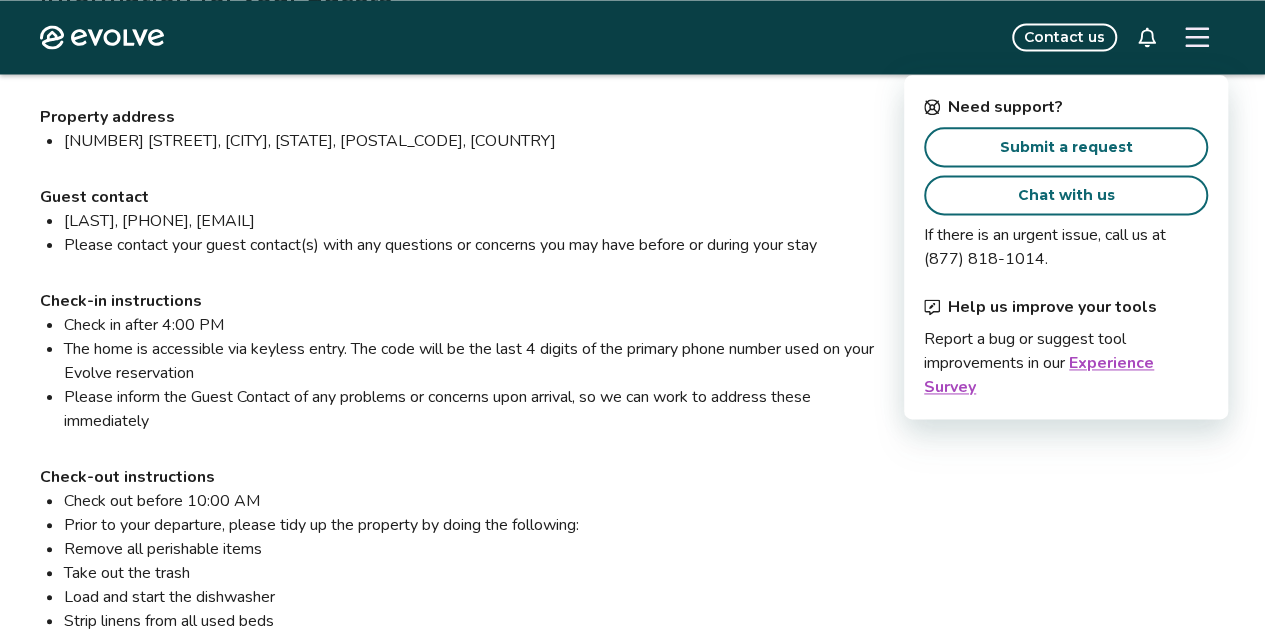 click on "Submit a request" at bounding box center [1066, 147] 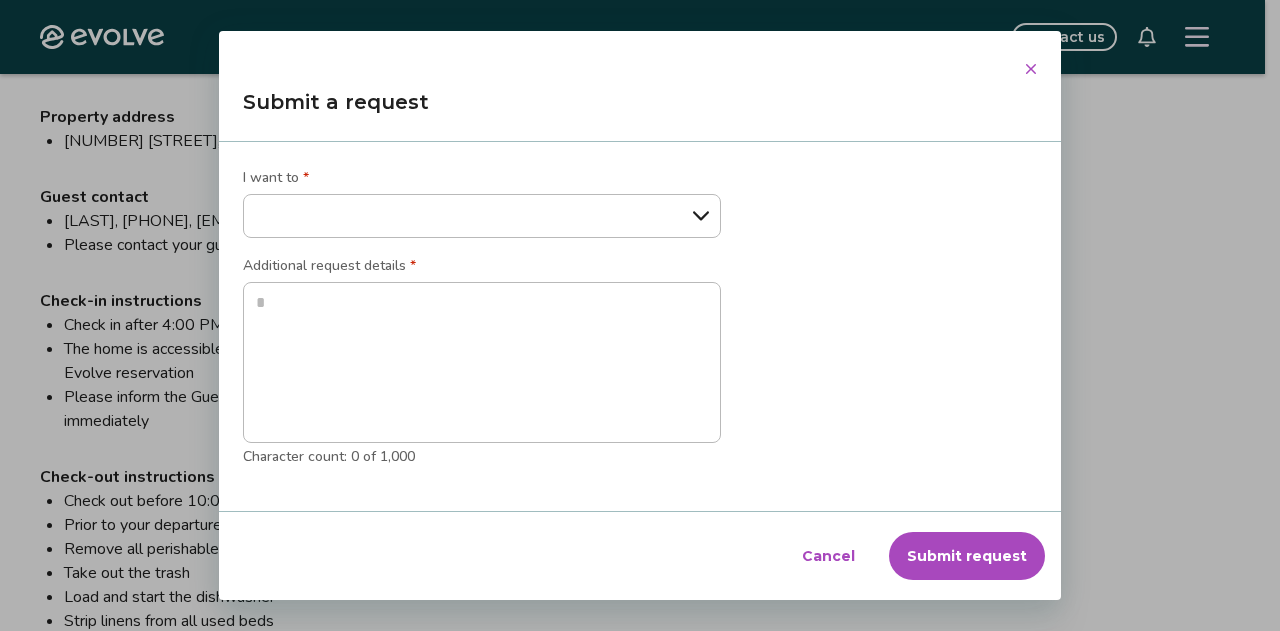 click on "**********" at bounding box center [482, 216] 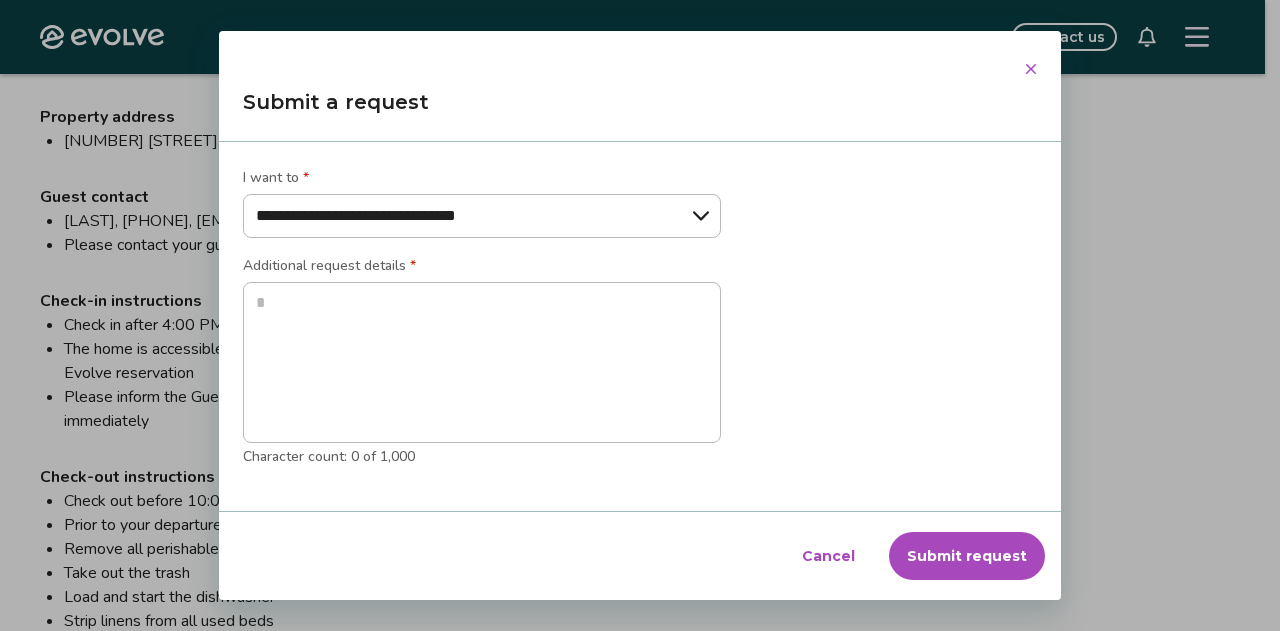 click on "**********" at bounding box center [482, 216] 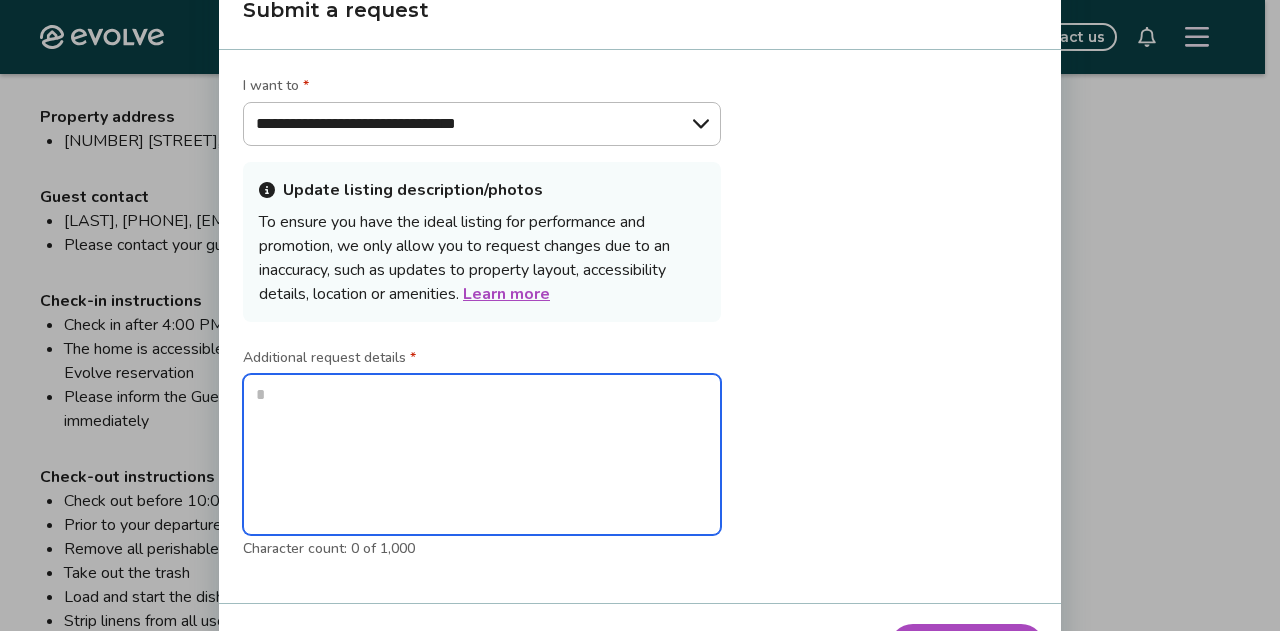 click at bounding box center [482, 454] 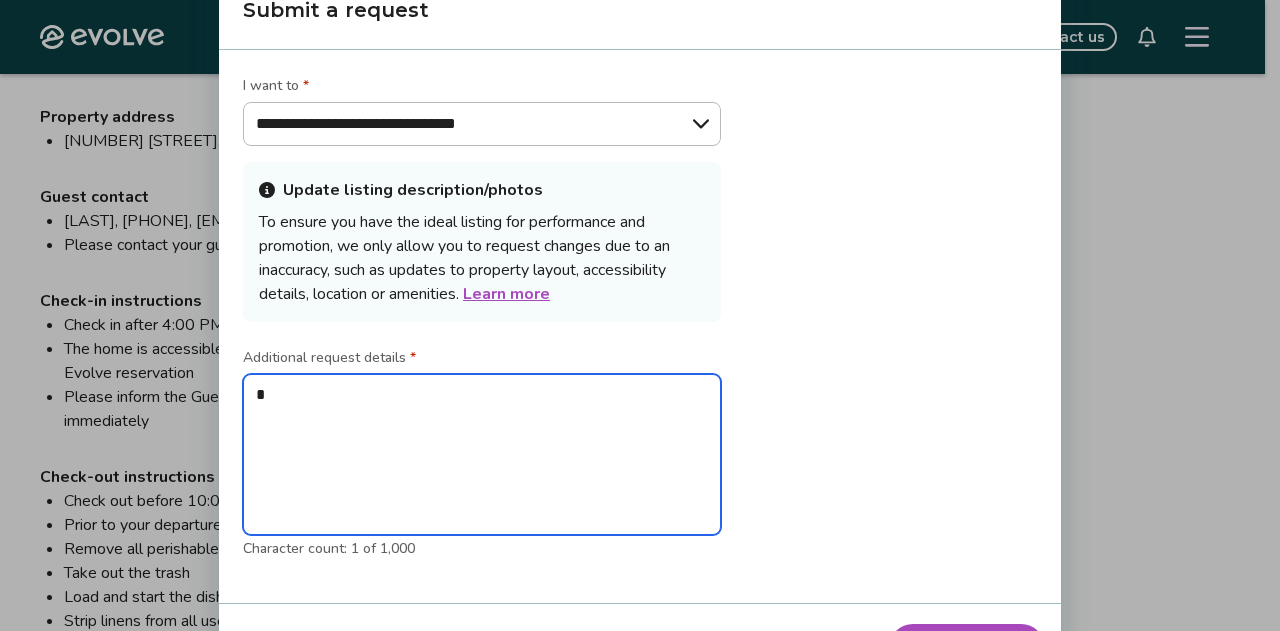 type on "**" 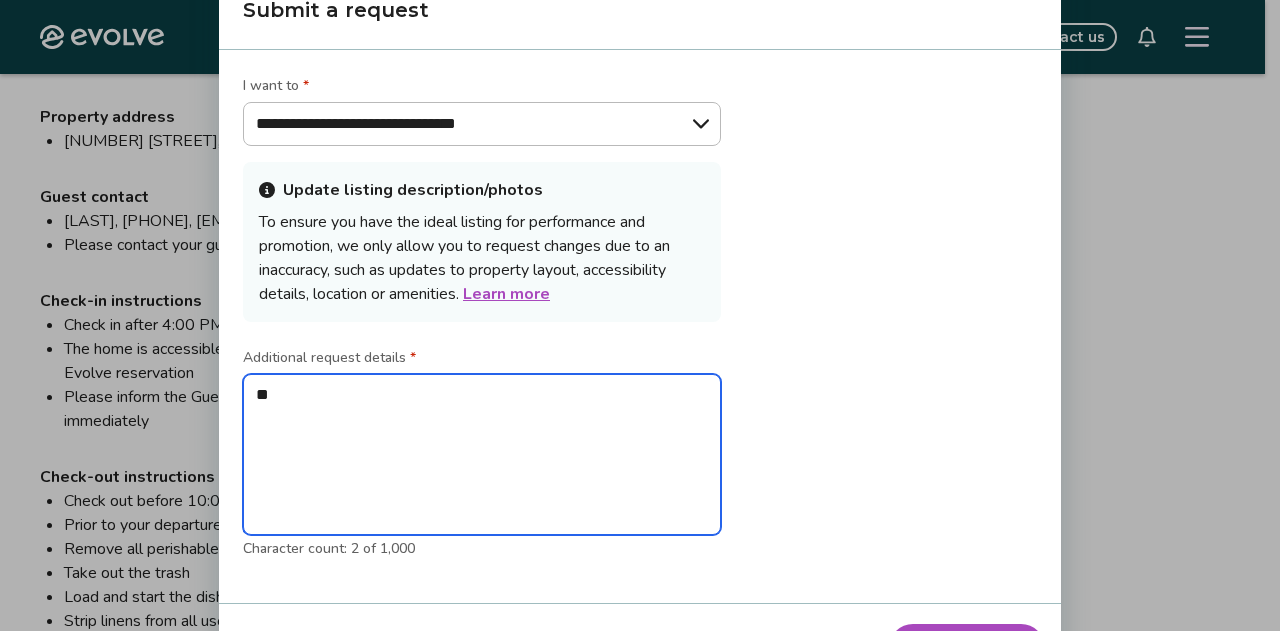 type on "***" 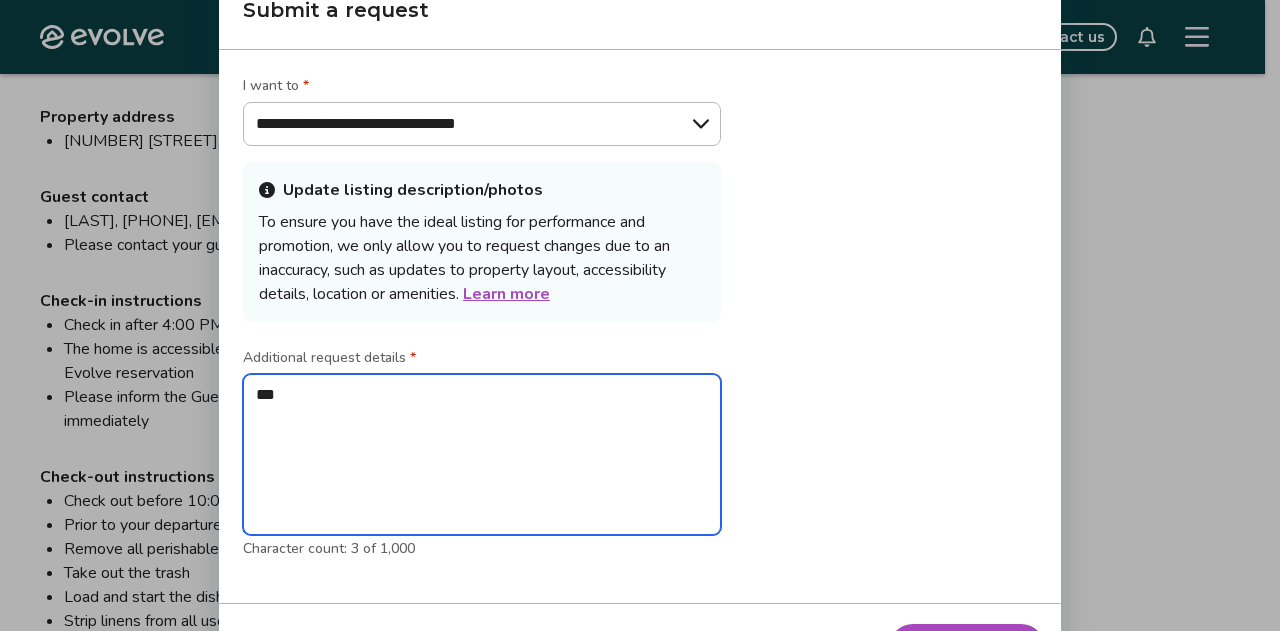 type on "****" 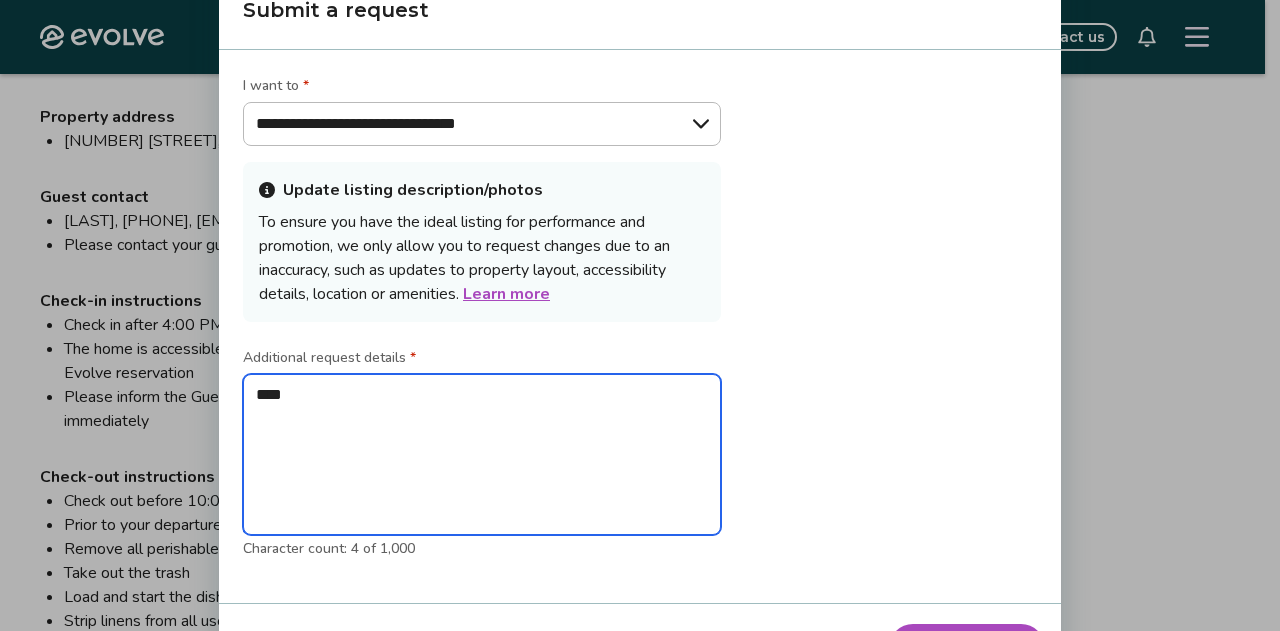 type on "*****" 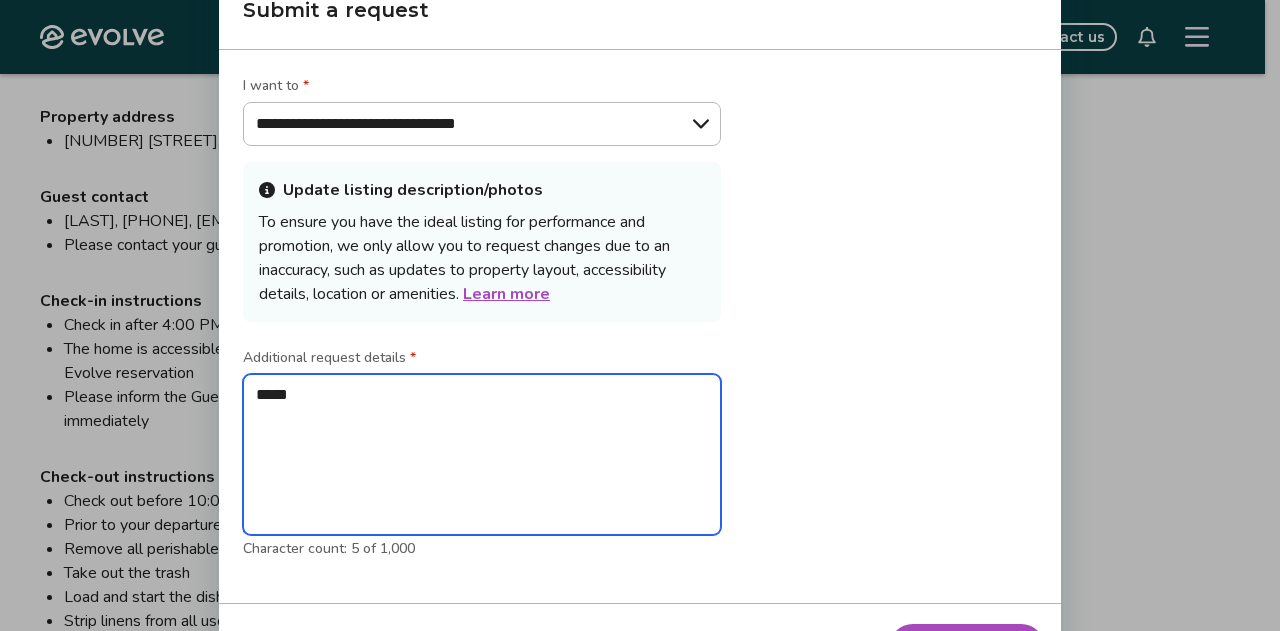 type on "*****" 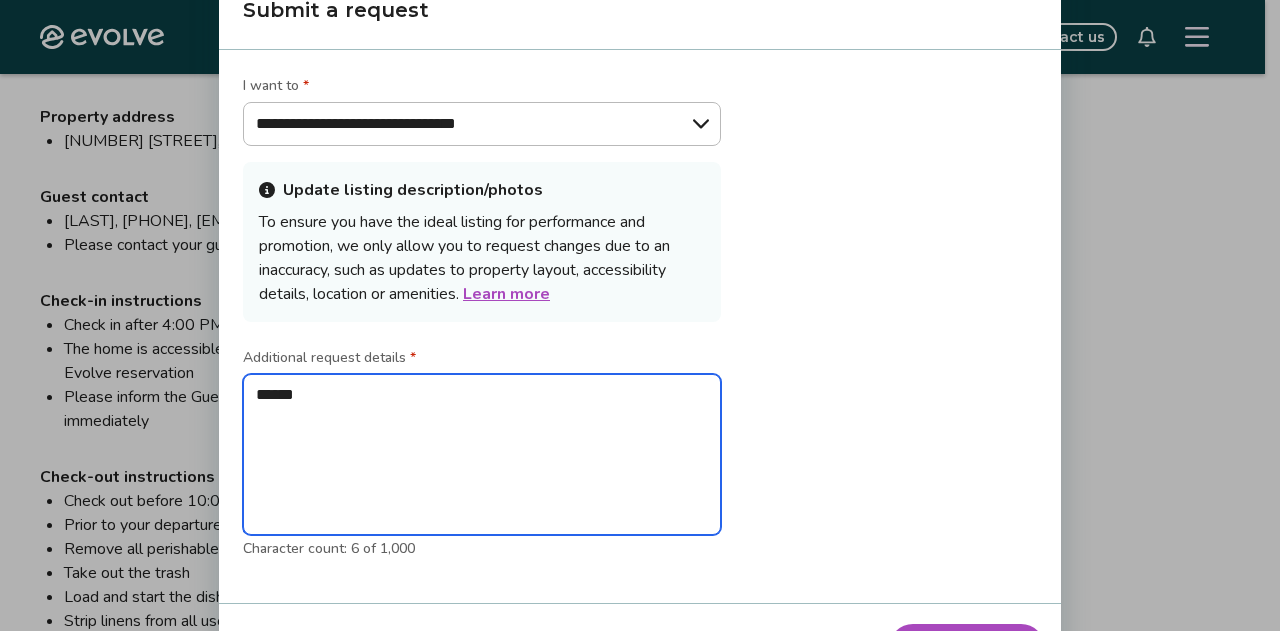 type on "*******" 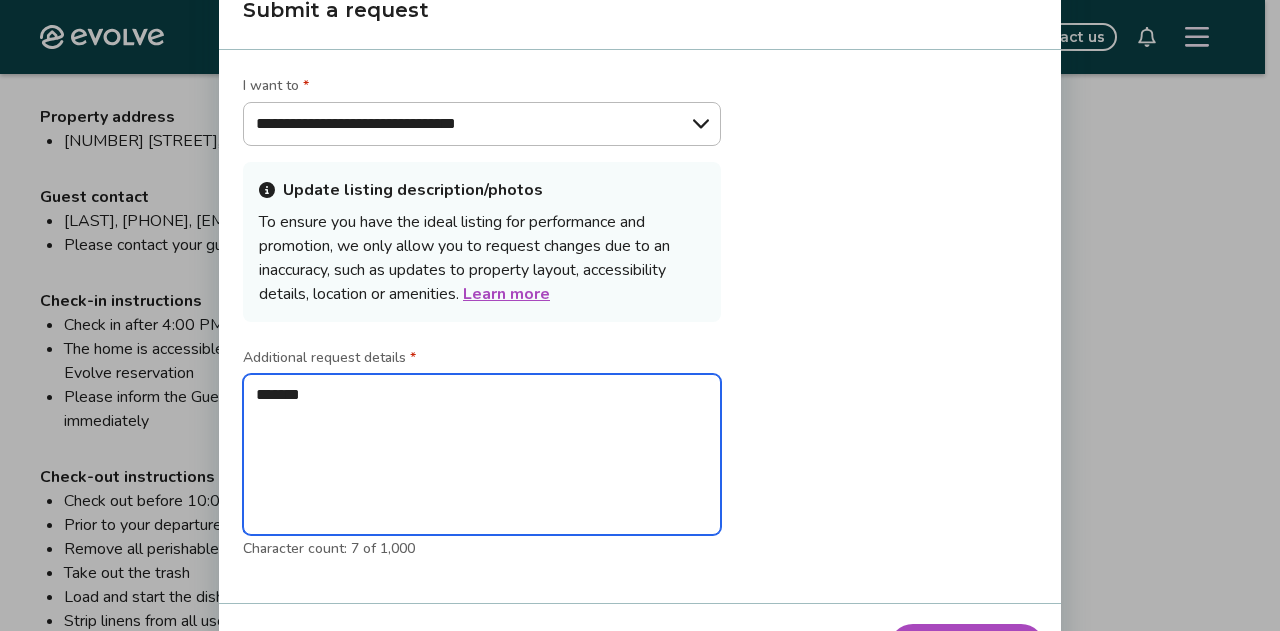 type on "********" 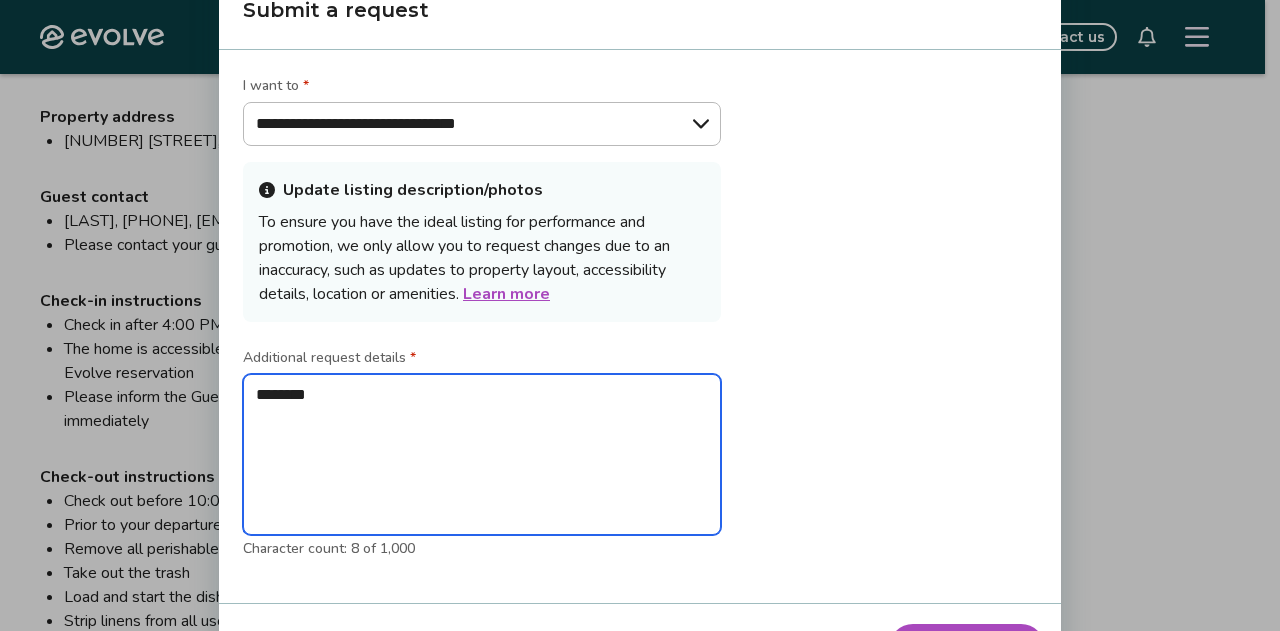 type on "*********" 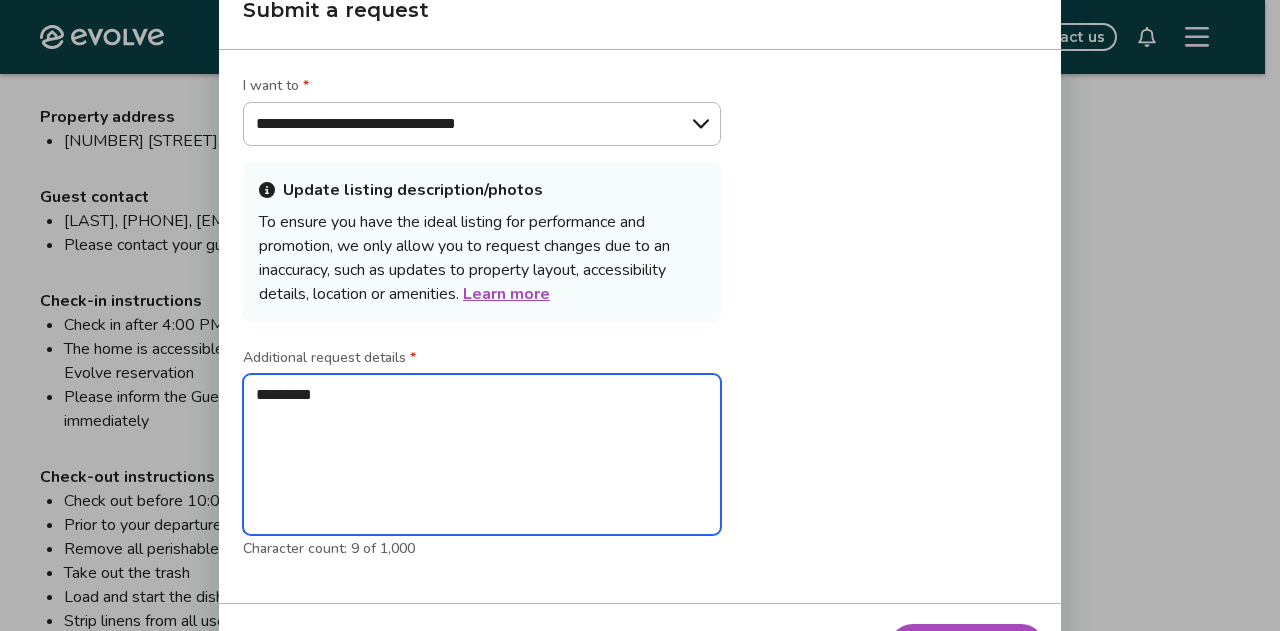 type on "**********" 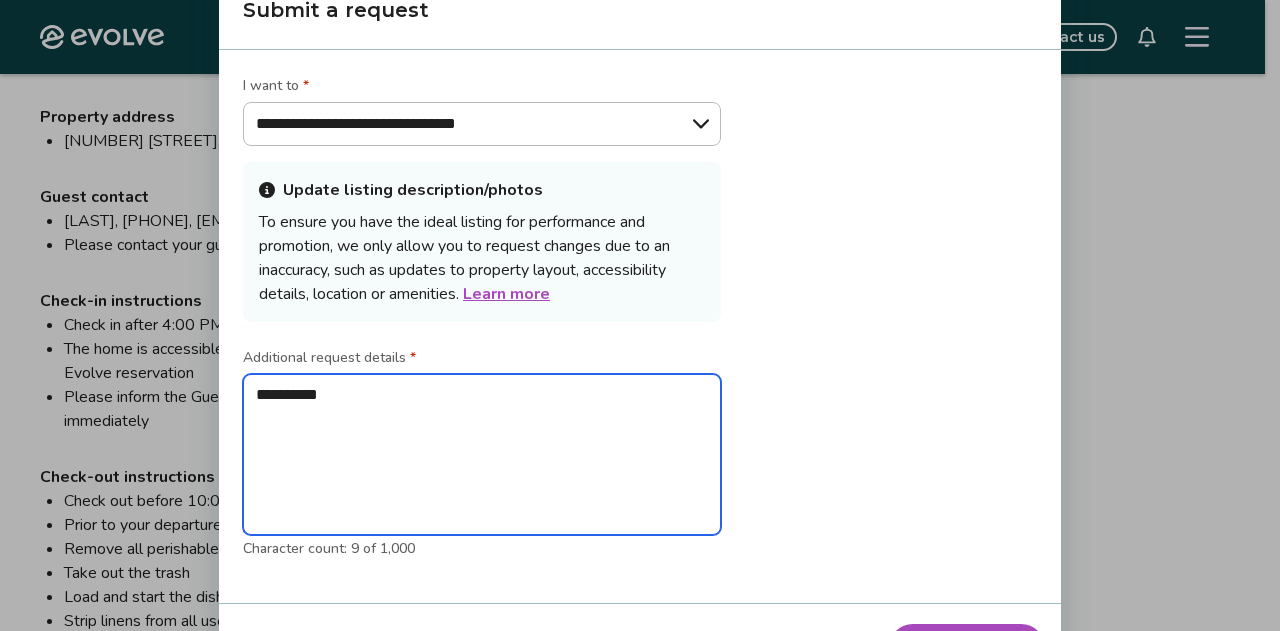 type on "**********" 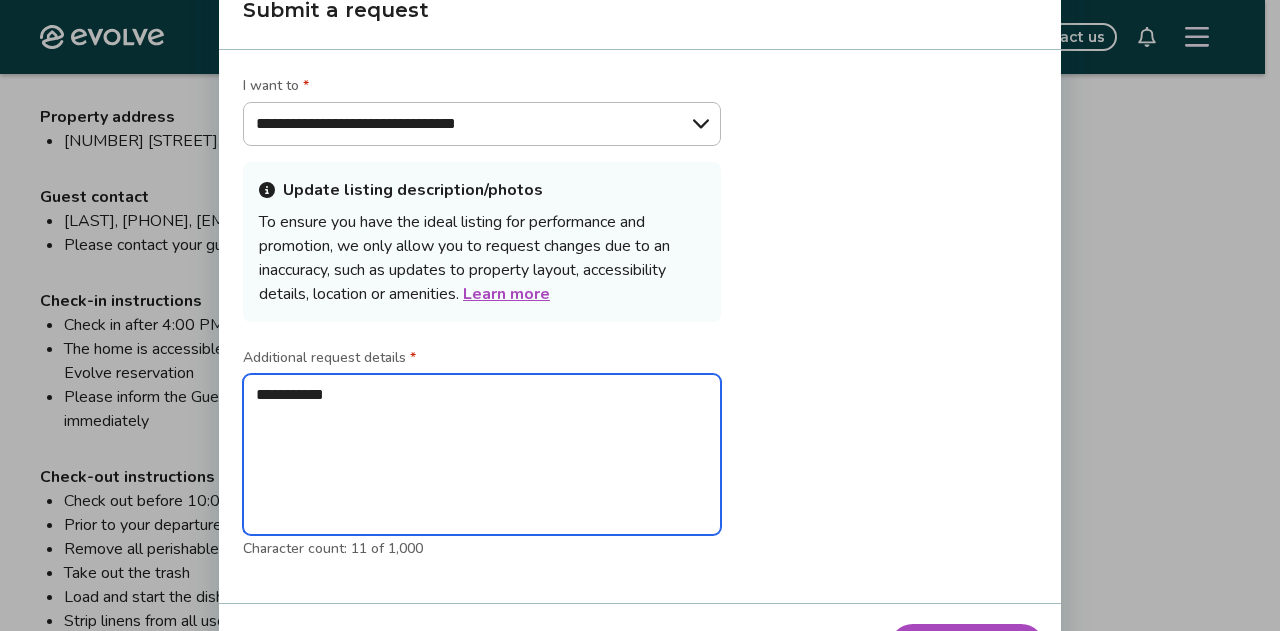 type on "**********" 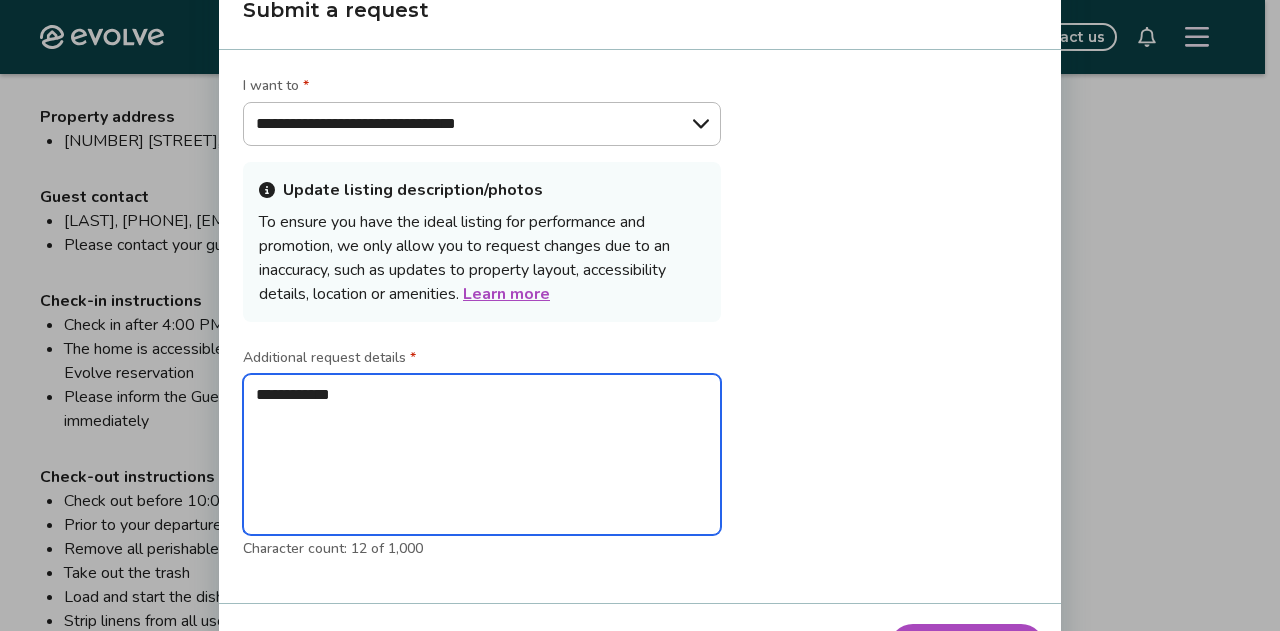 type on "**********" 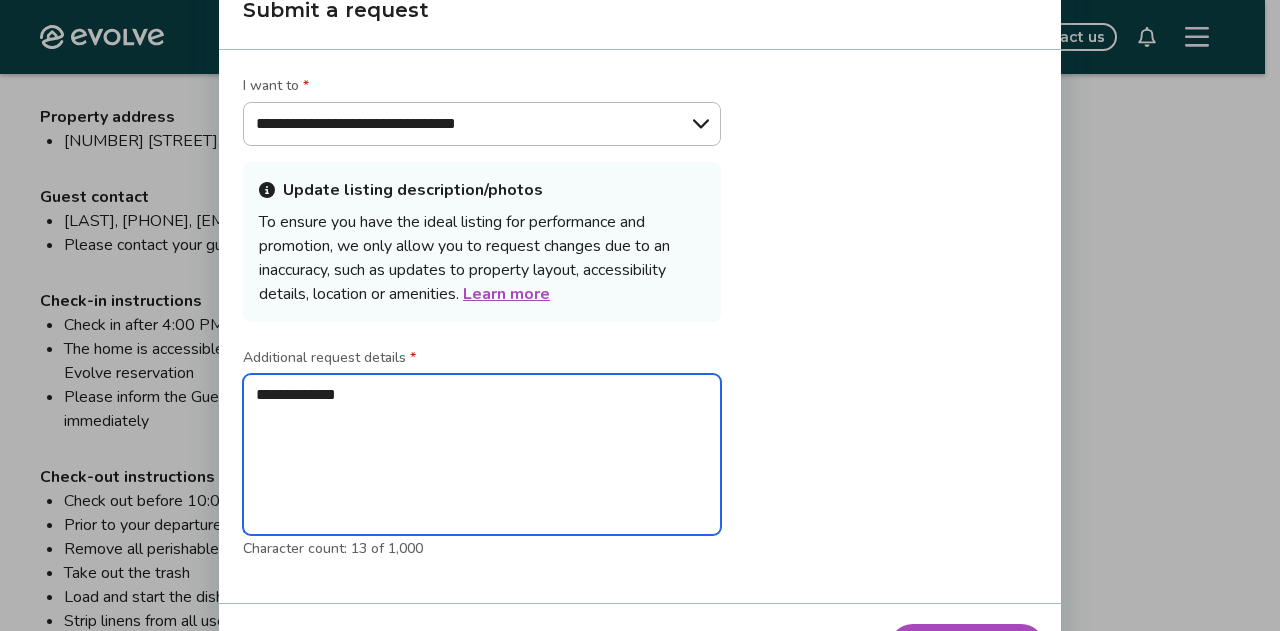 type on "**********" 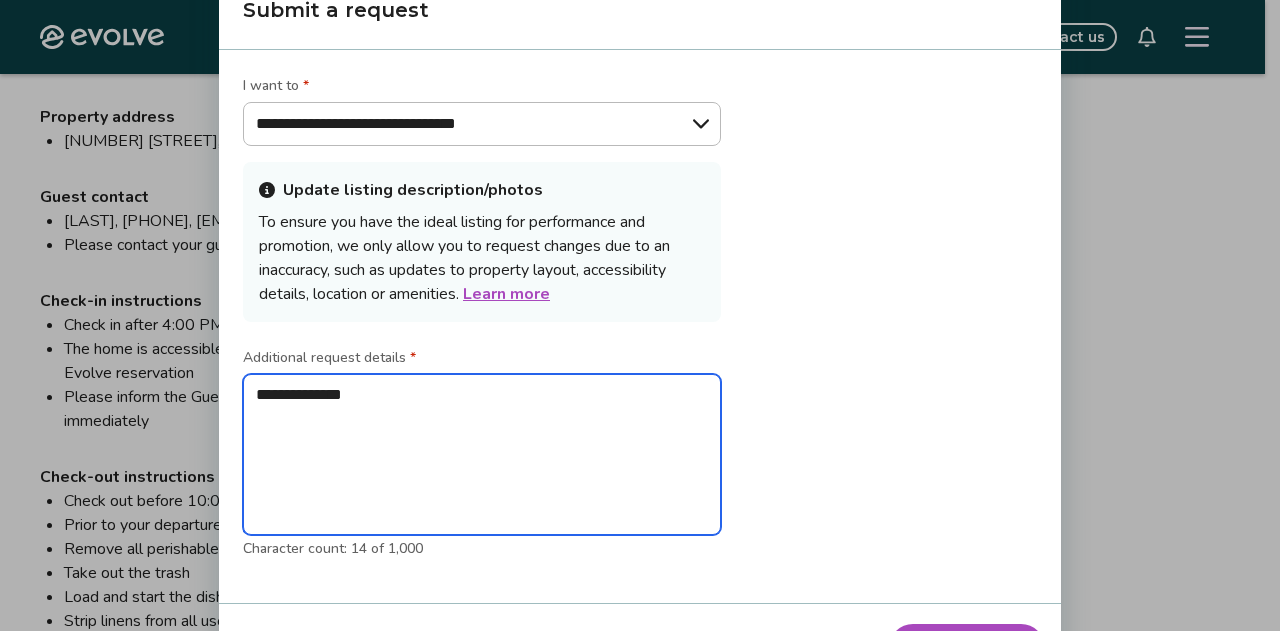 type on "**********" 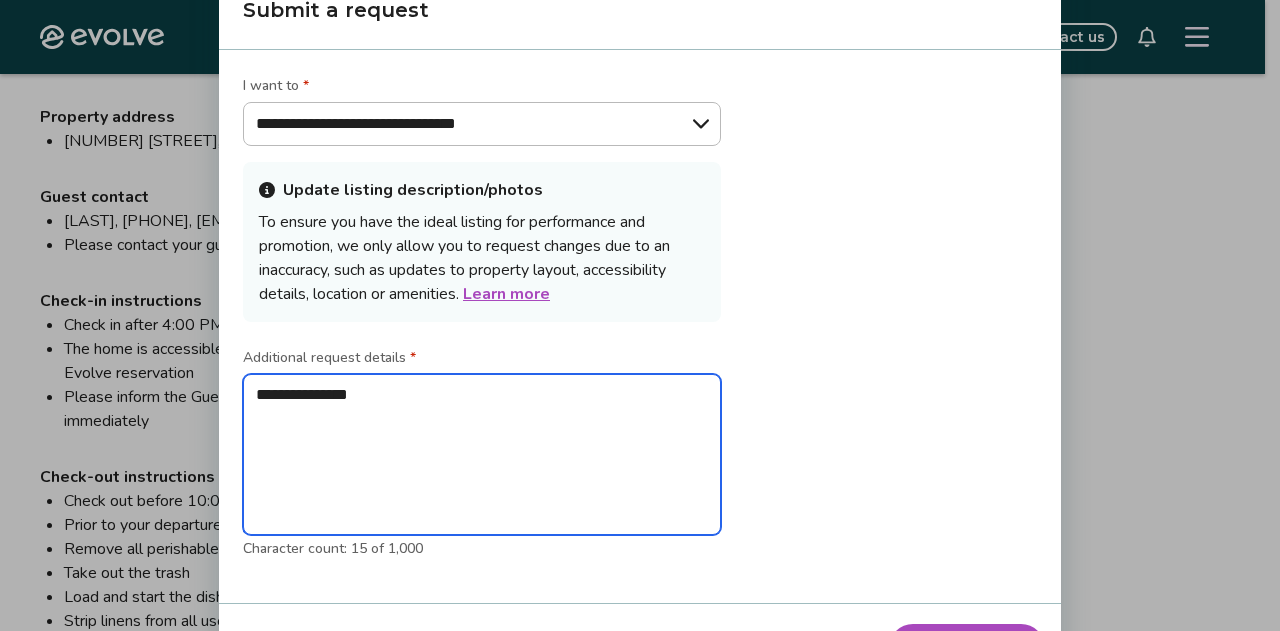 type on "**********" 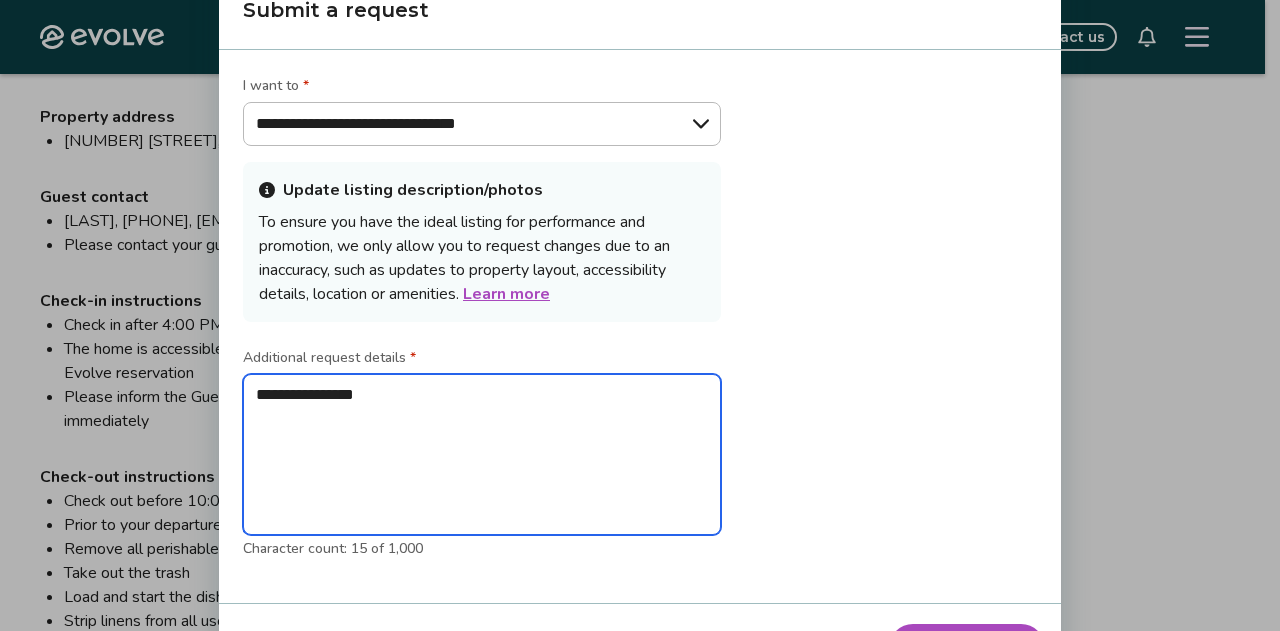 type on "*" 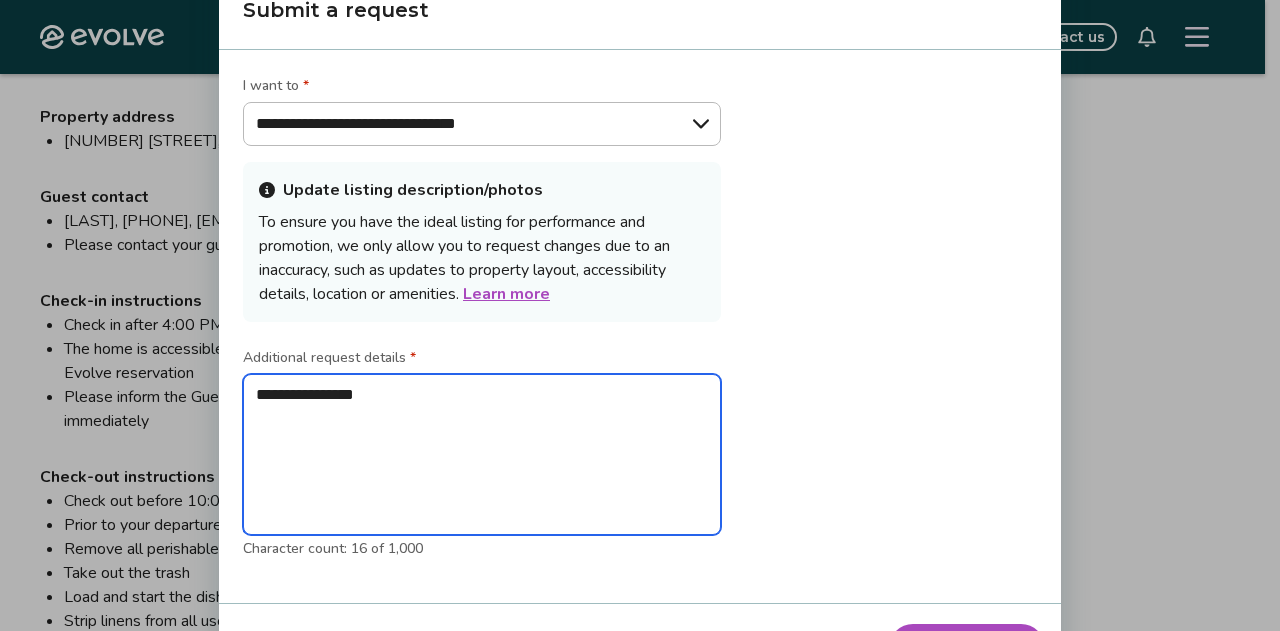 type on "**********" 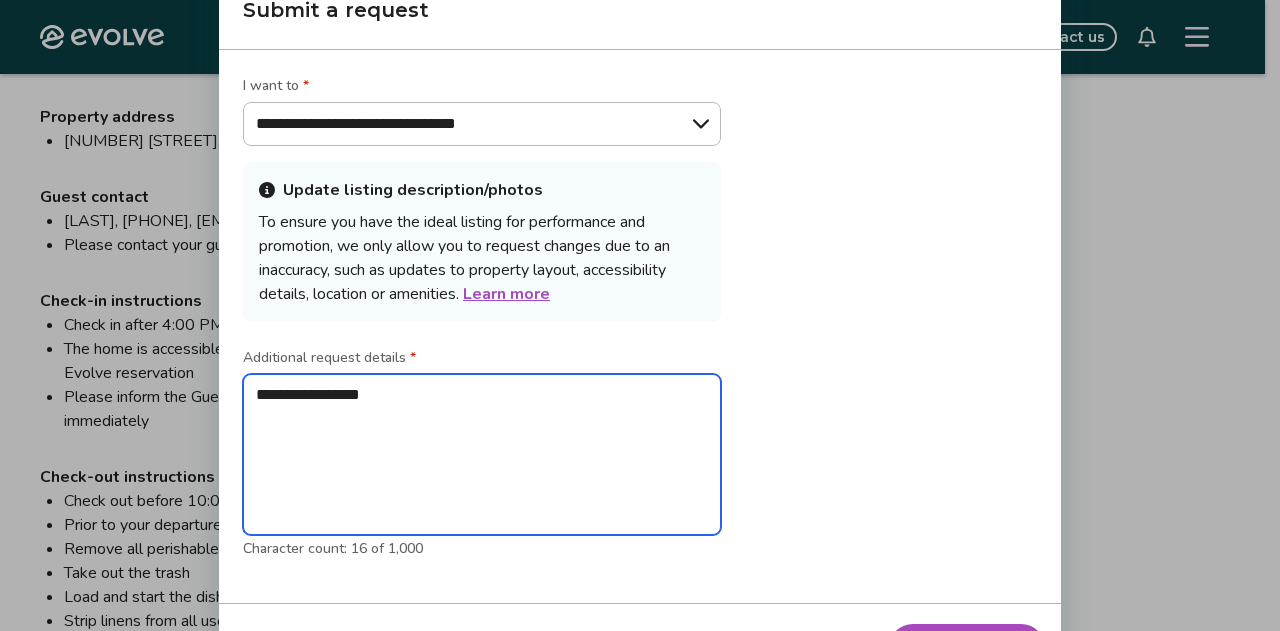 type on "**********" 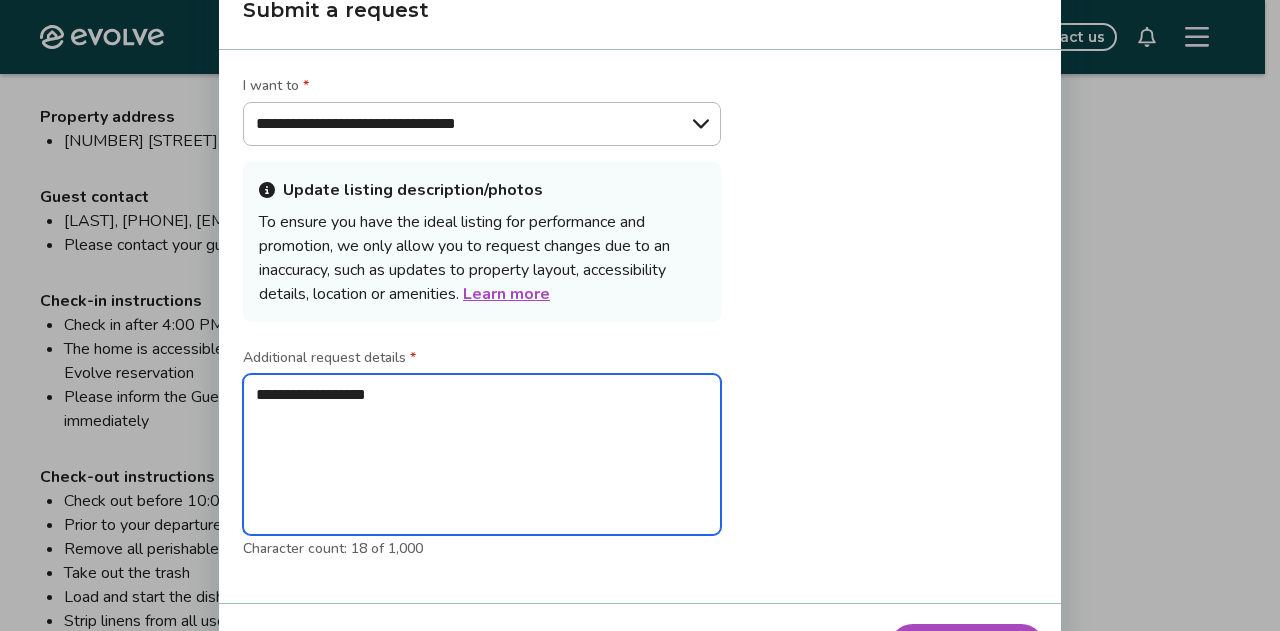 type on "**********" 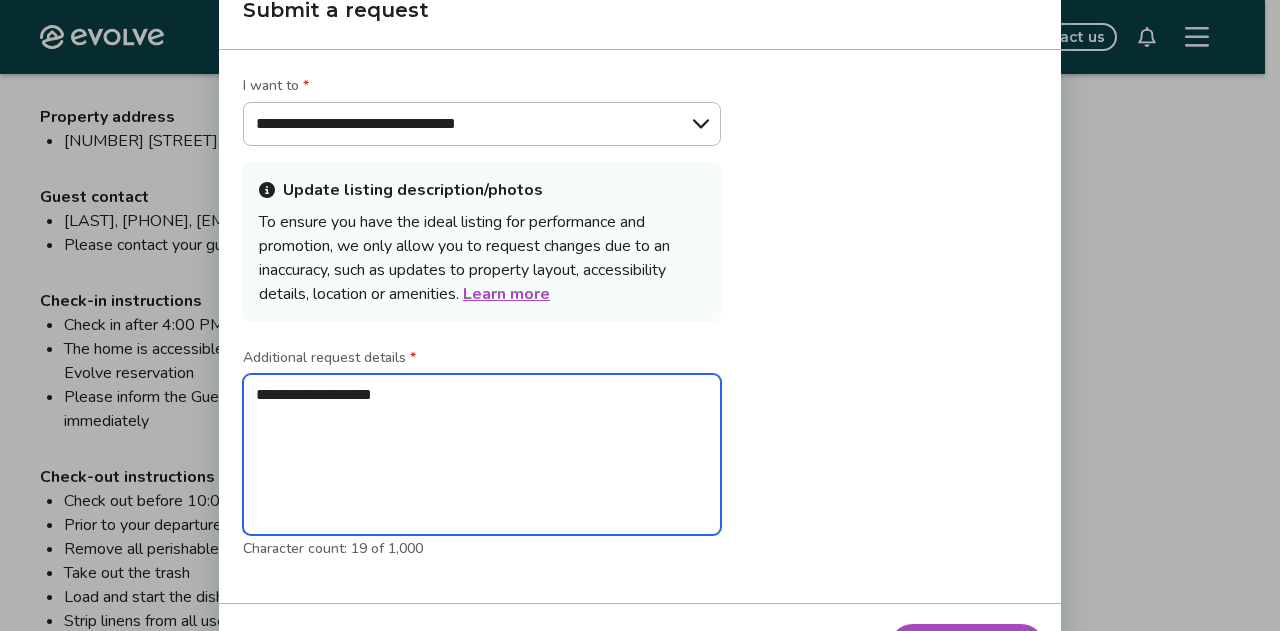 type on "**********" 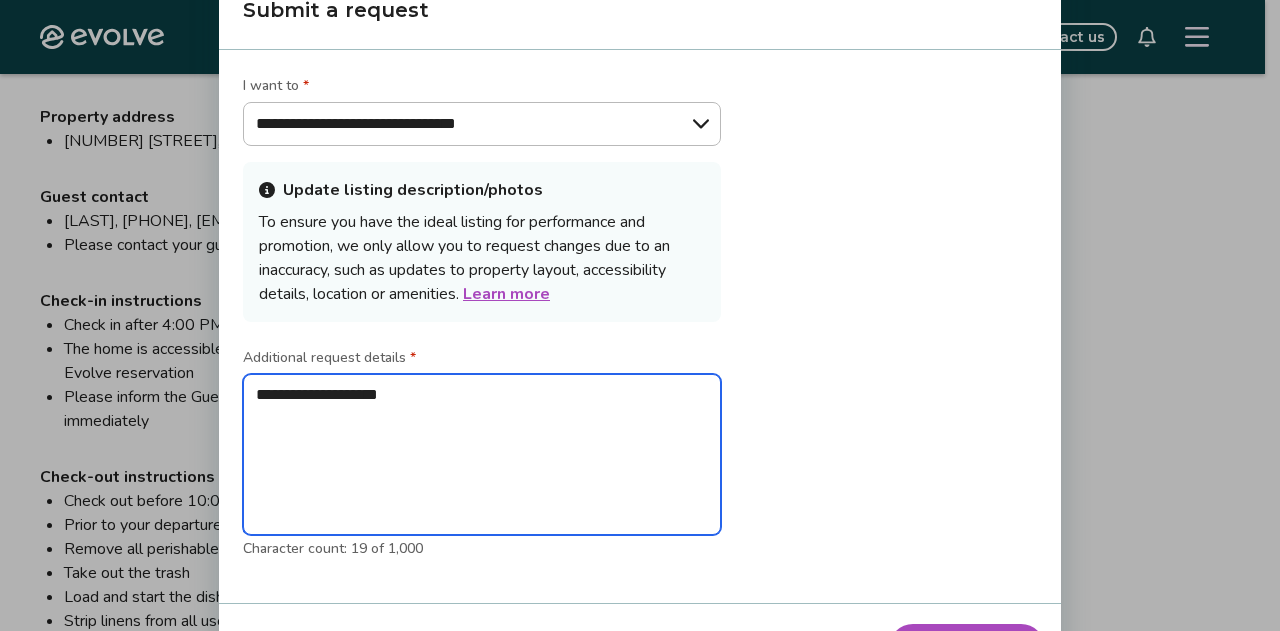 type on "**********" 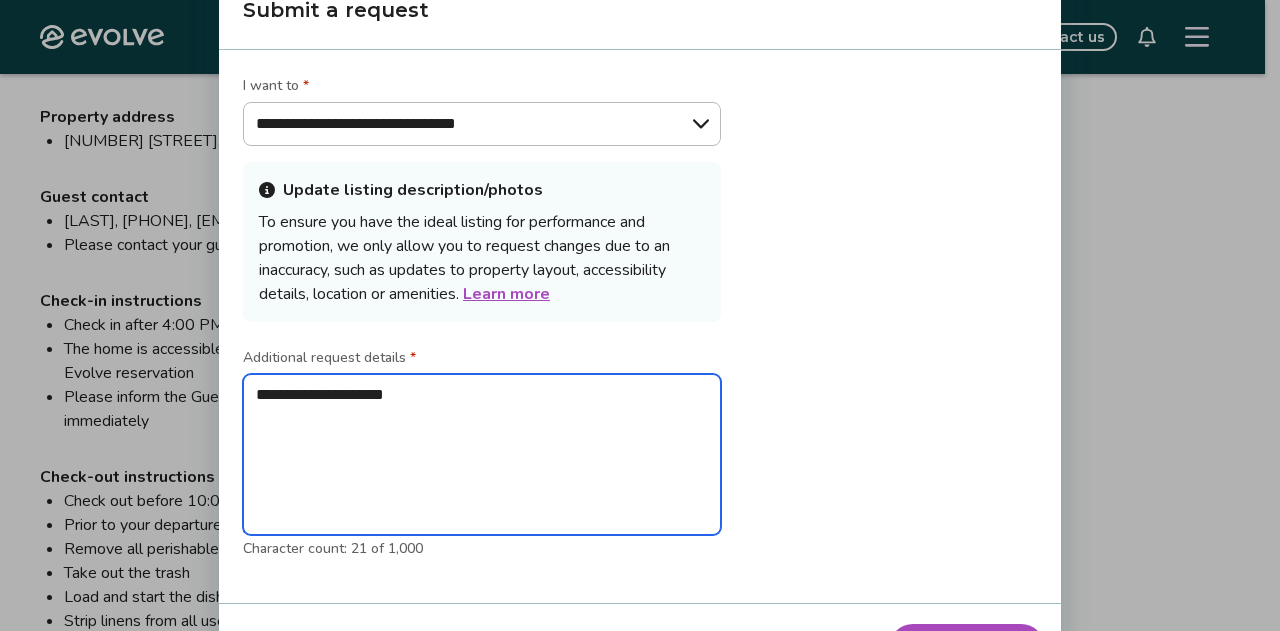type on "**********" 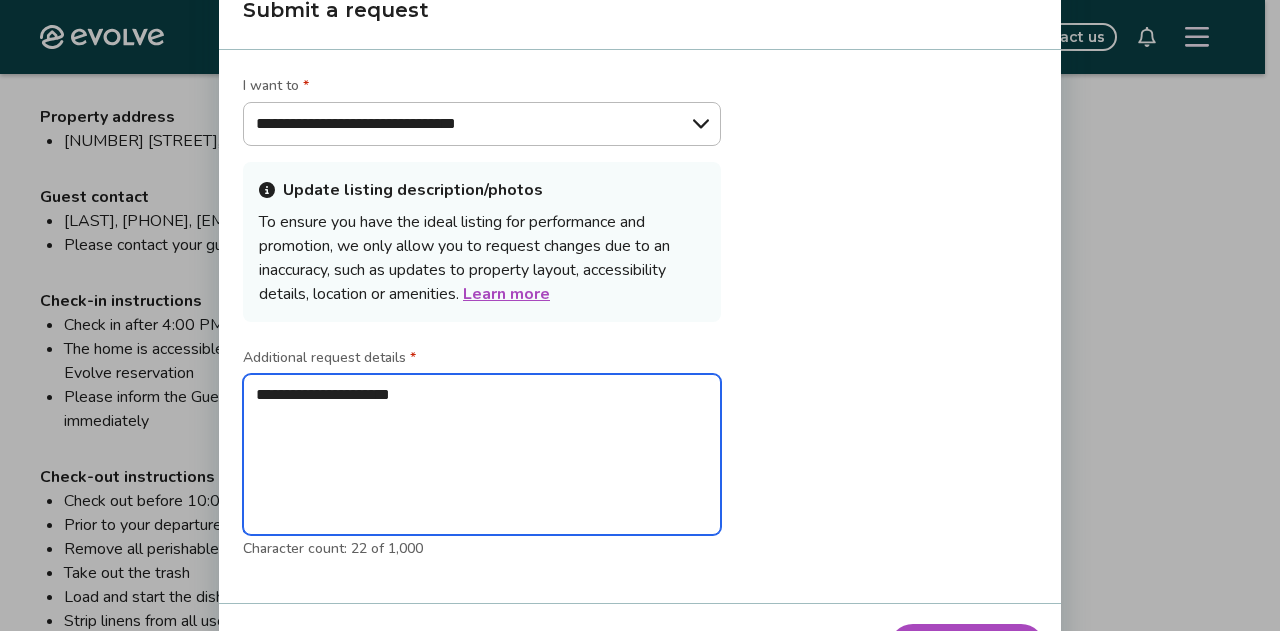 type on "**********" 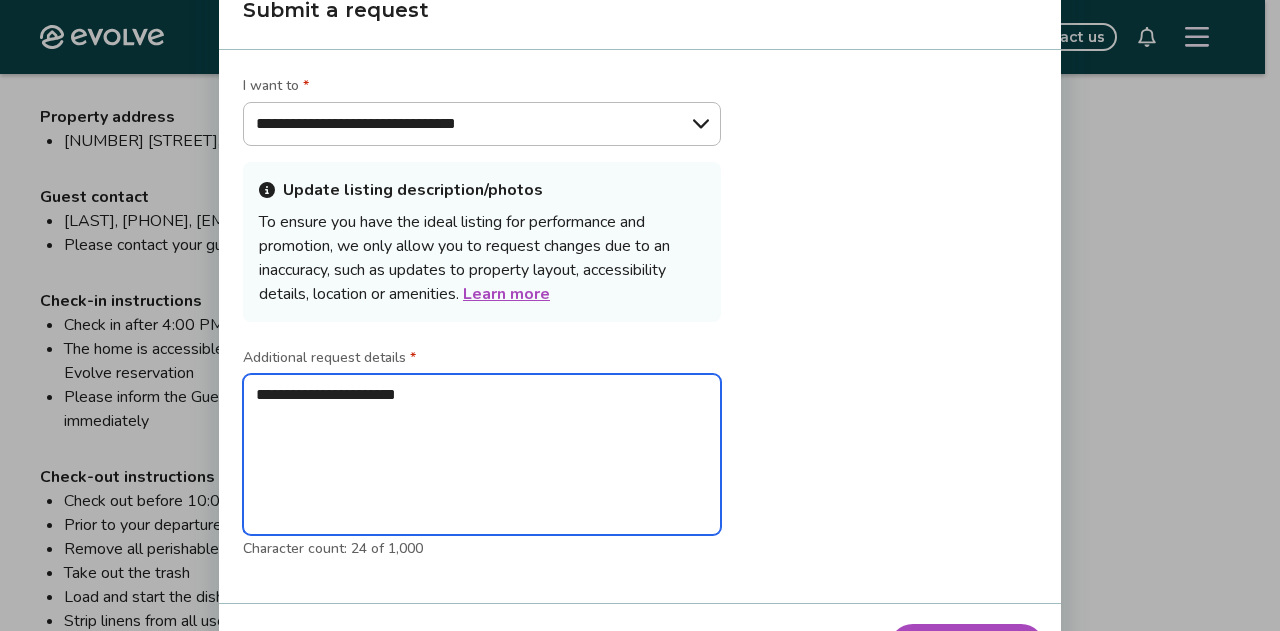 type on "**********" 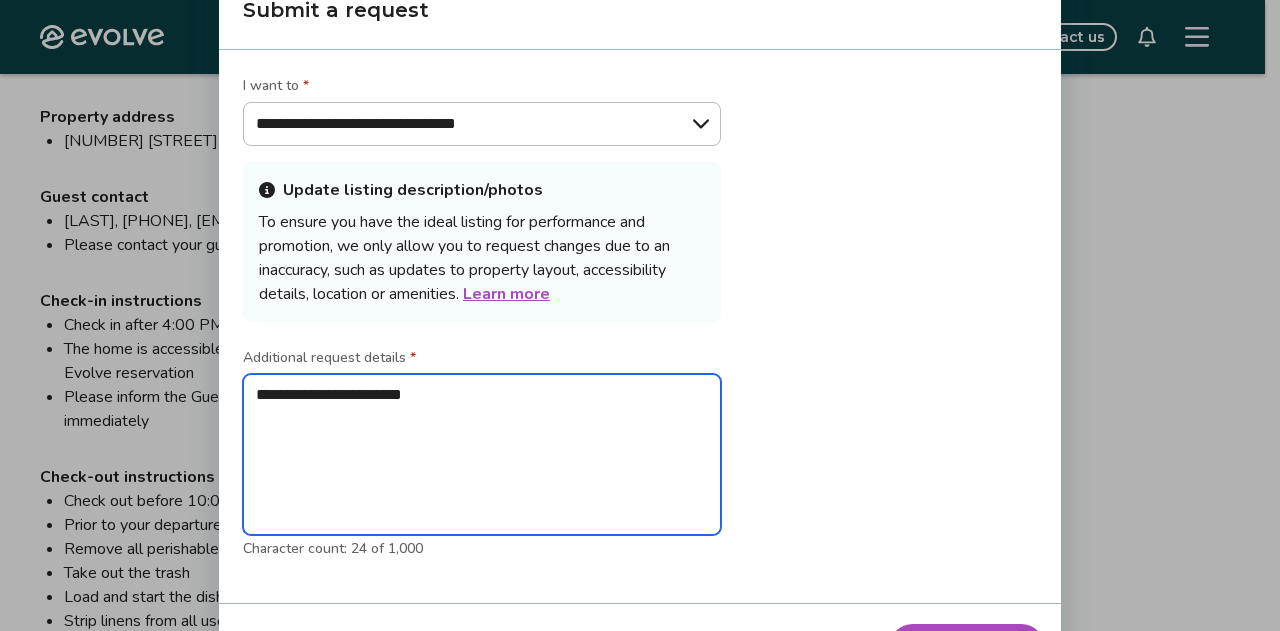 type on "**********" 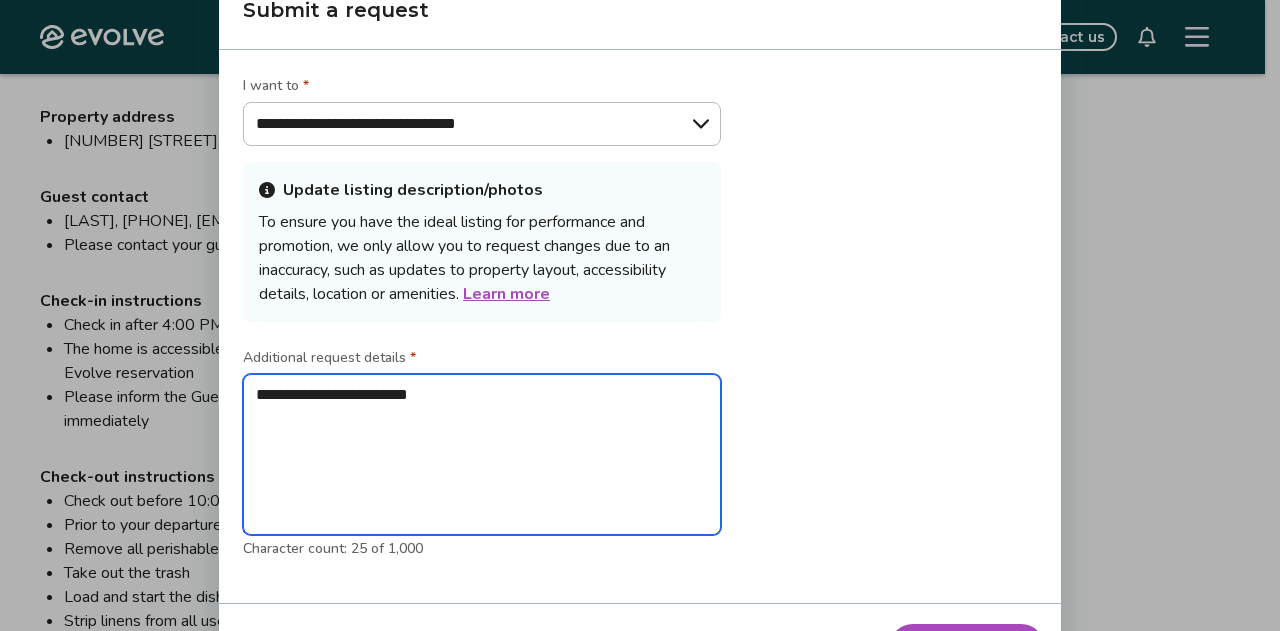 type on "**********" 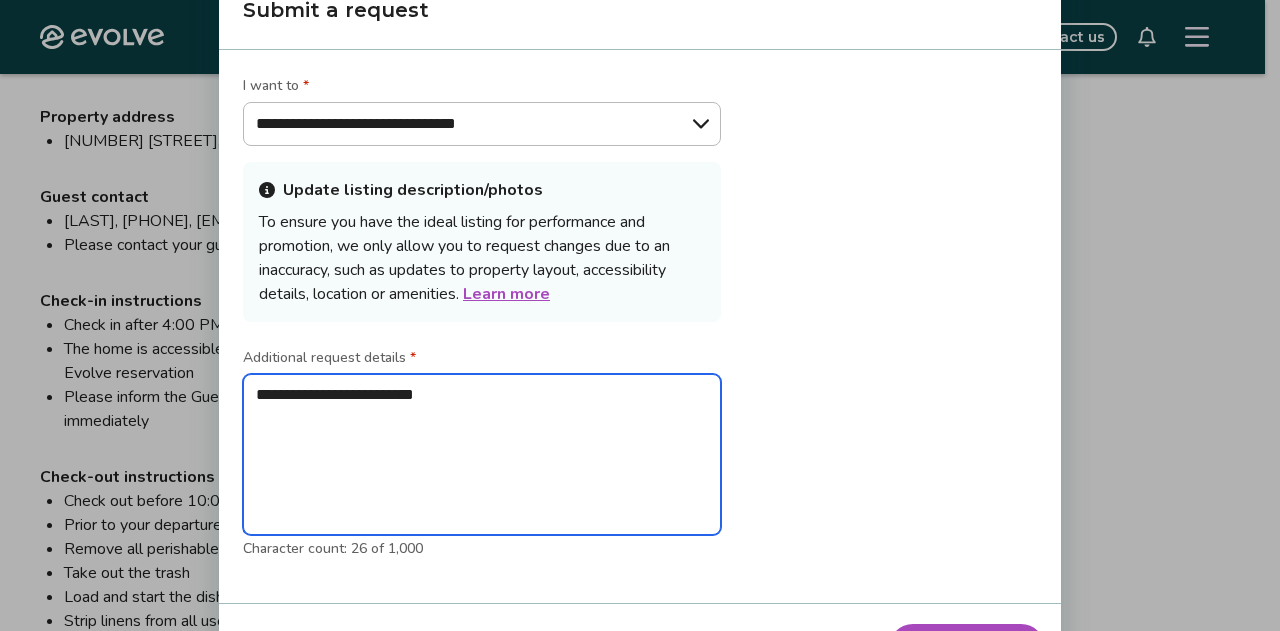 type on "**********" 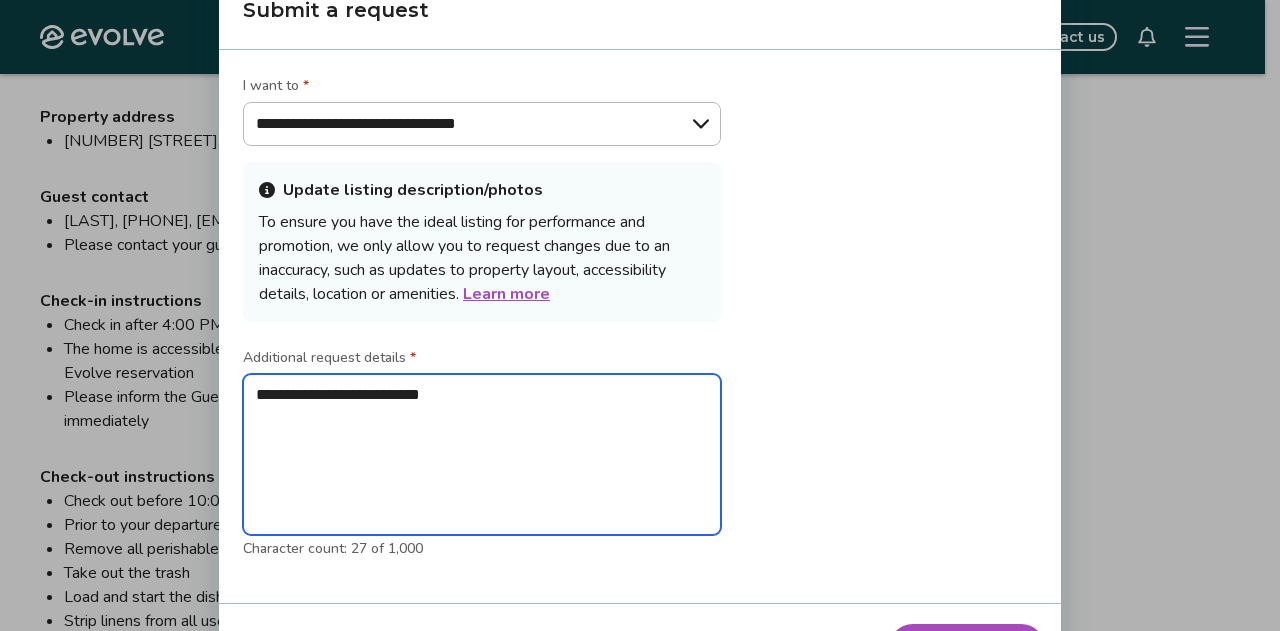 type on "**********" 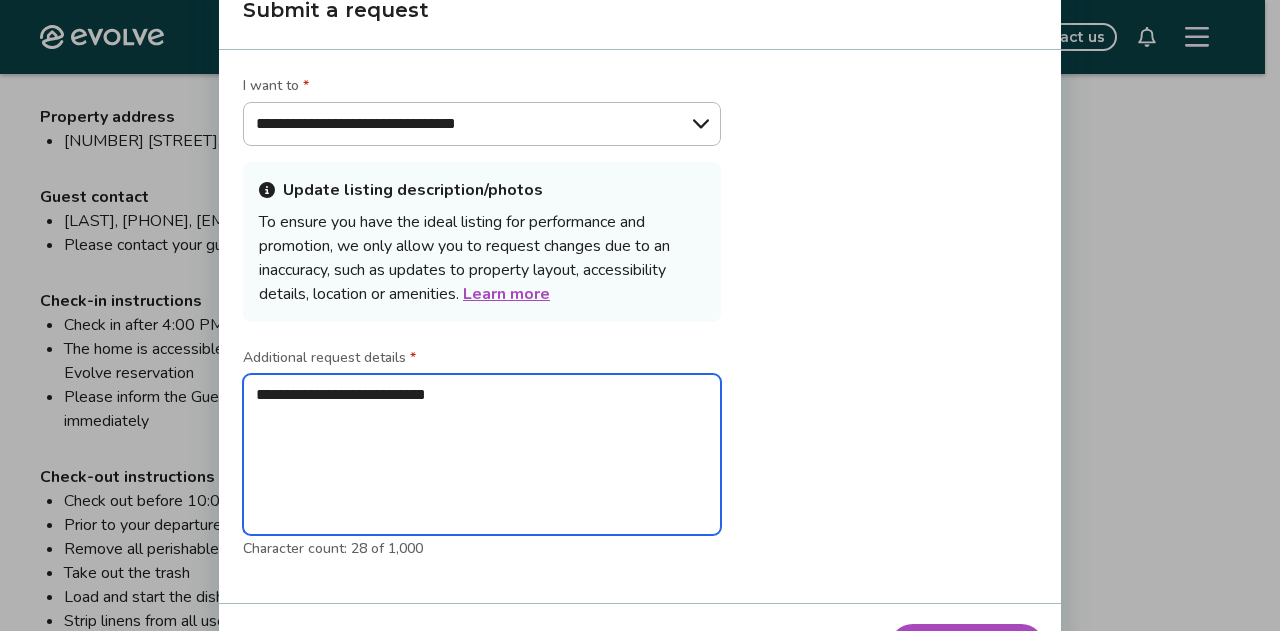 type on "**********" 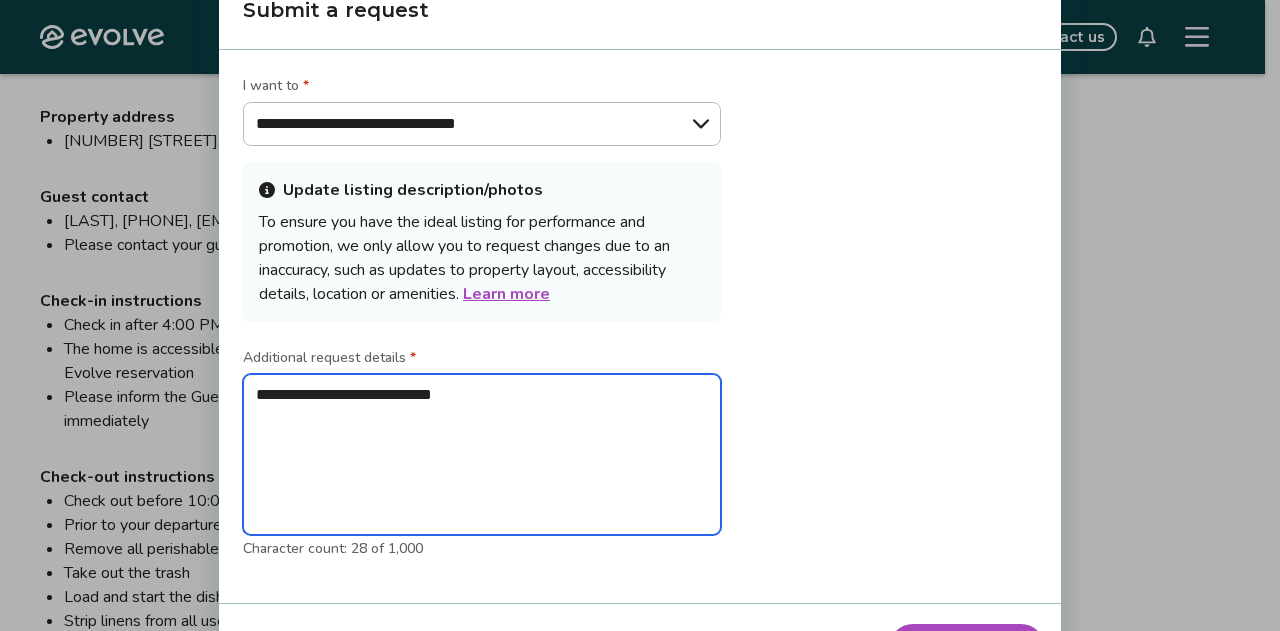type on "**********" 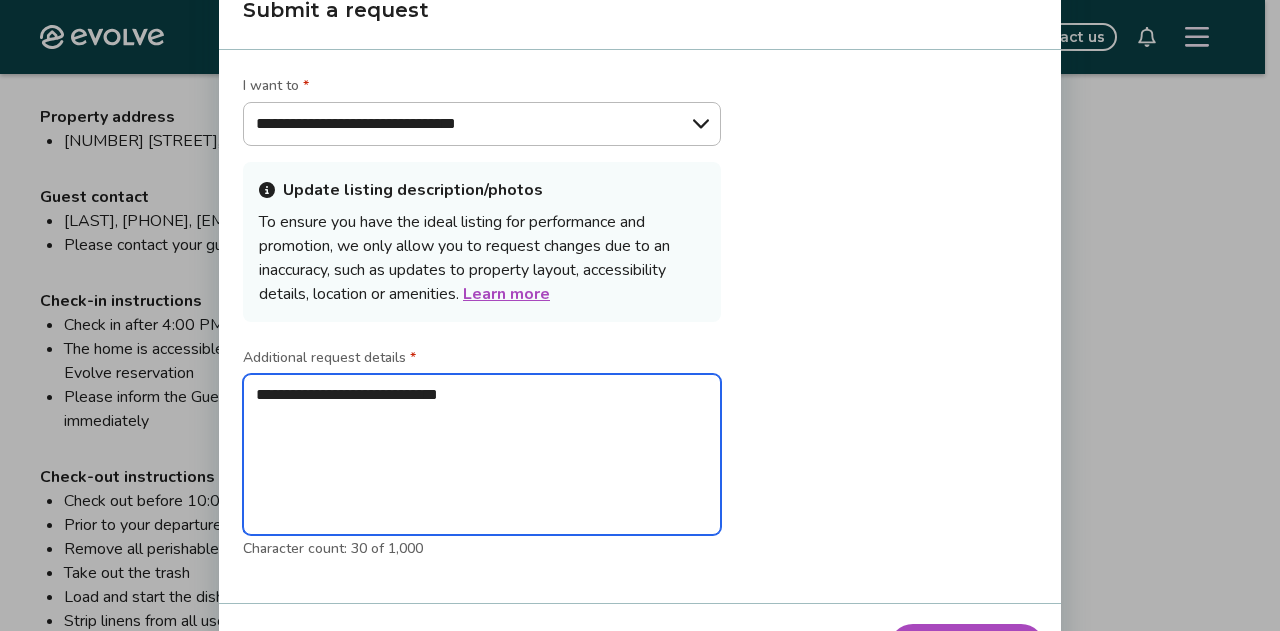type on "**********" 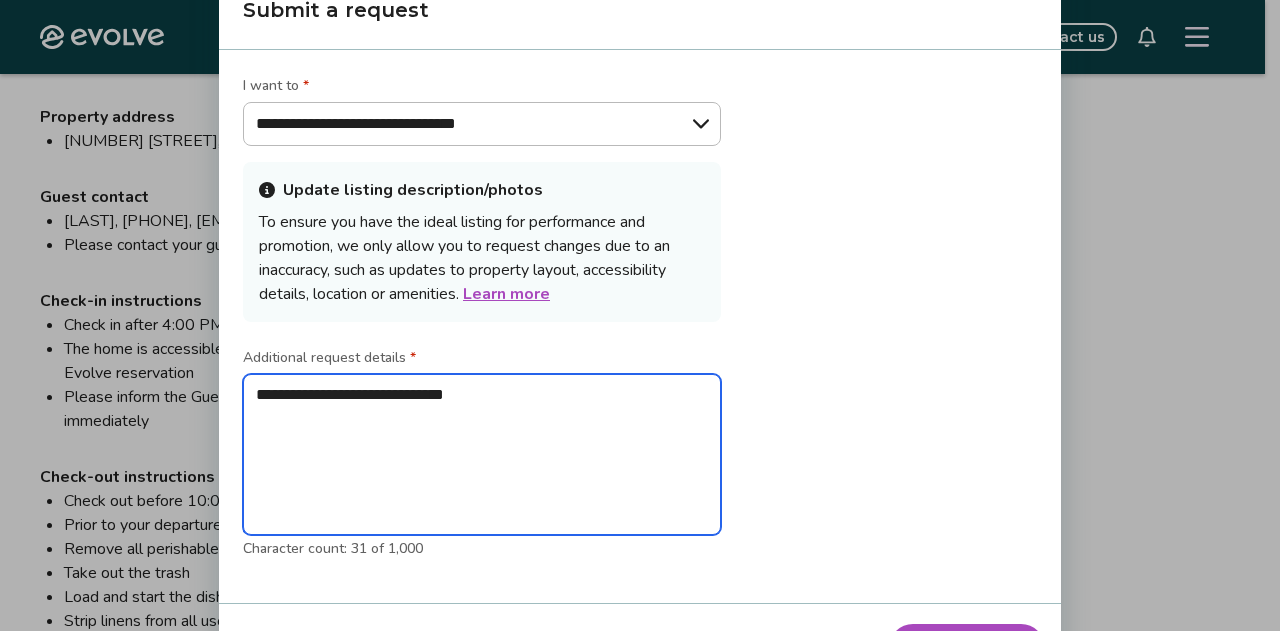 type on "**********" 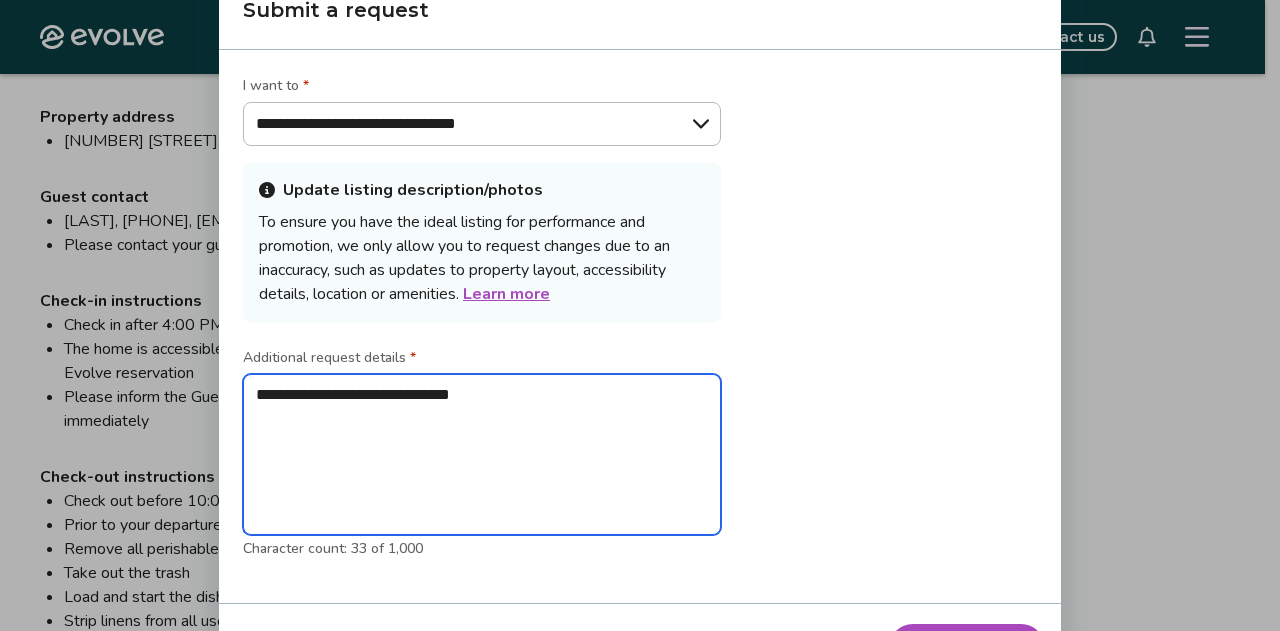 type on "**********" 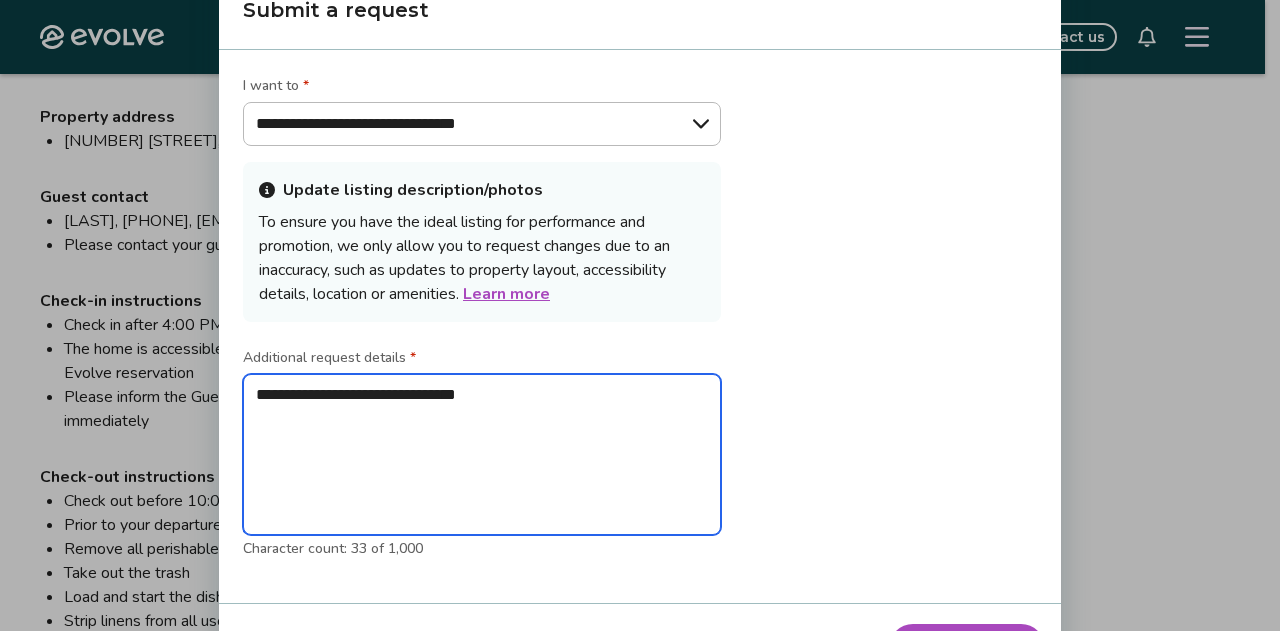 type on "**********" 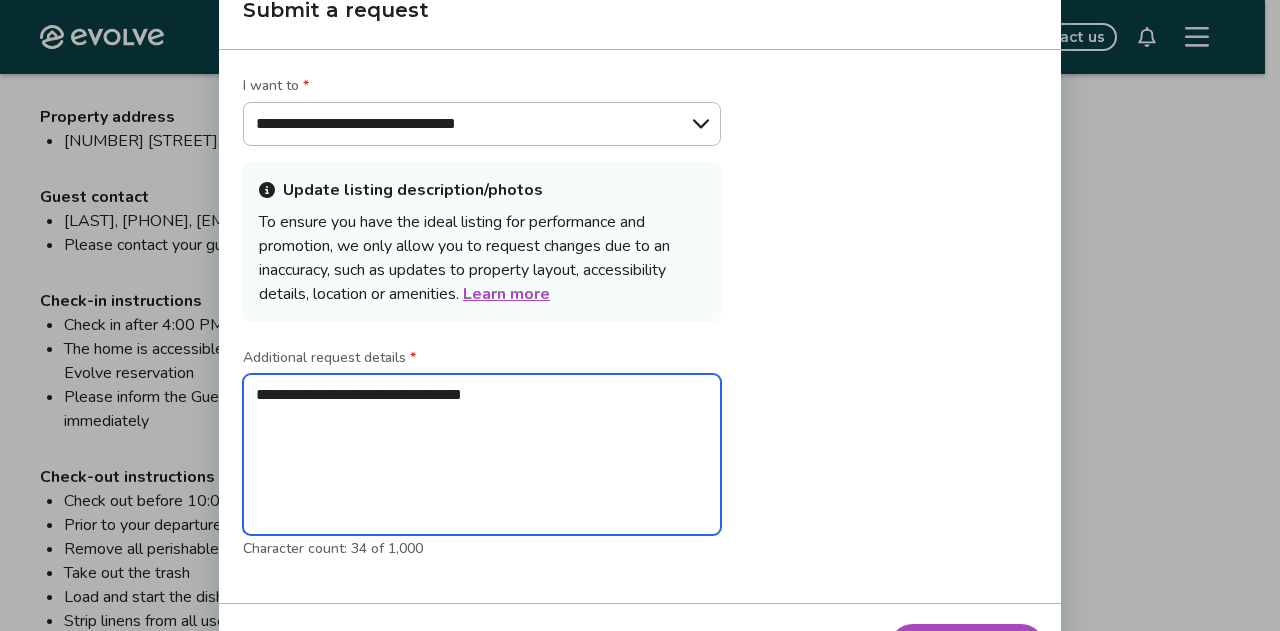 type on "**********" 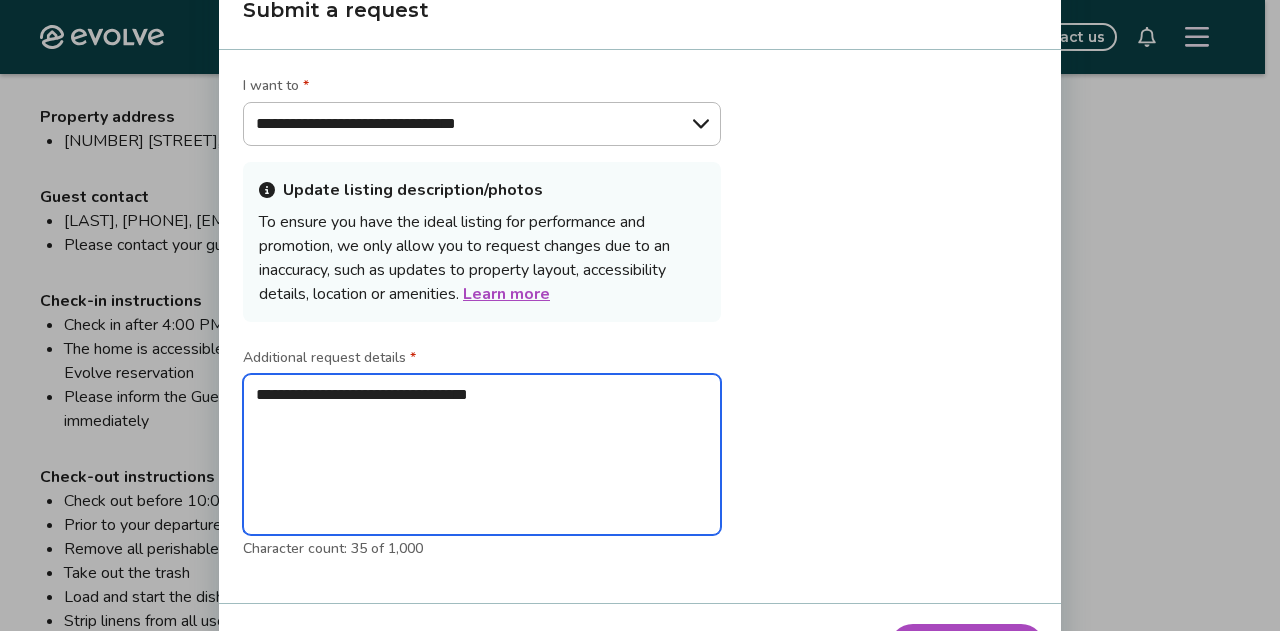 type on "**********" 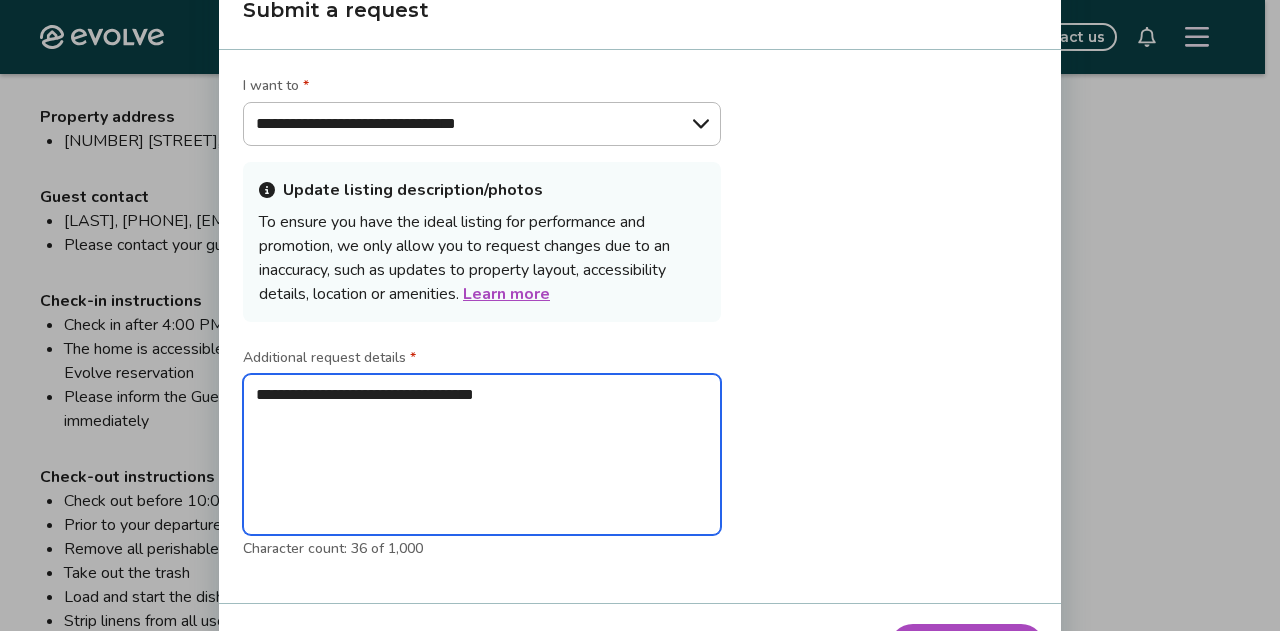 type on "**********" 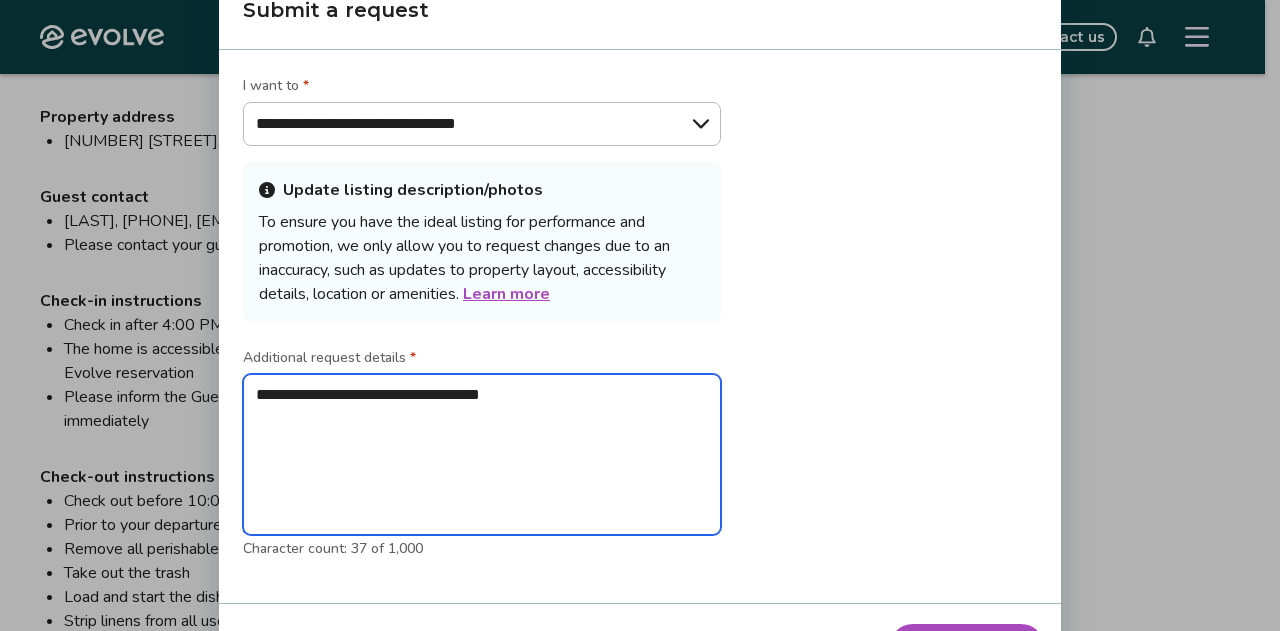 type on "**********" 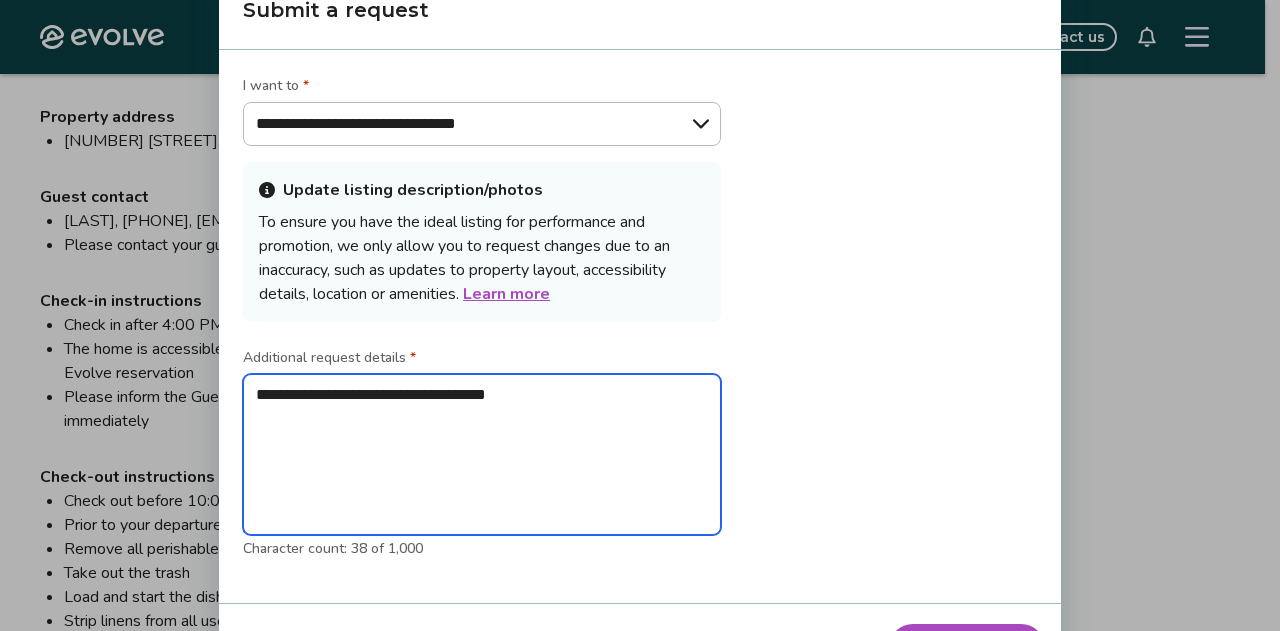 type on "**********" 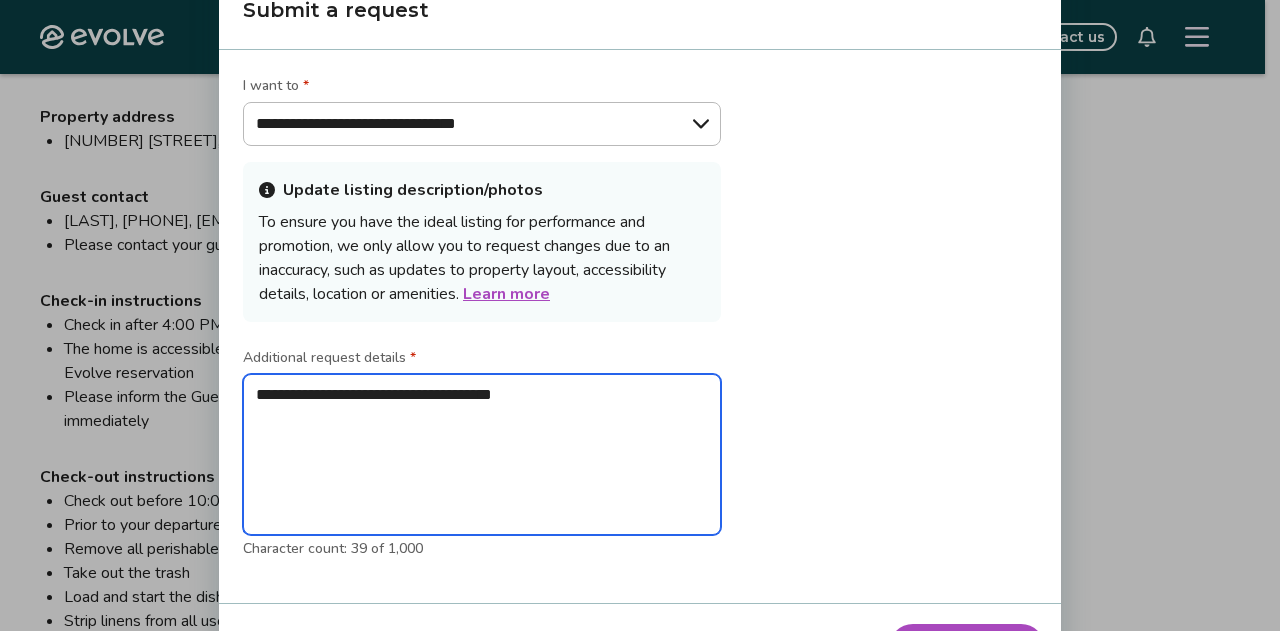 type on "**********" 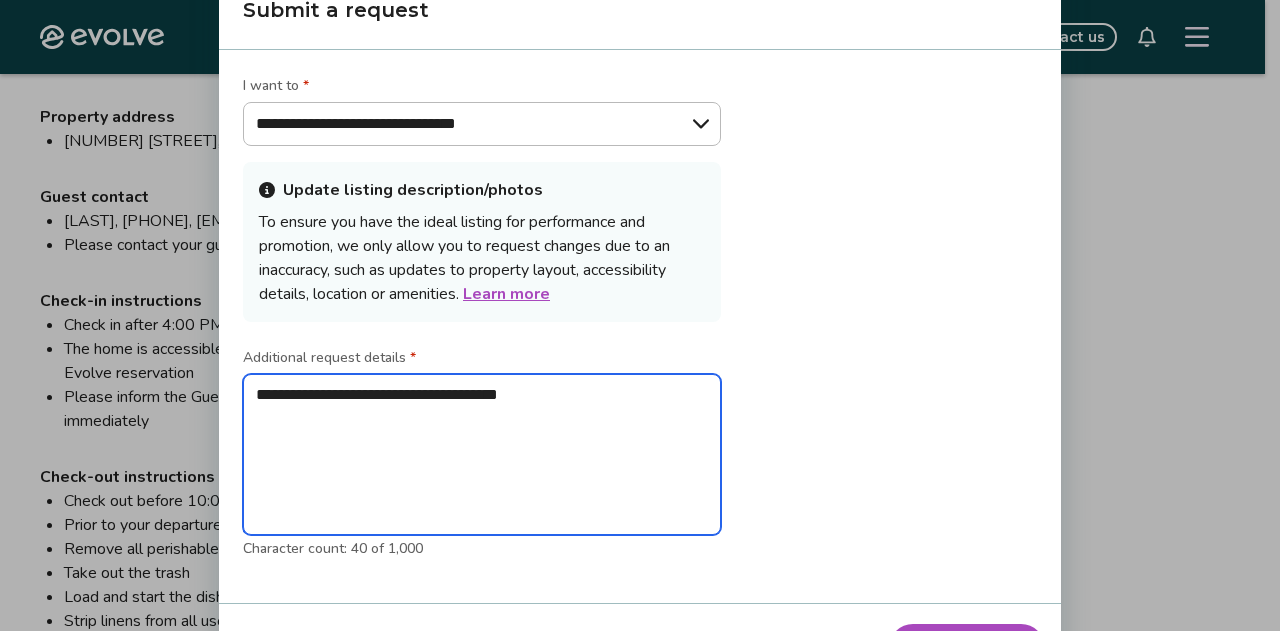 type on "**********" 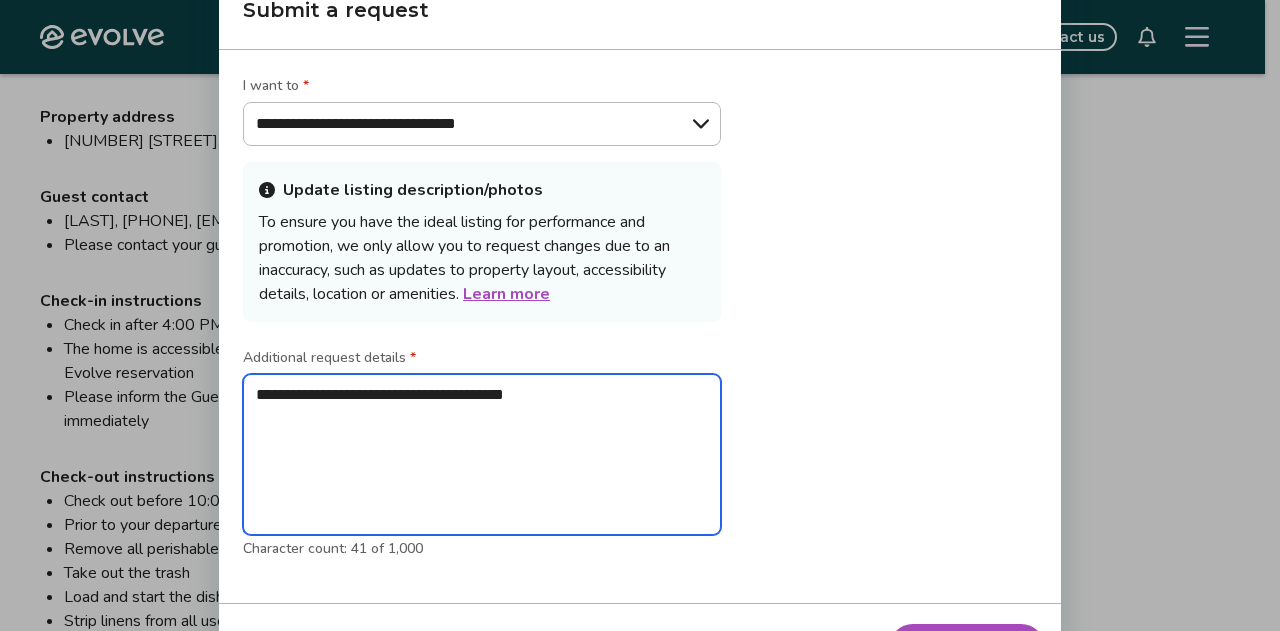 type on "**********" 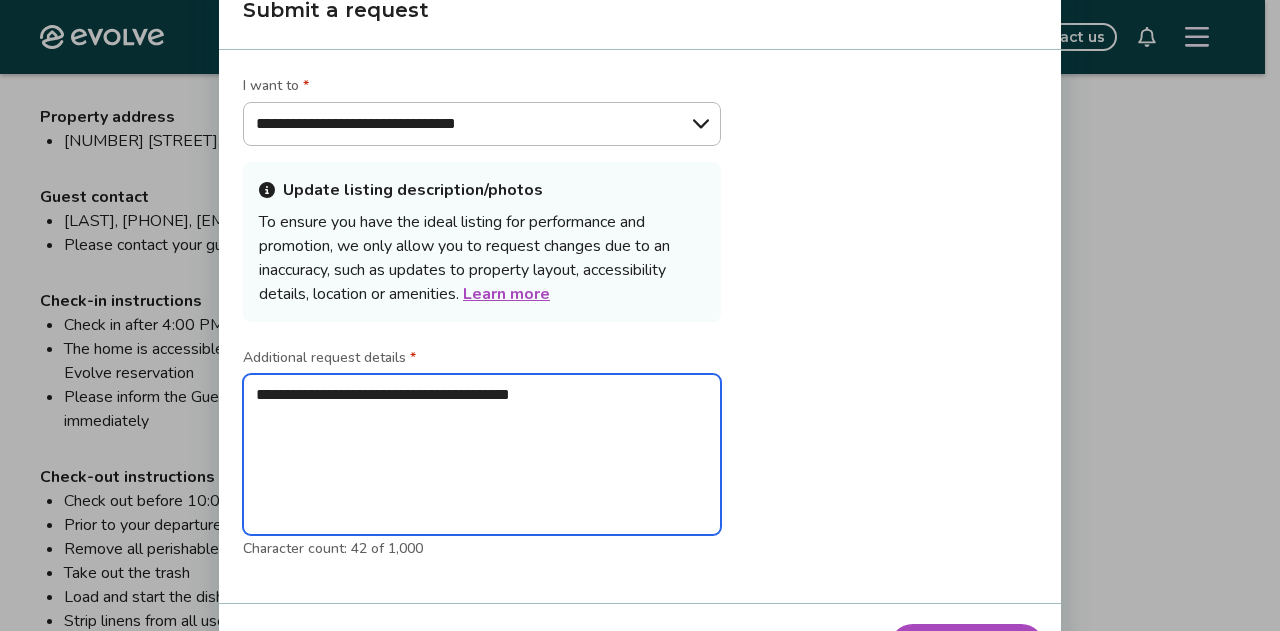 type on "**********" 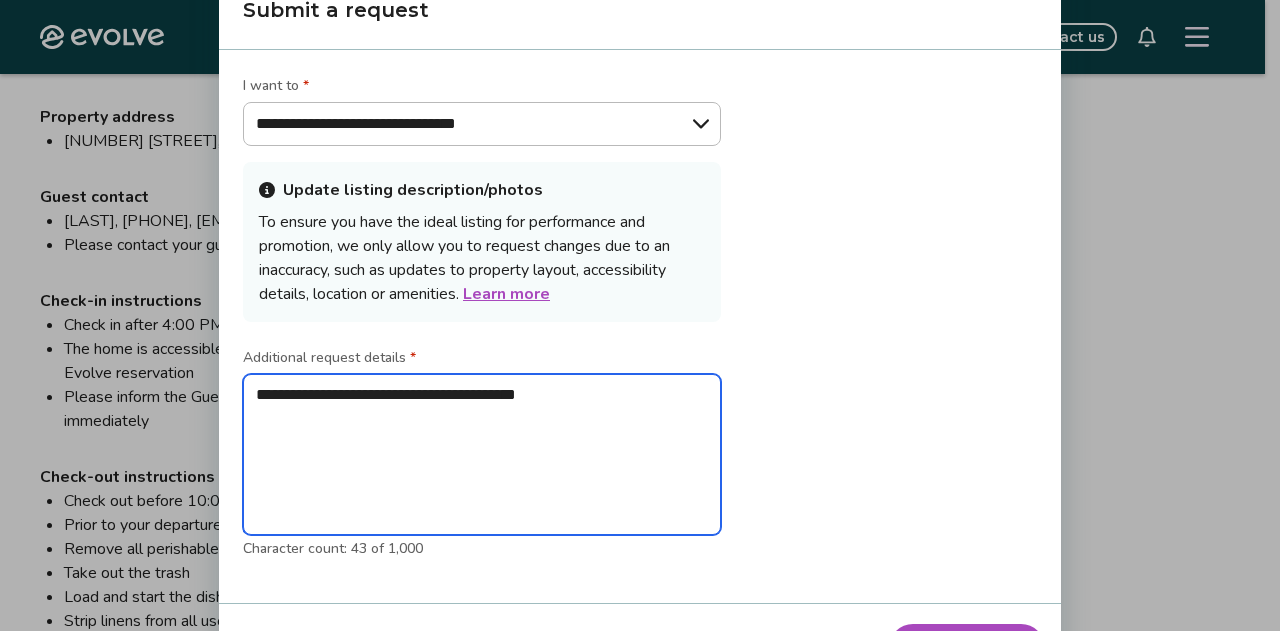 type on "**********" 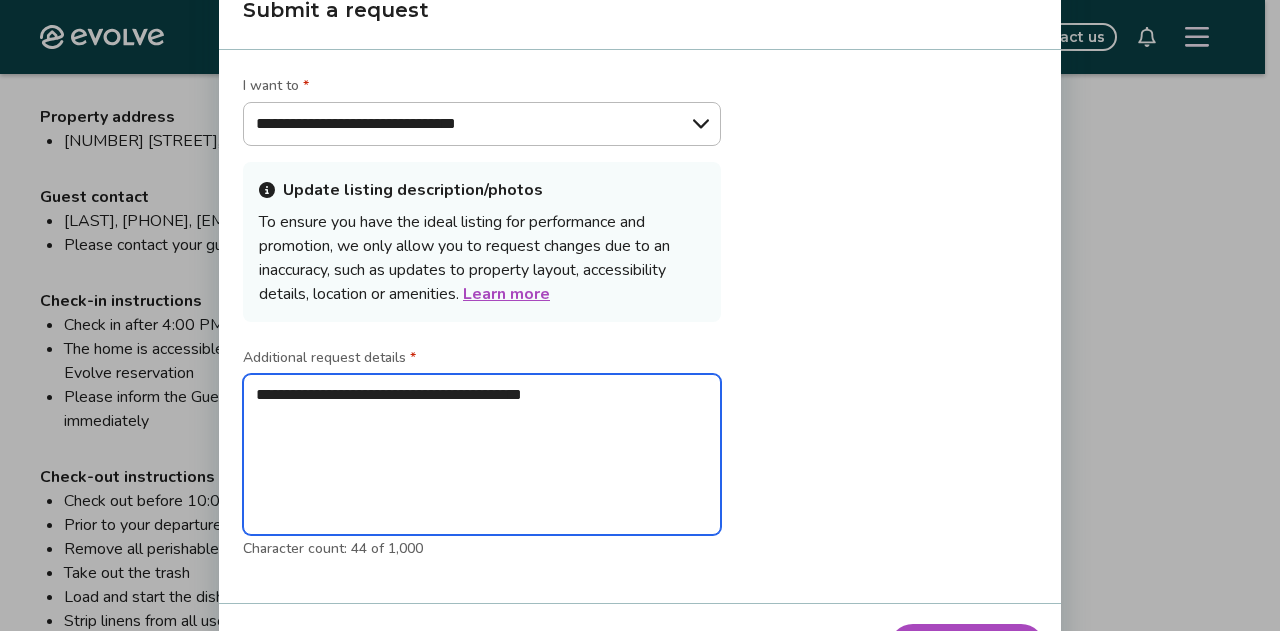 type on "**********" 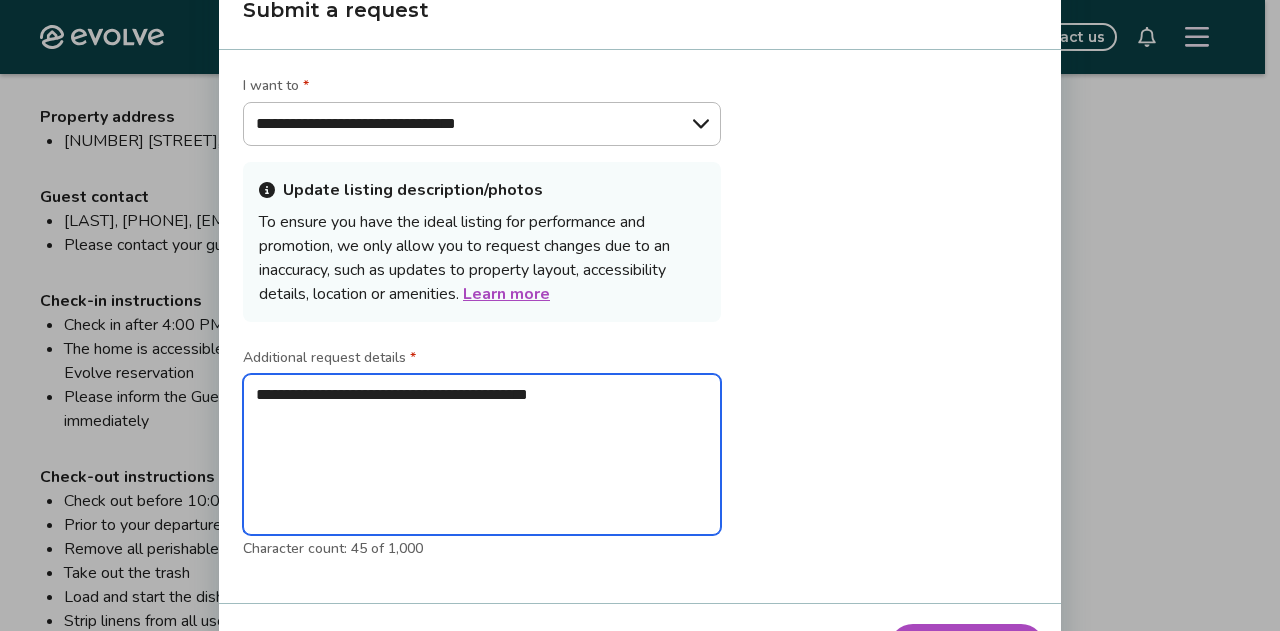 type on "**********" 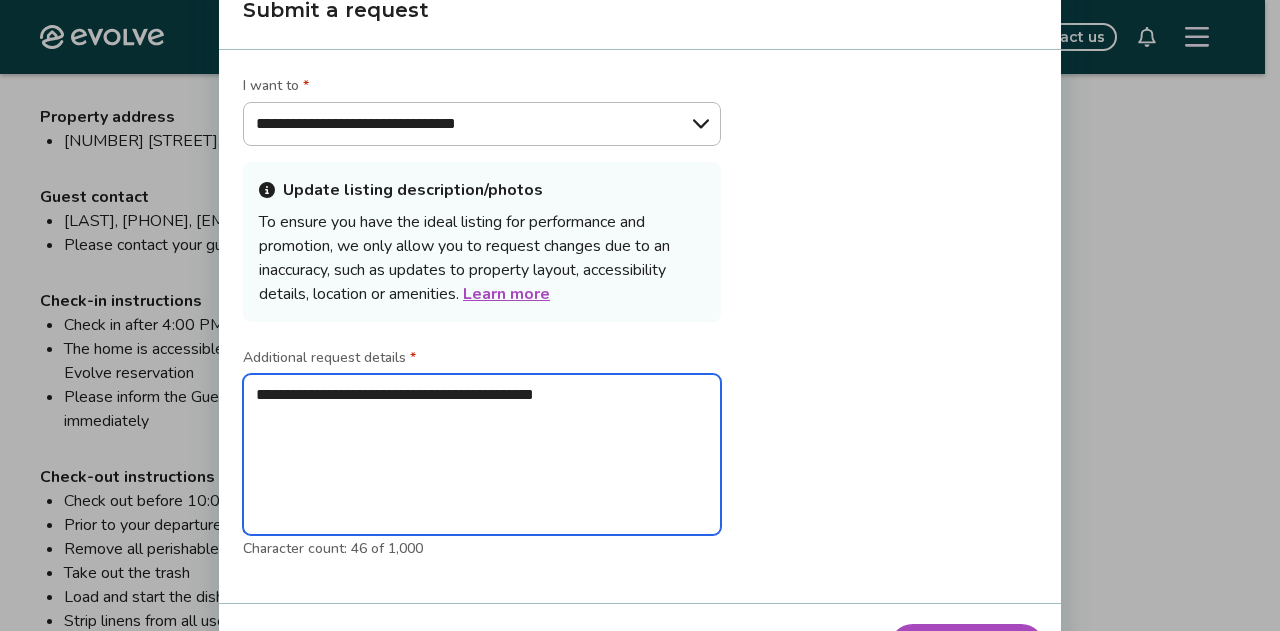 type on "**********" 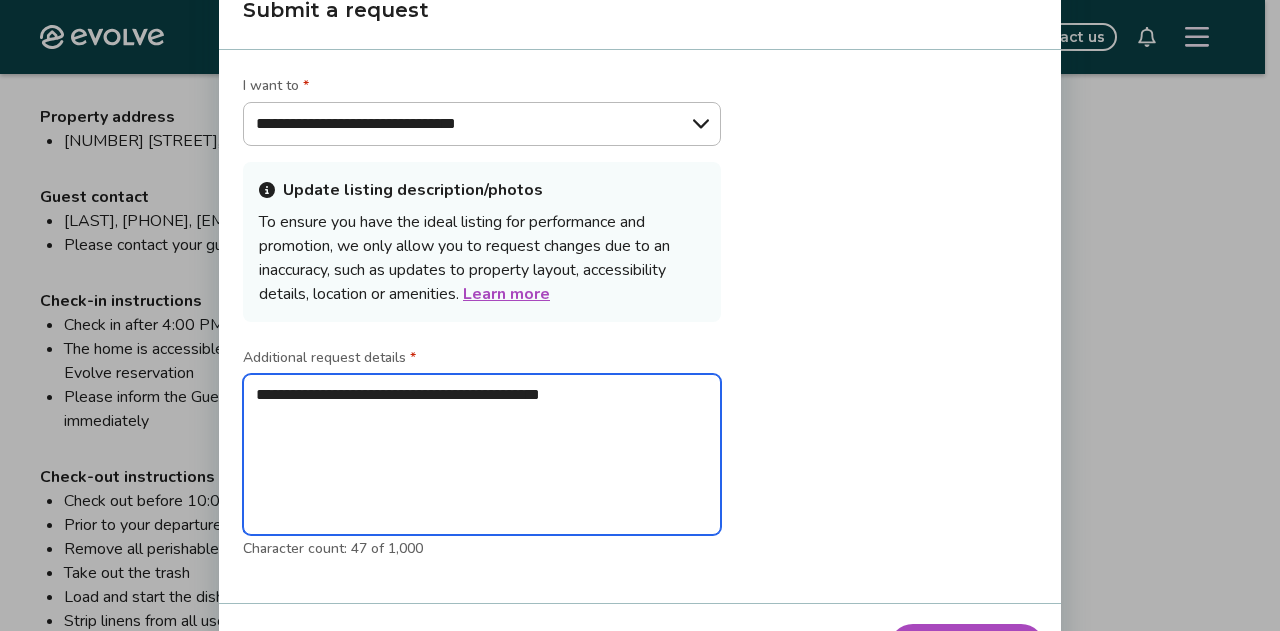 type on "**********" 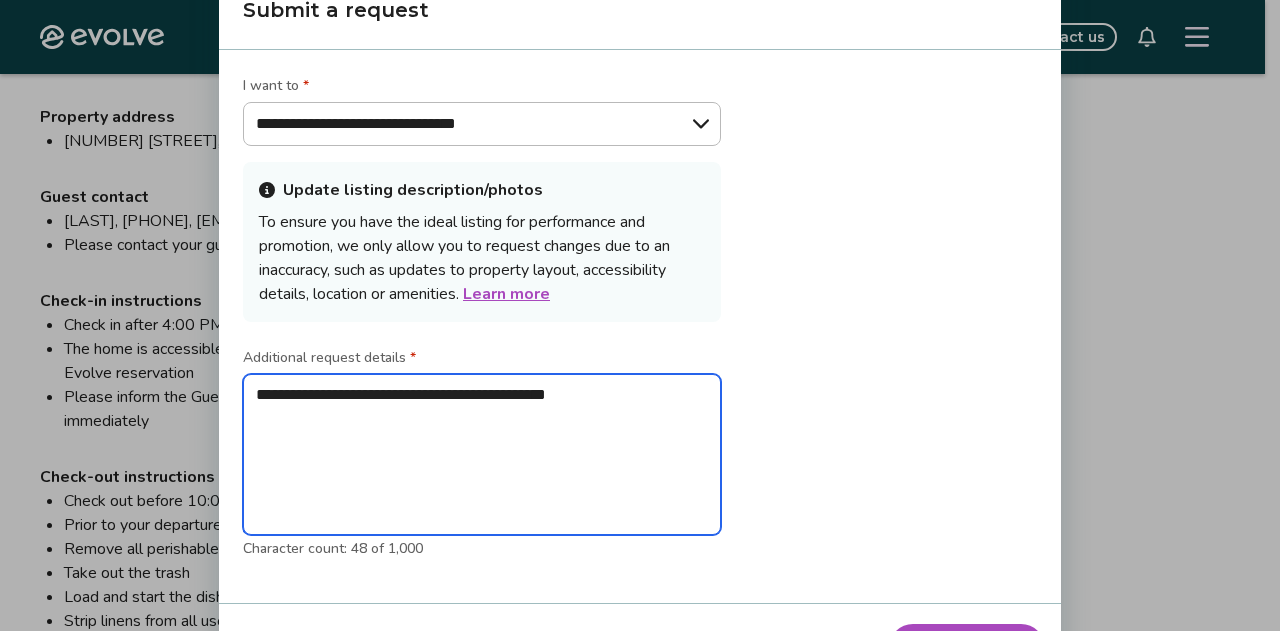 type on "**********" 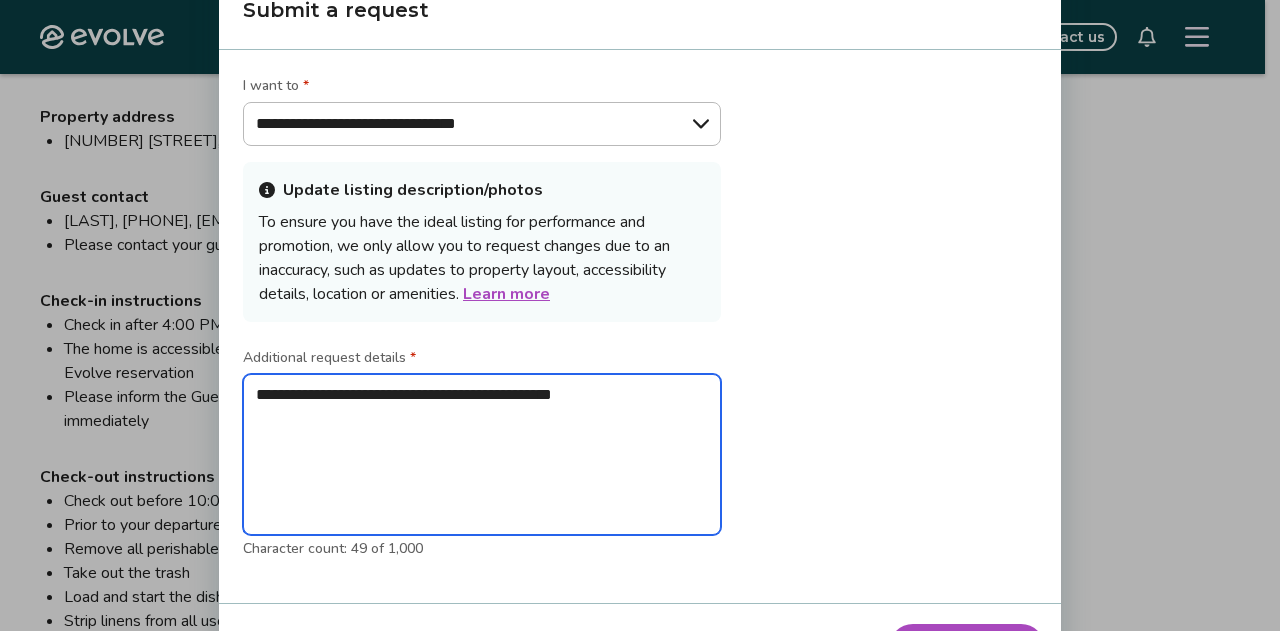 type on "**********" 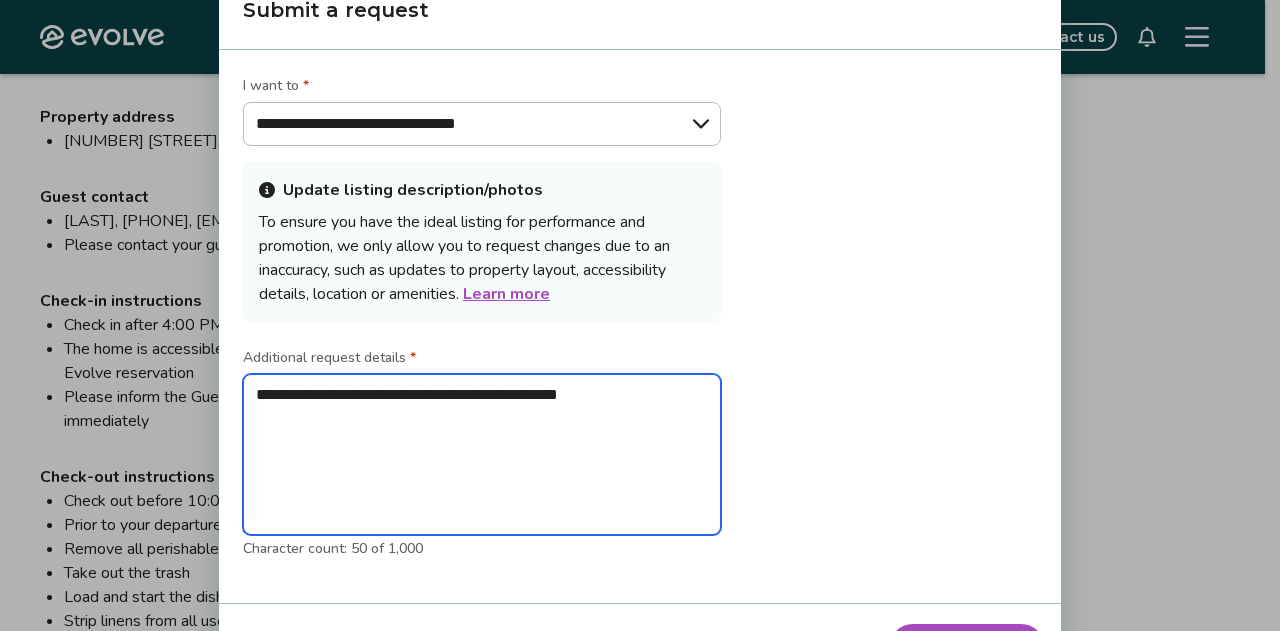type on "**********" 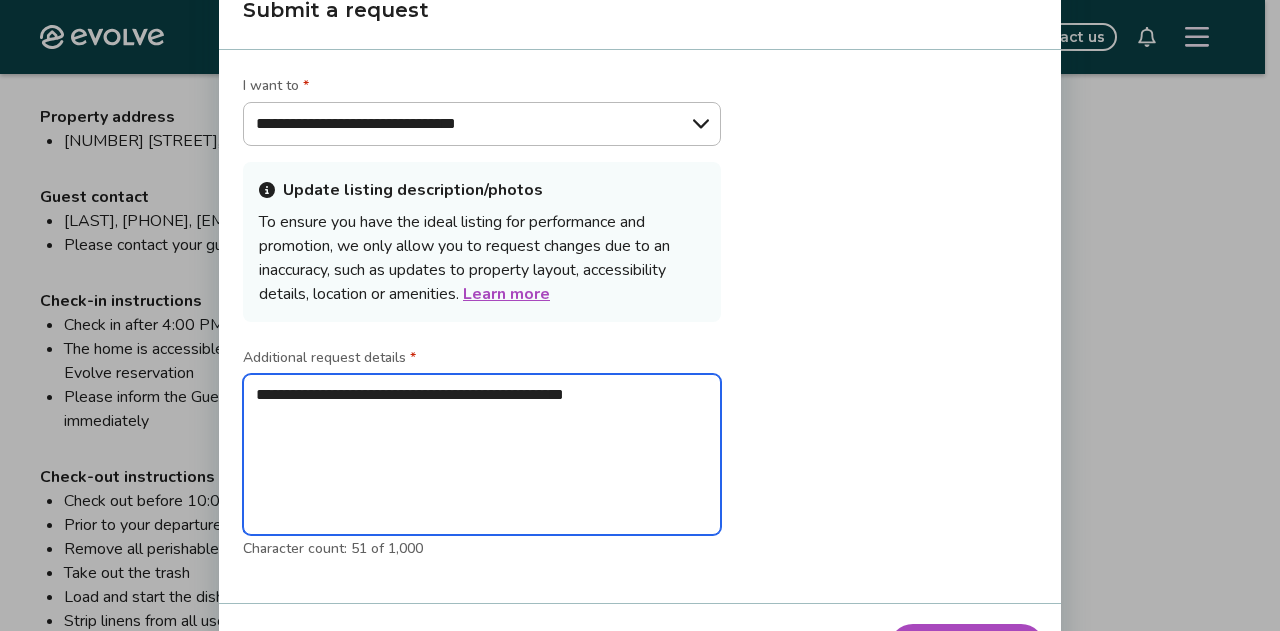 type on "**********" 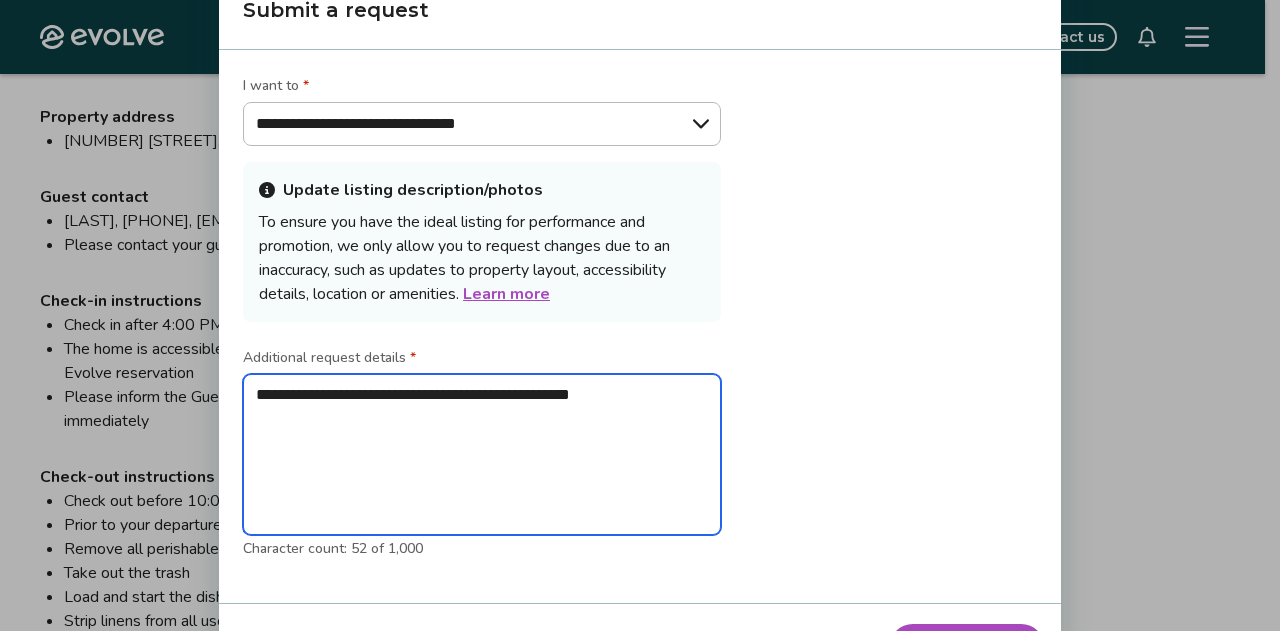 type on "**********" 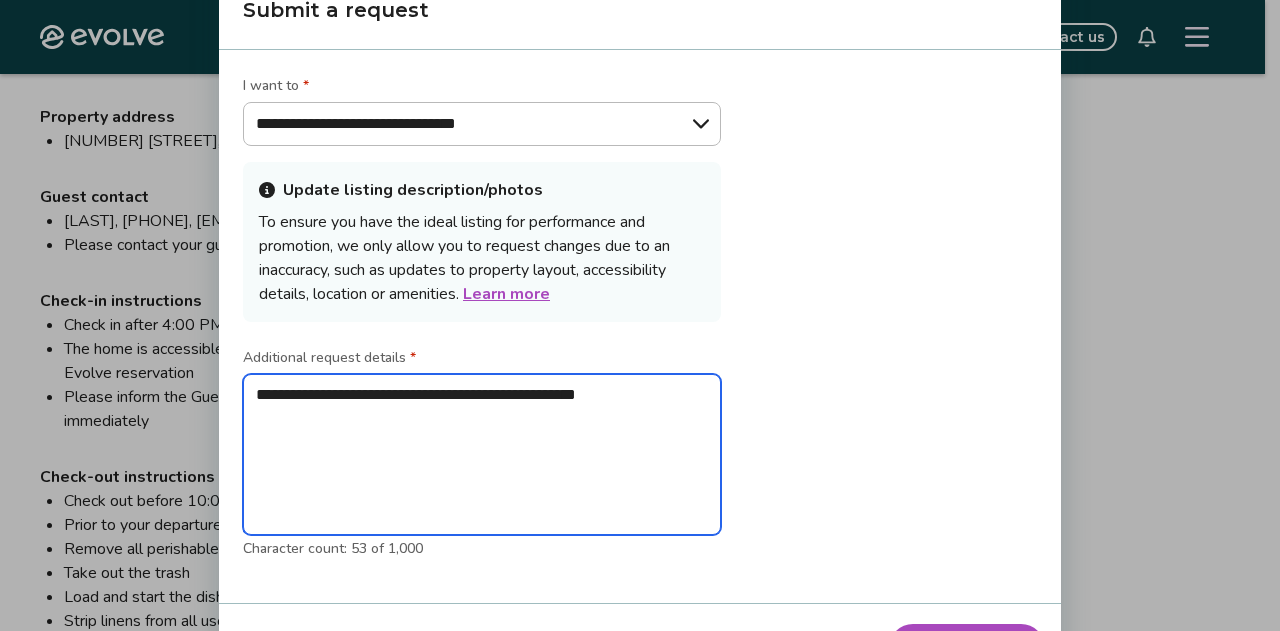 type on "**********" 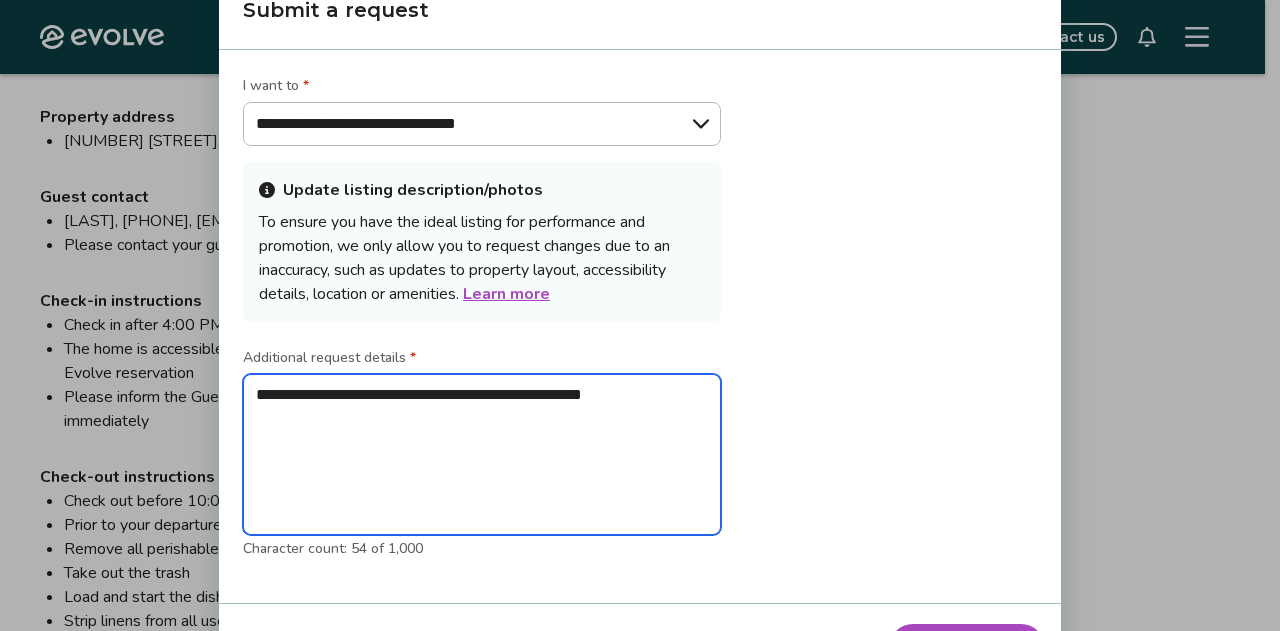 type on "**********" 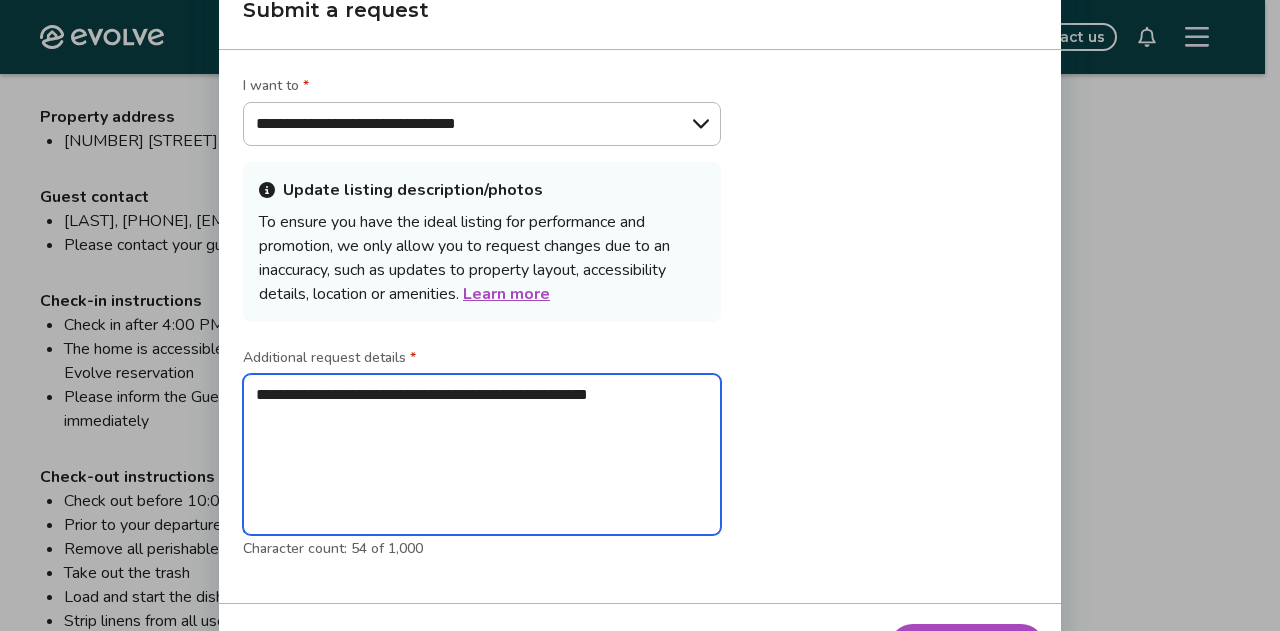 type on "*" 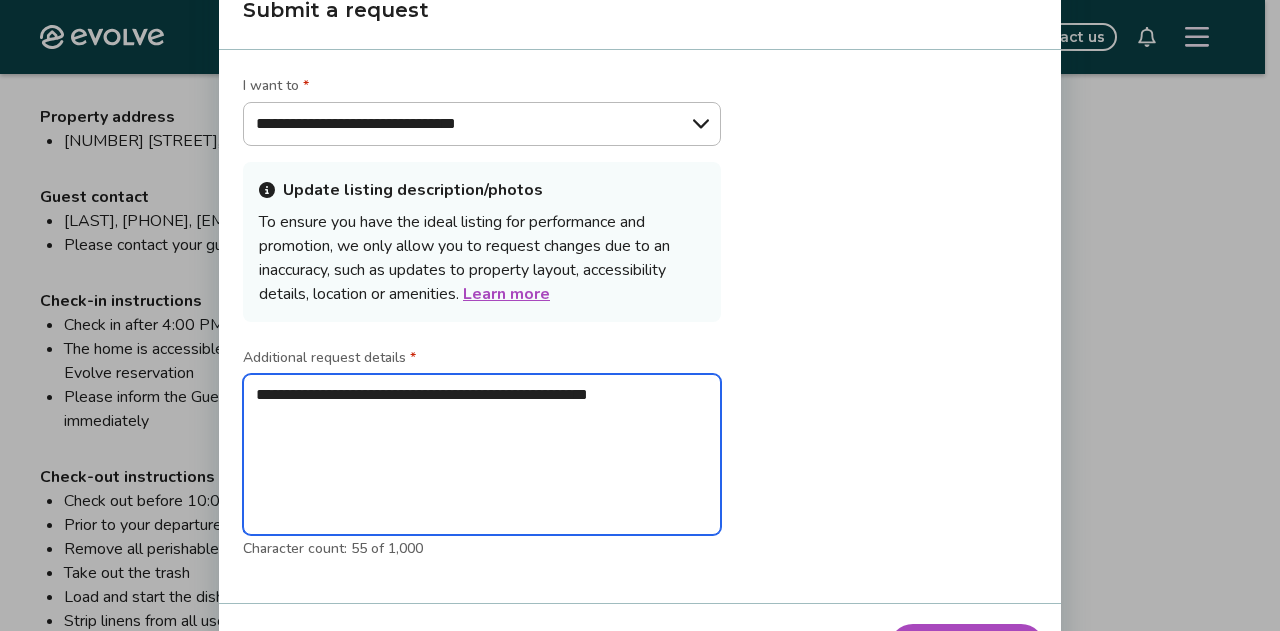 type on "**********" 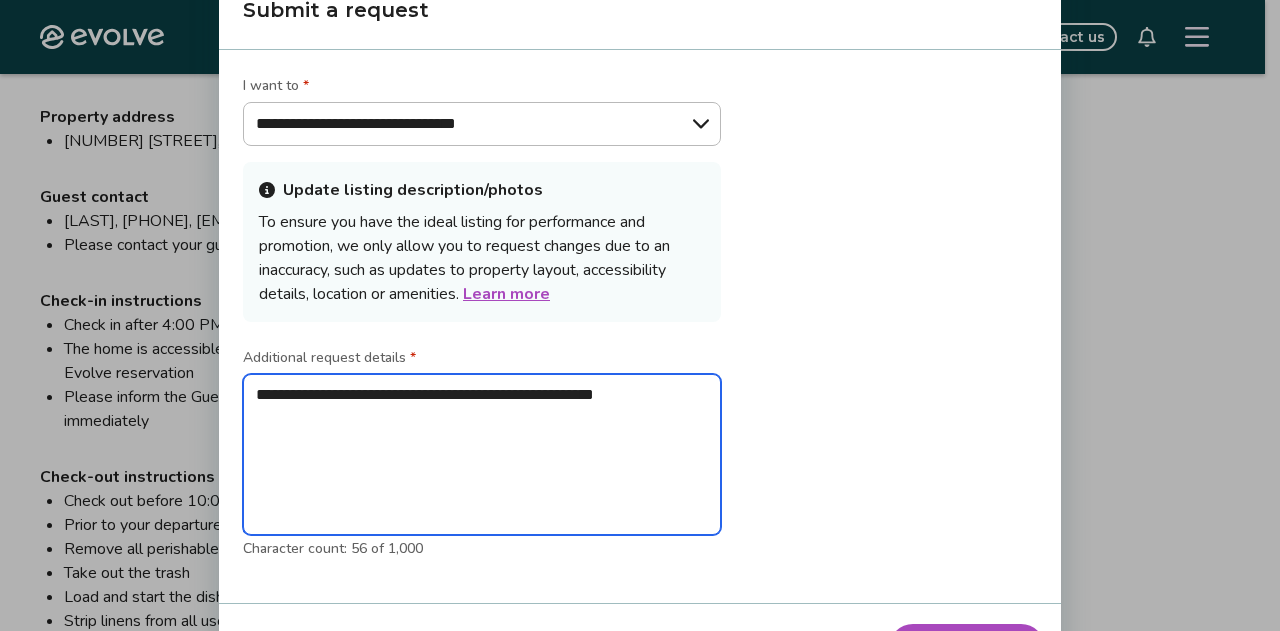 type on "**********" 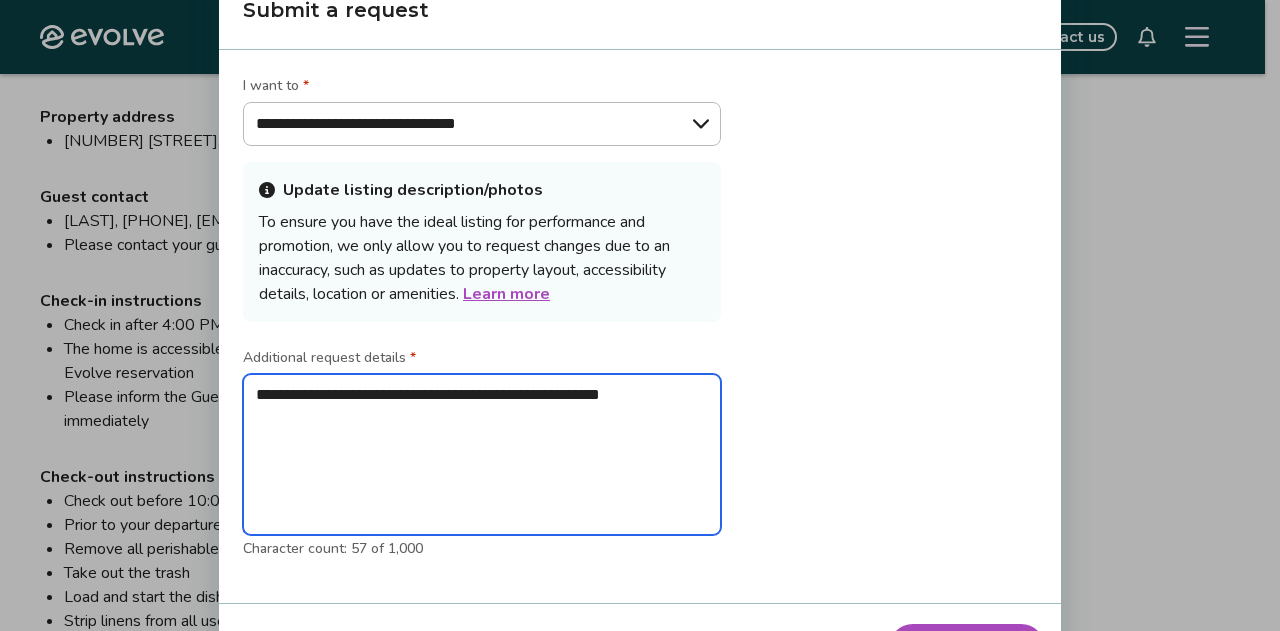 type on "**********" 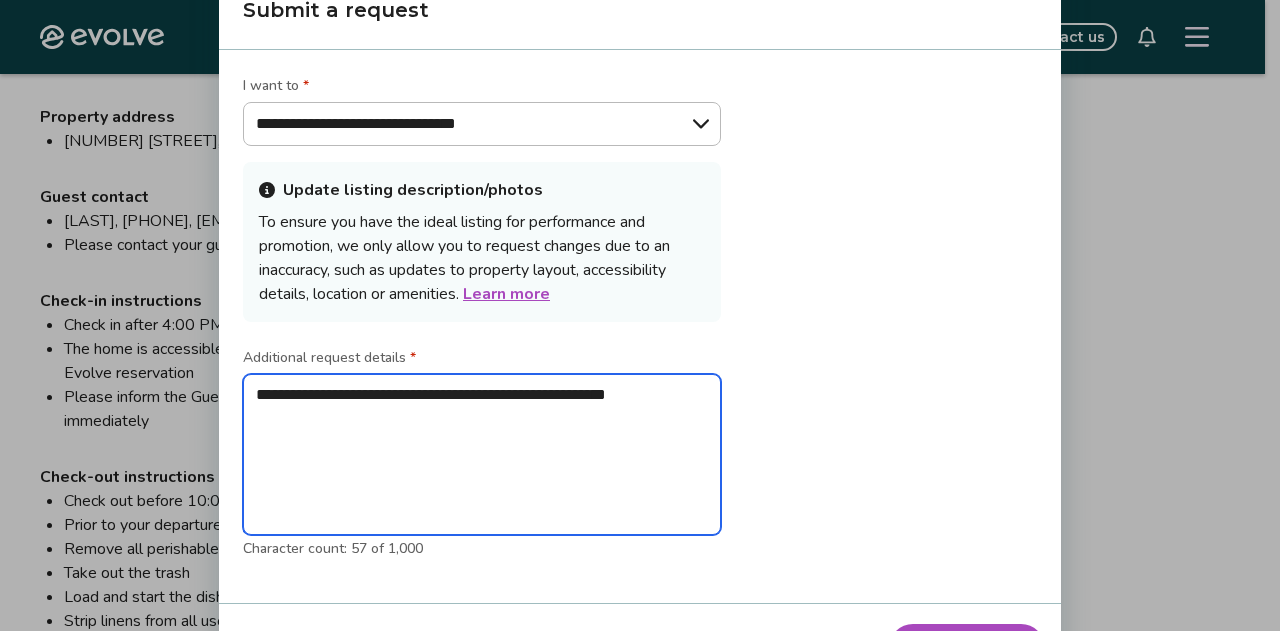 type on "**********" 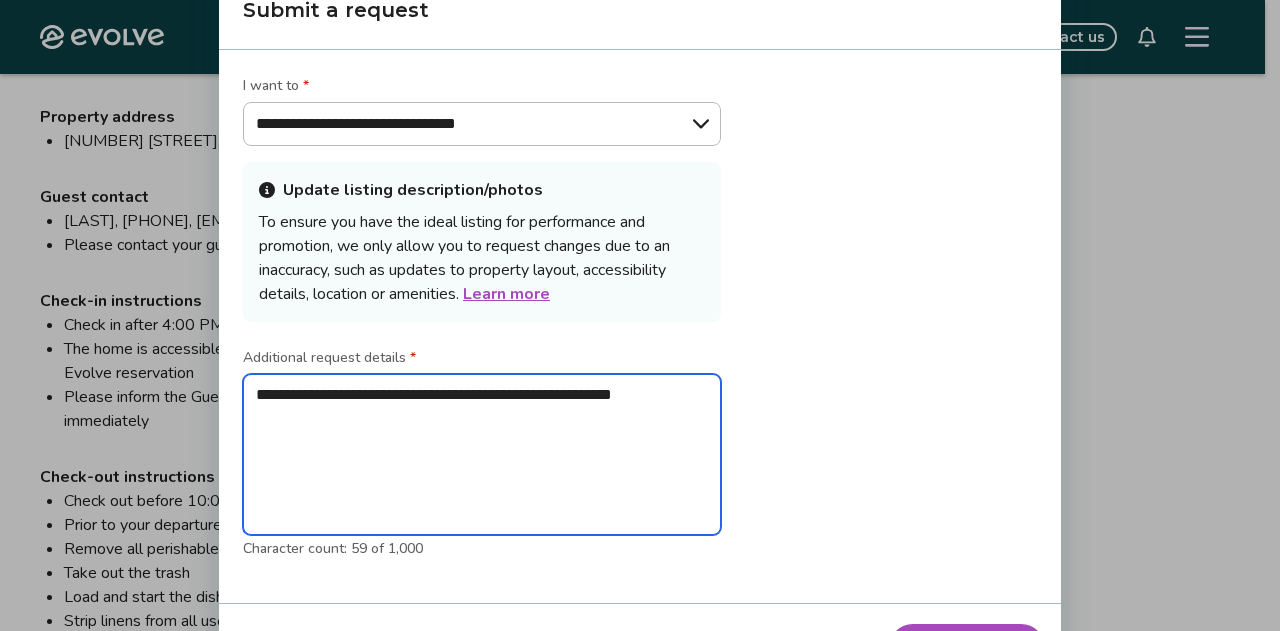 type on "**********" 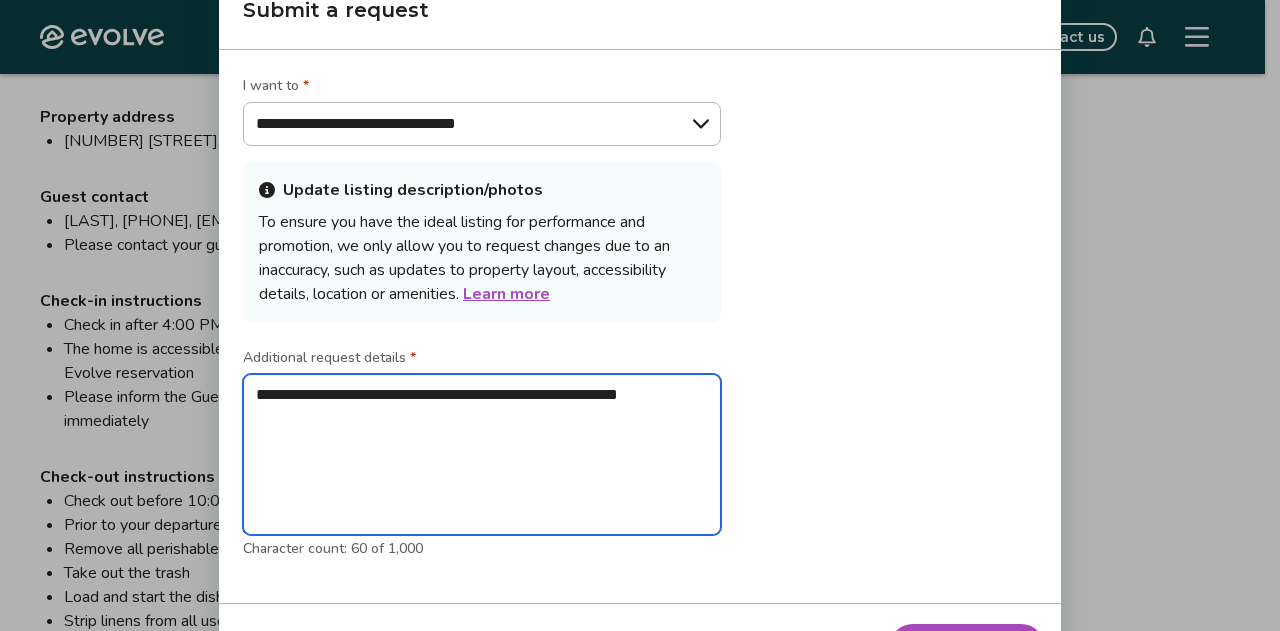 type on "**********" 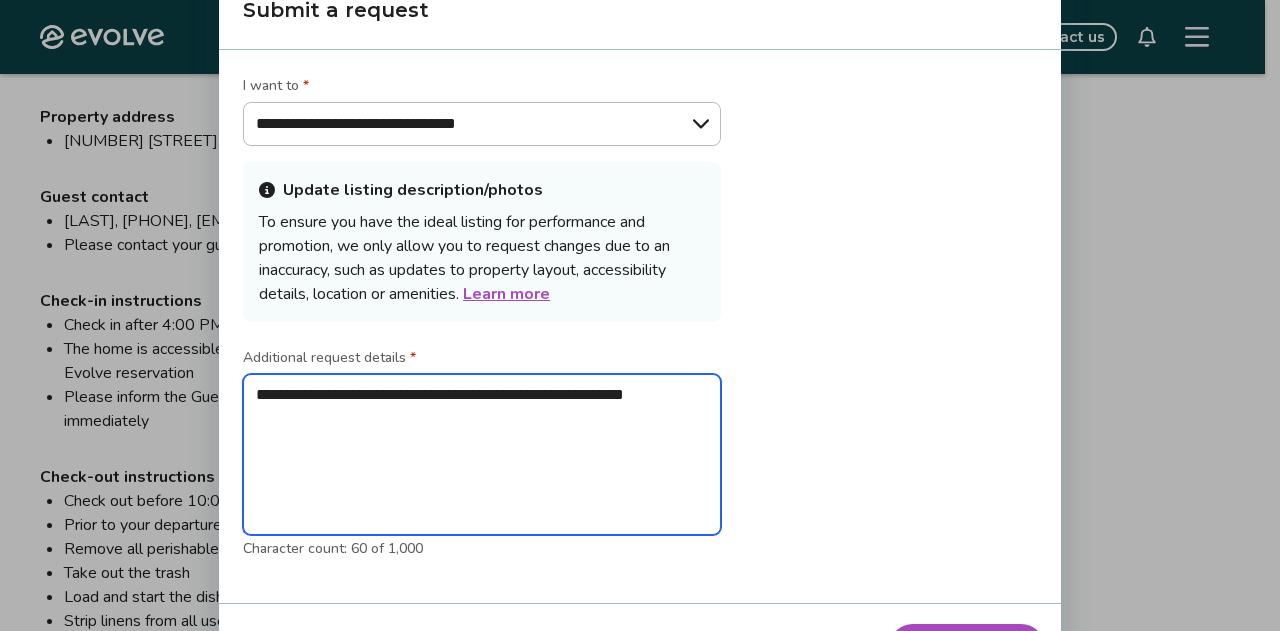 type on "**********" 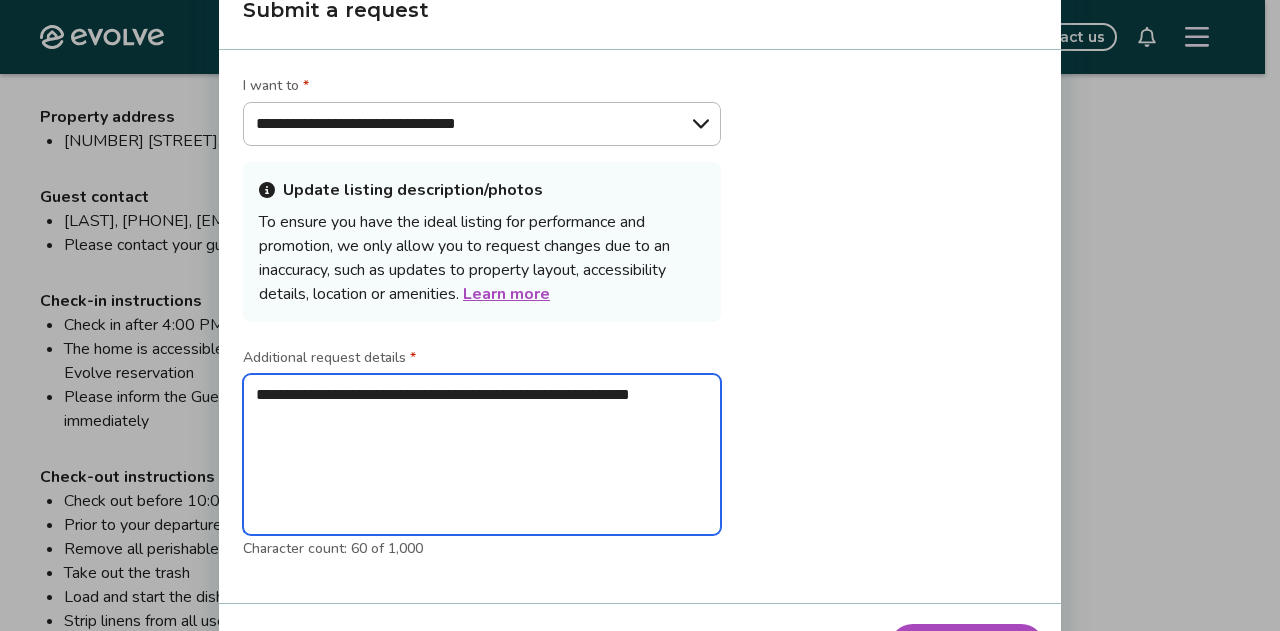 type on "*" 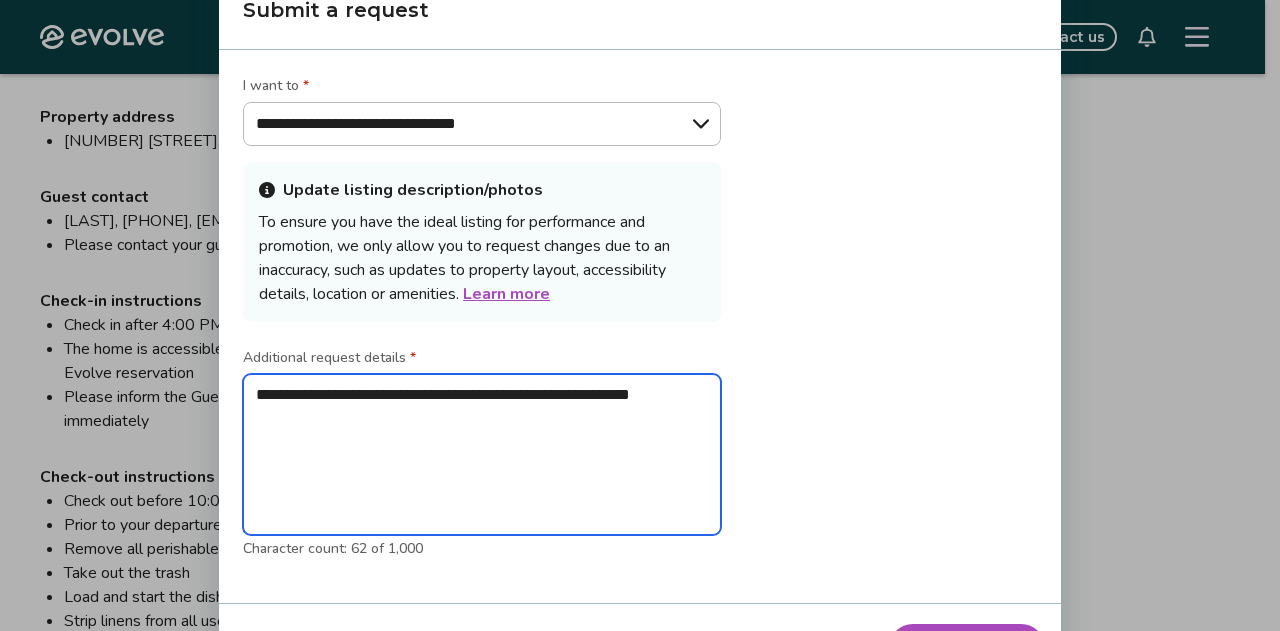 type on "**********" 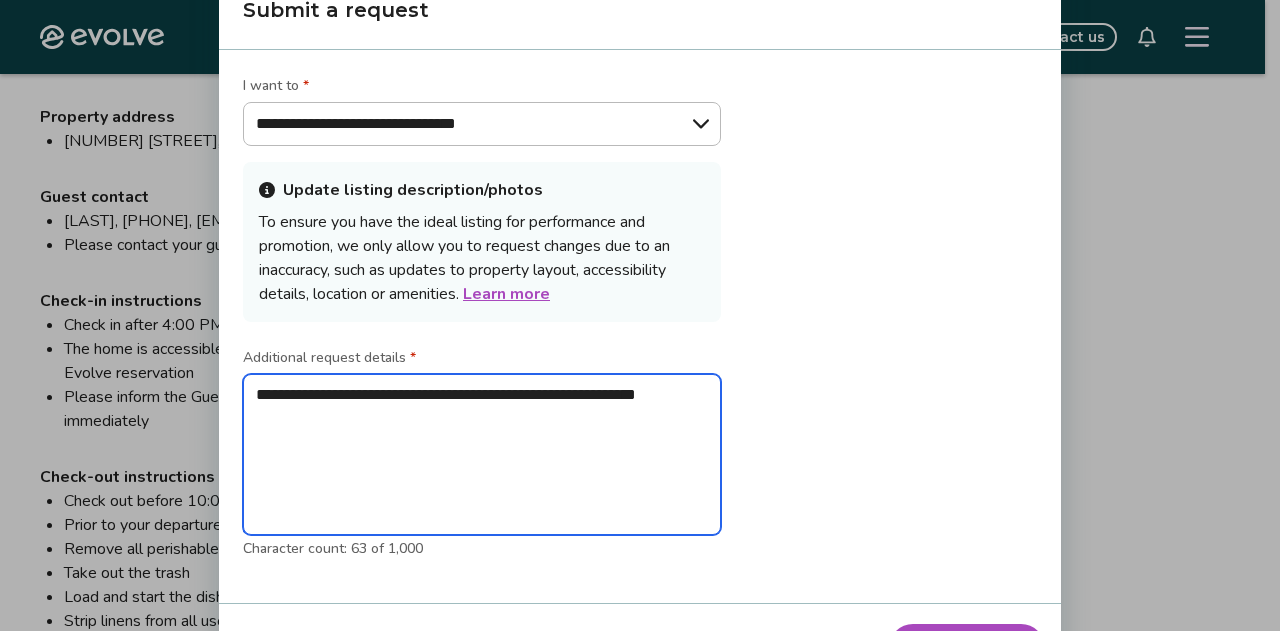 type on "**********" 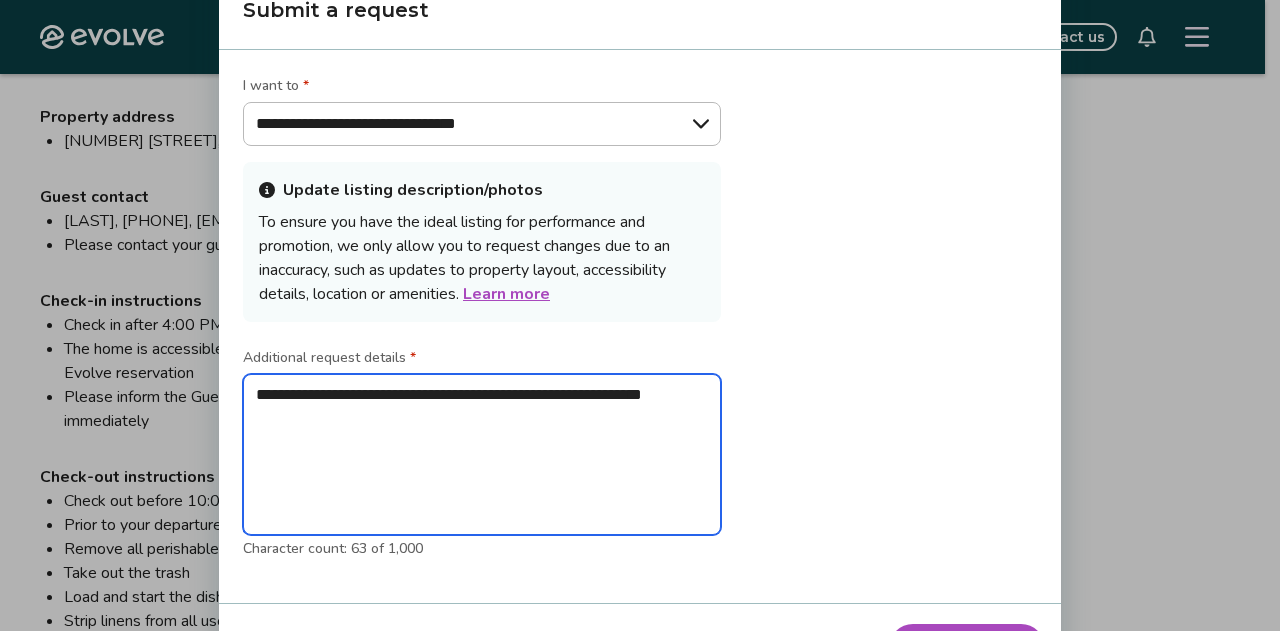 type on "**********" 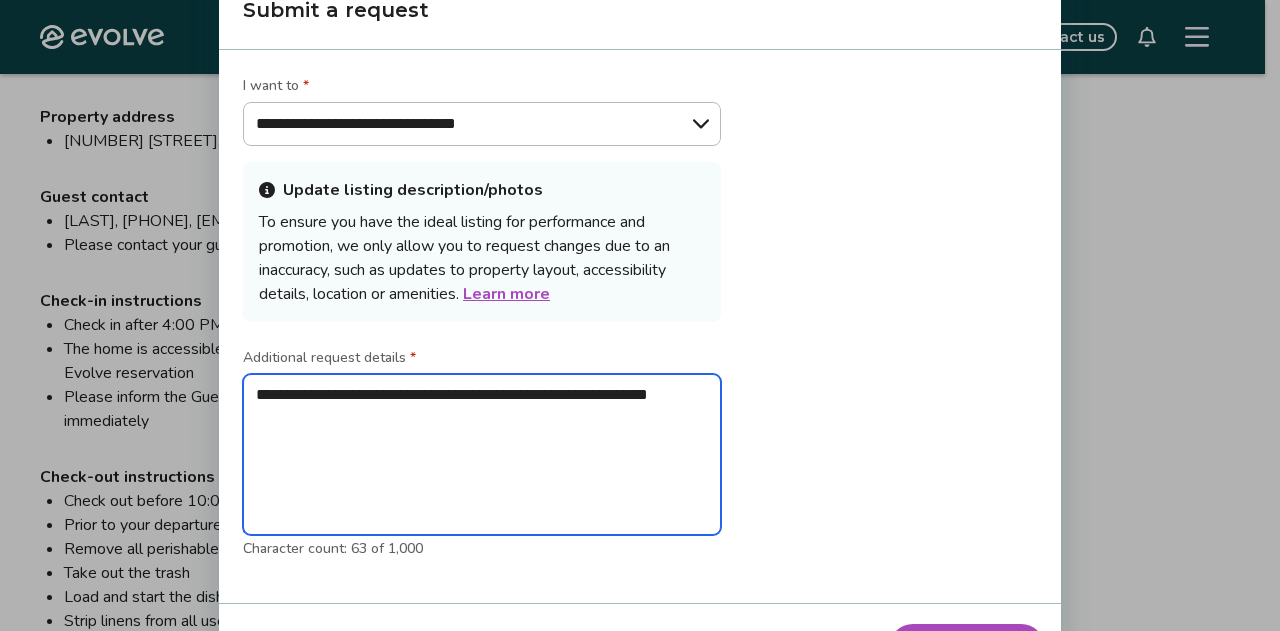 type on "**********" 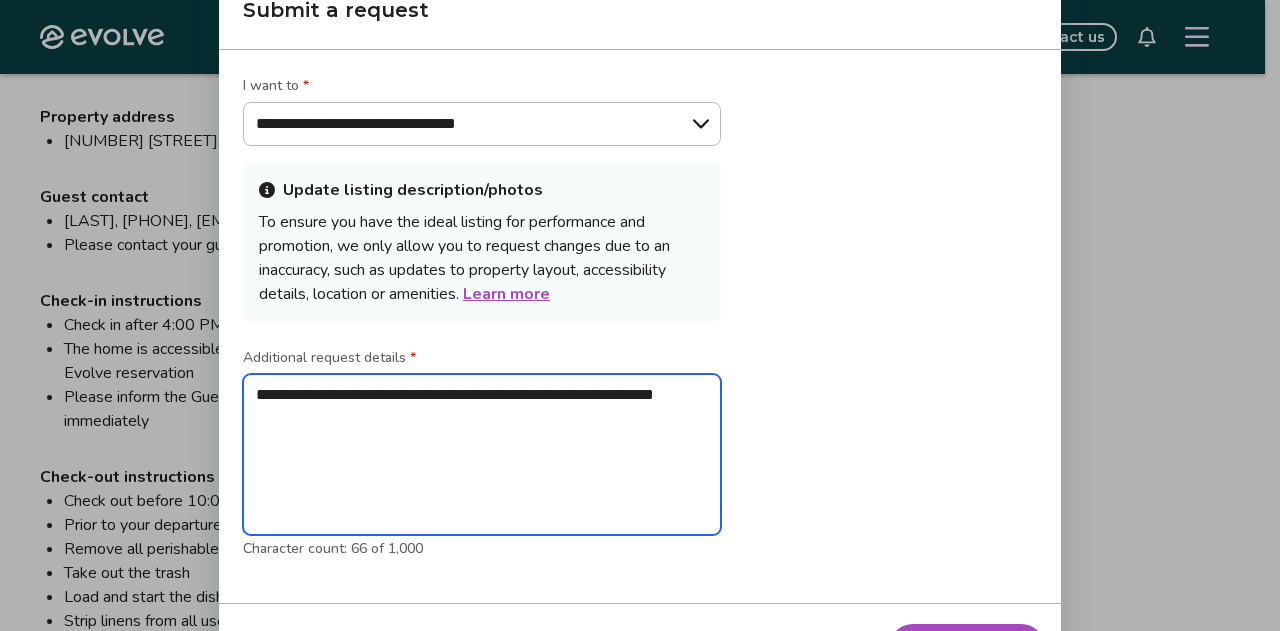 type on "**********" 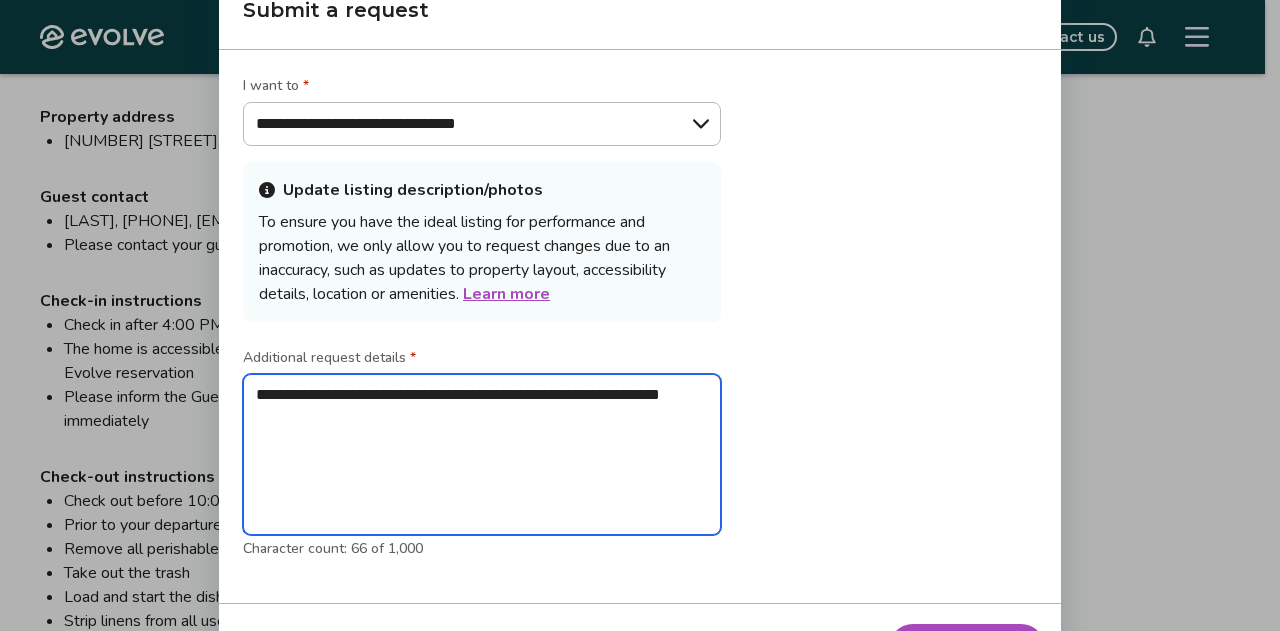 type on "**********" 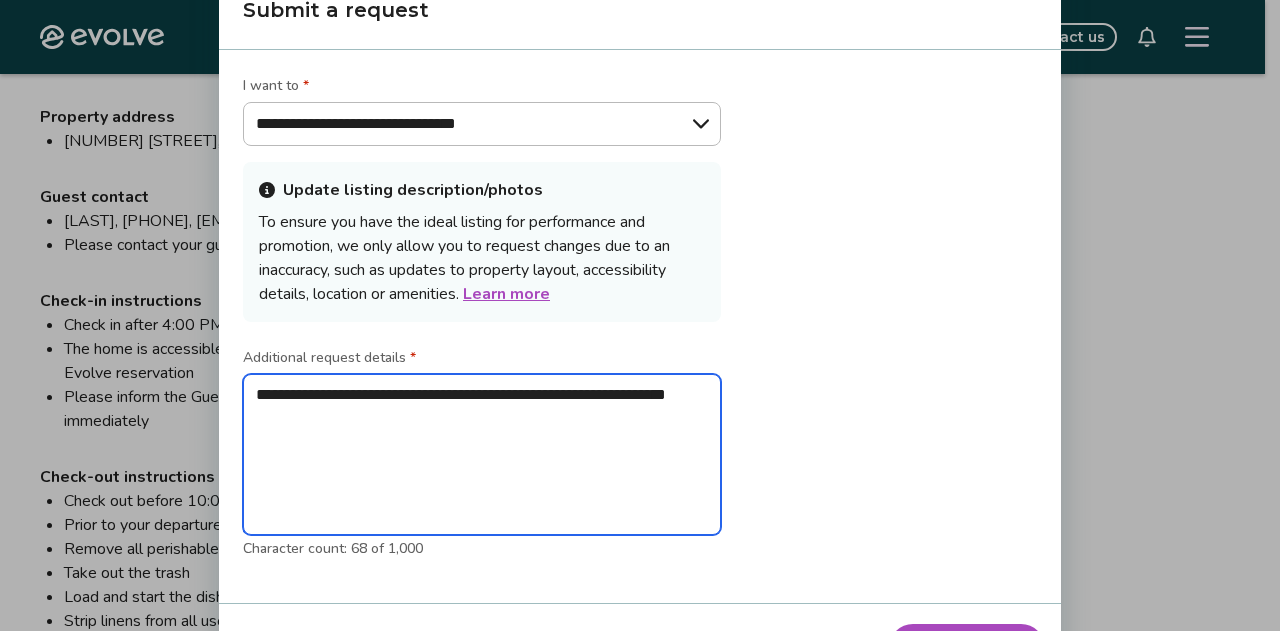 type on "**********" 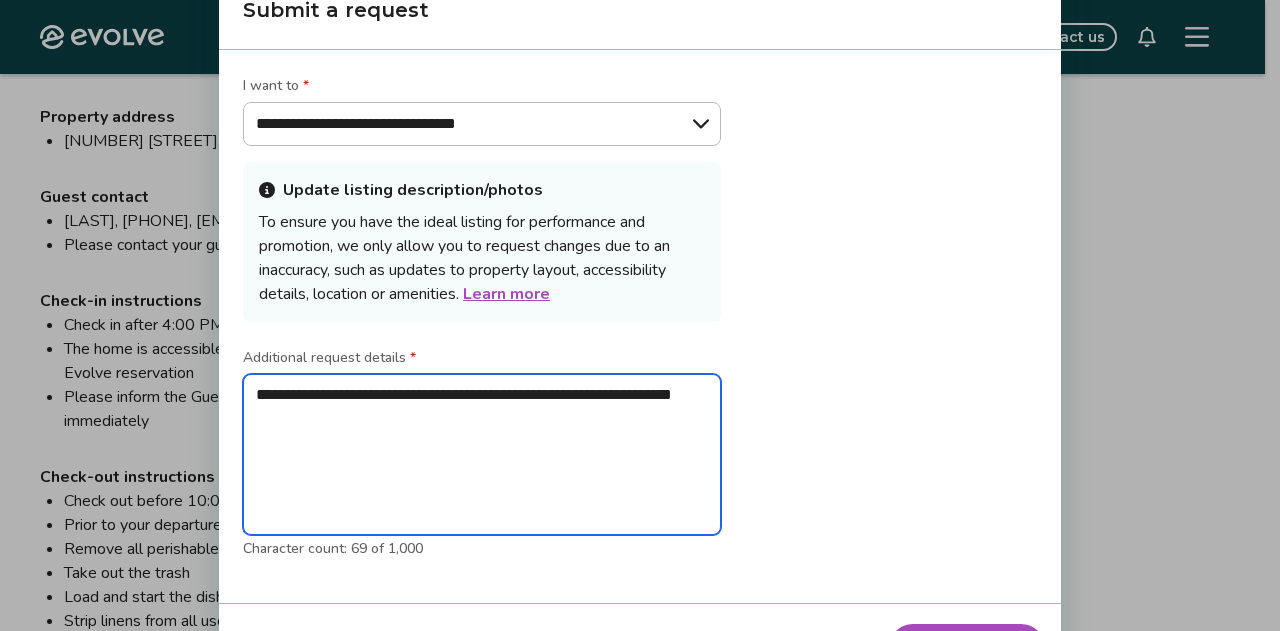 type on "**********" 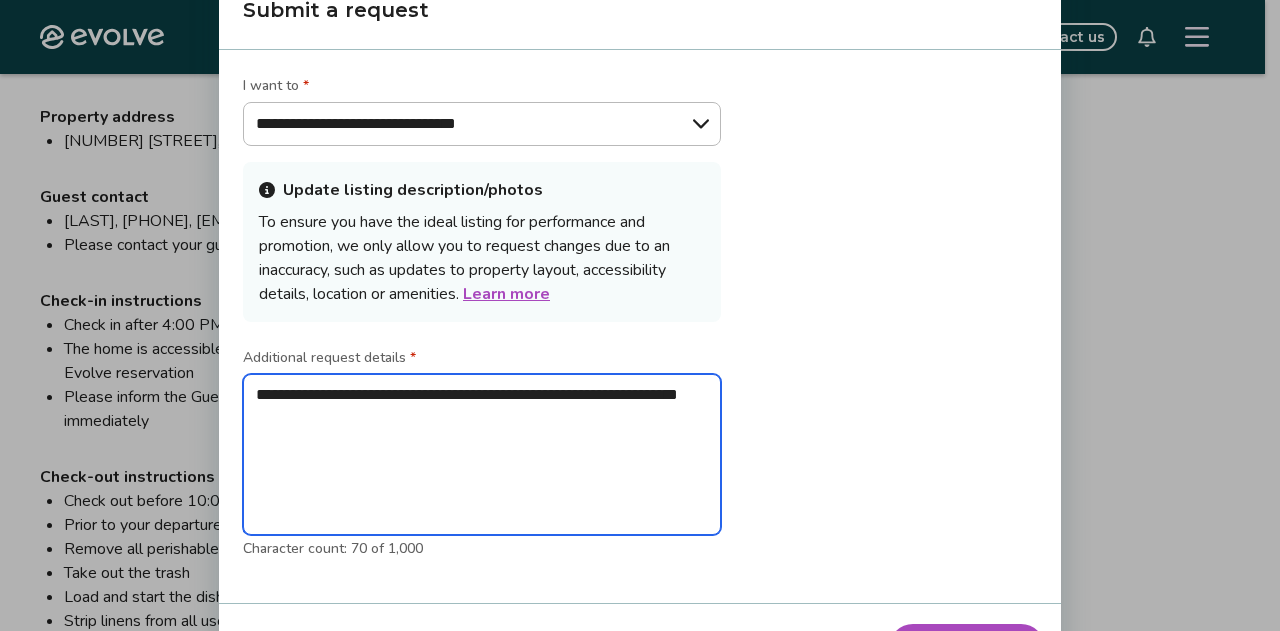 type on "**********" 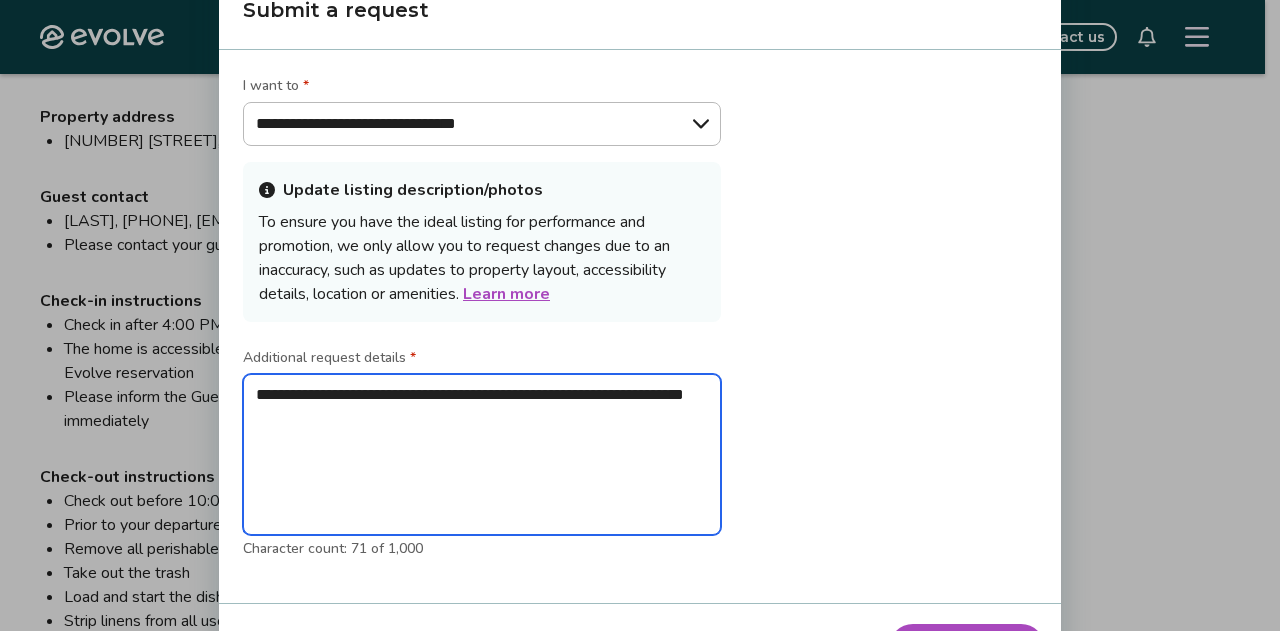 type on "**********" 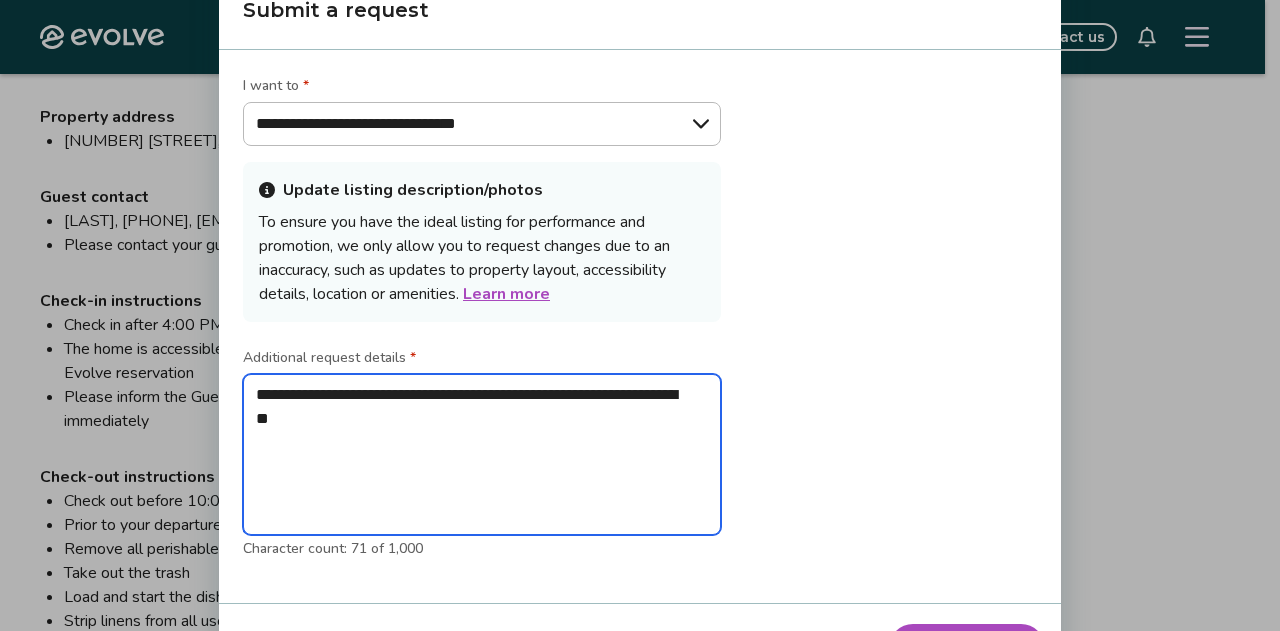 type on "**********" 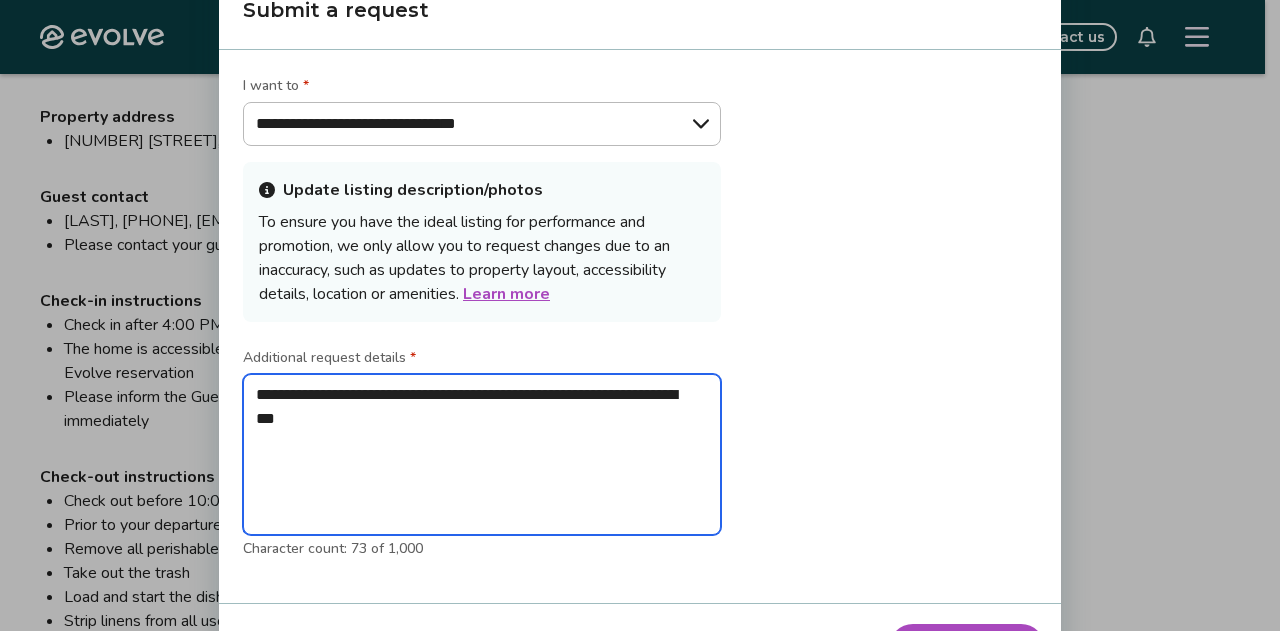 type on "**********" 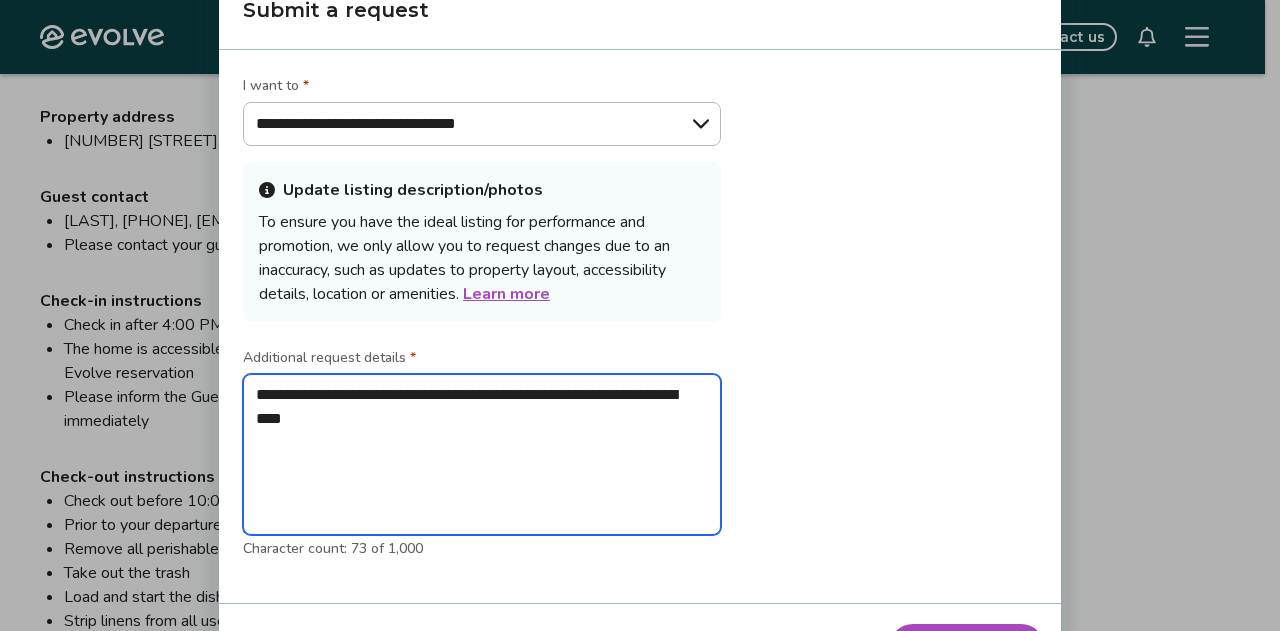 type on "**********" 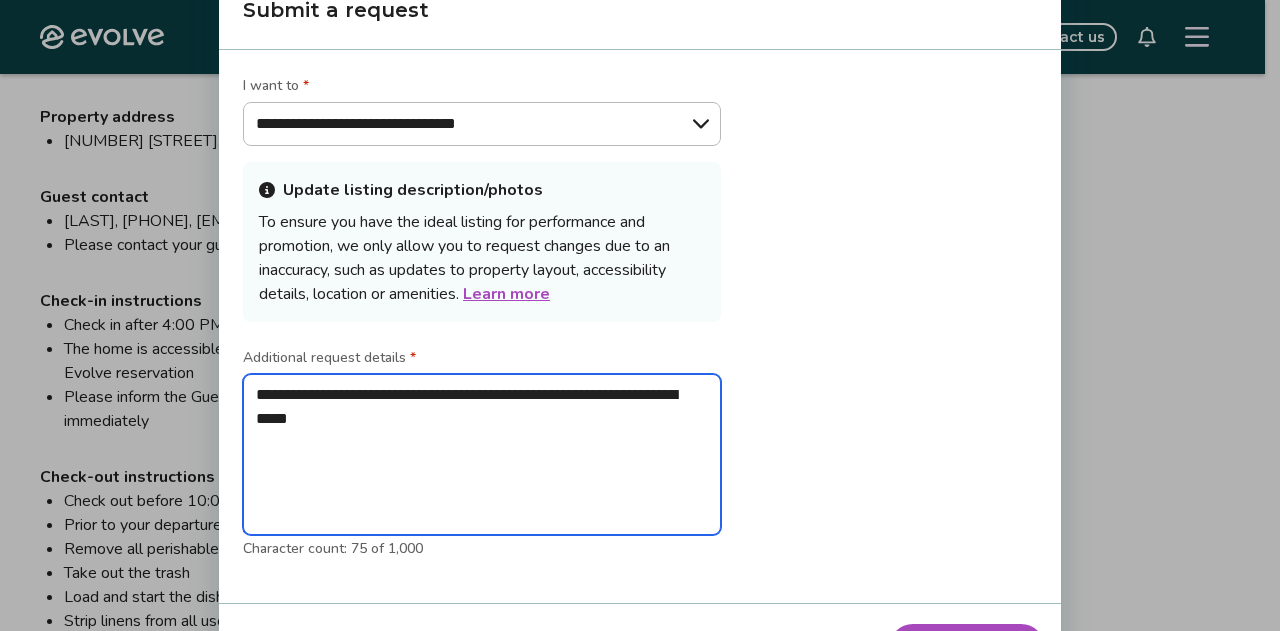type on "**********" 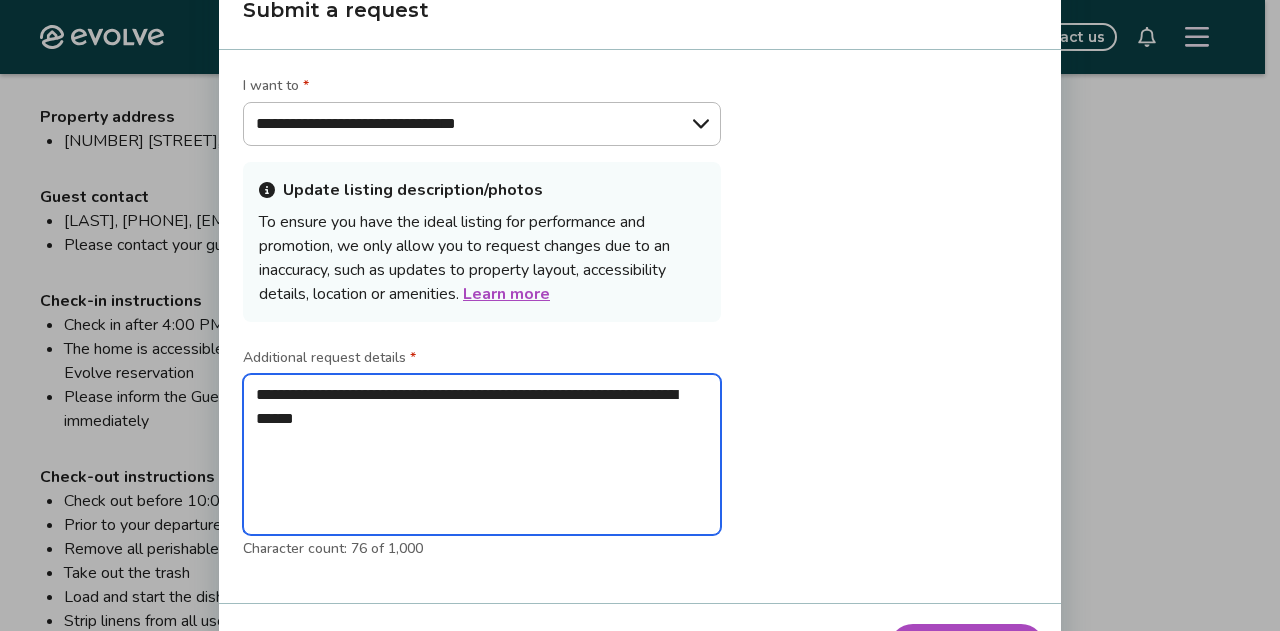 type on "**********" 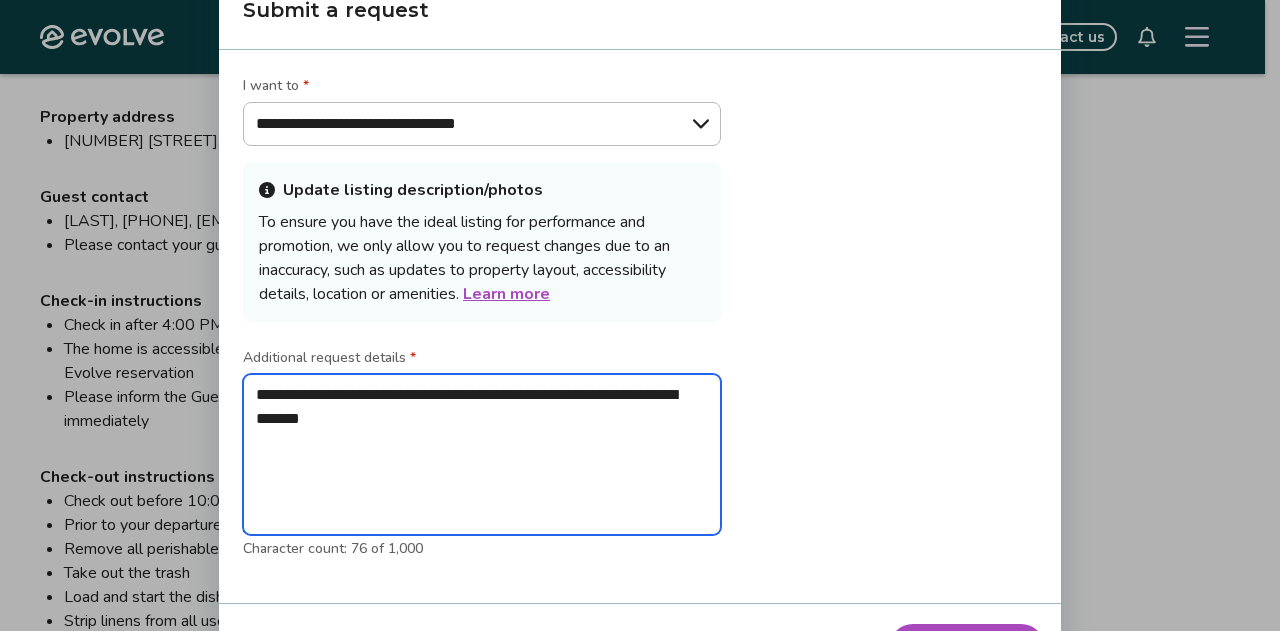 type on "**********" 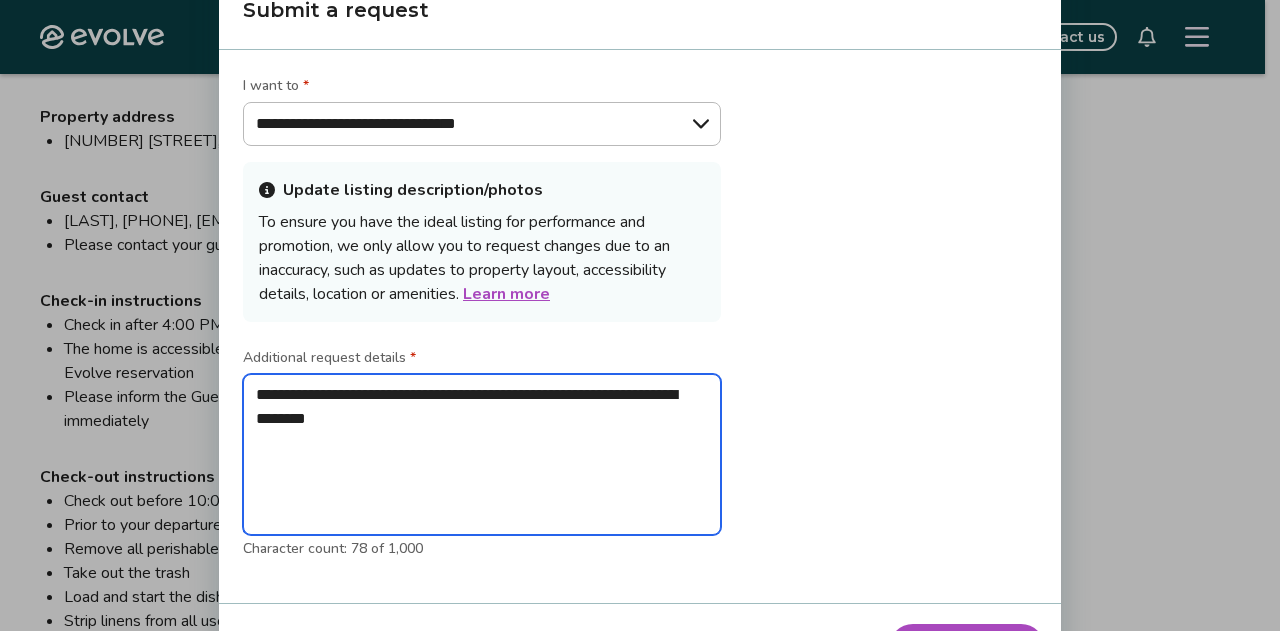 type on "**********" 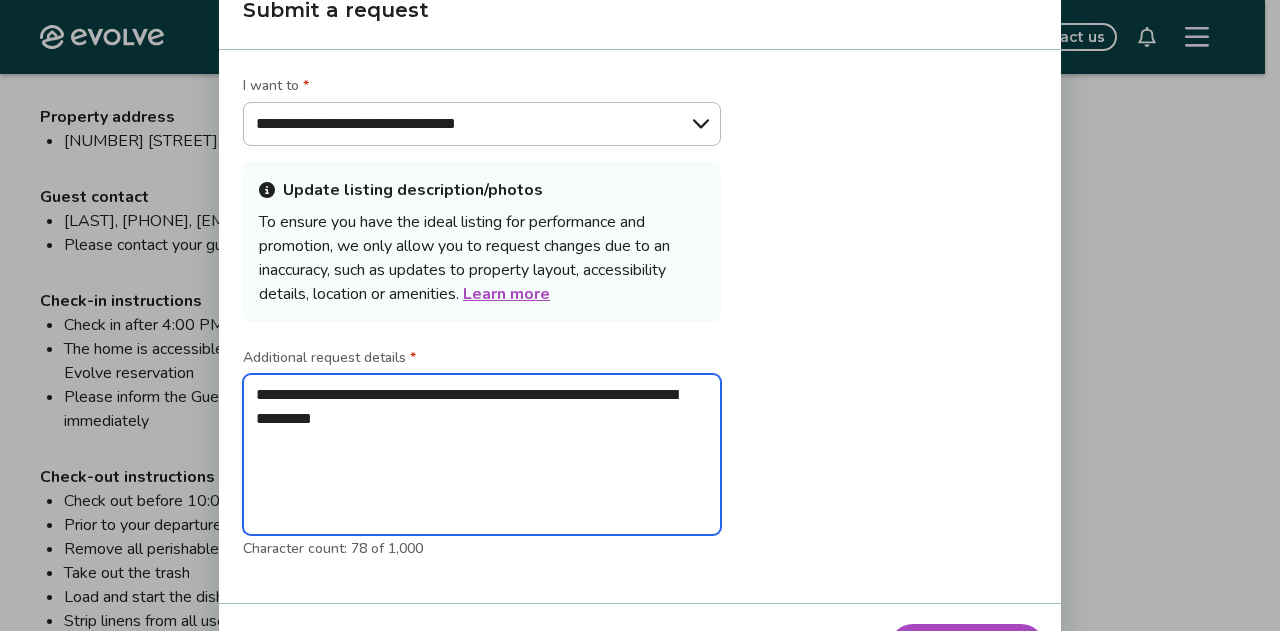 type on "**********" 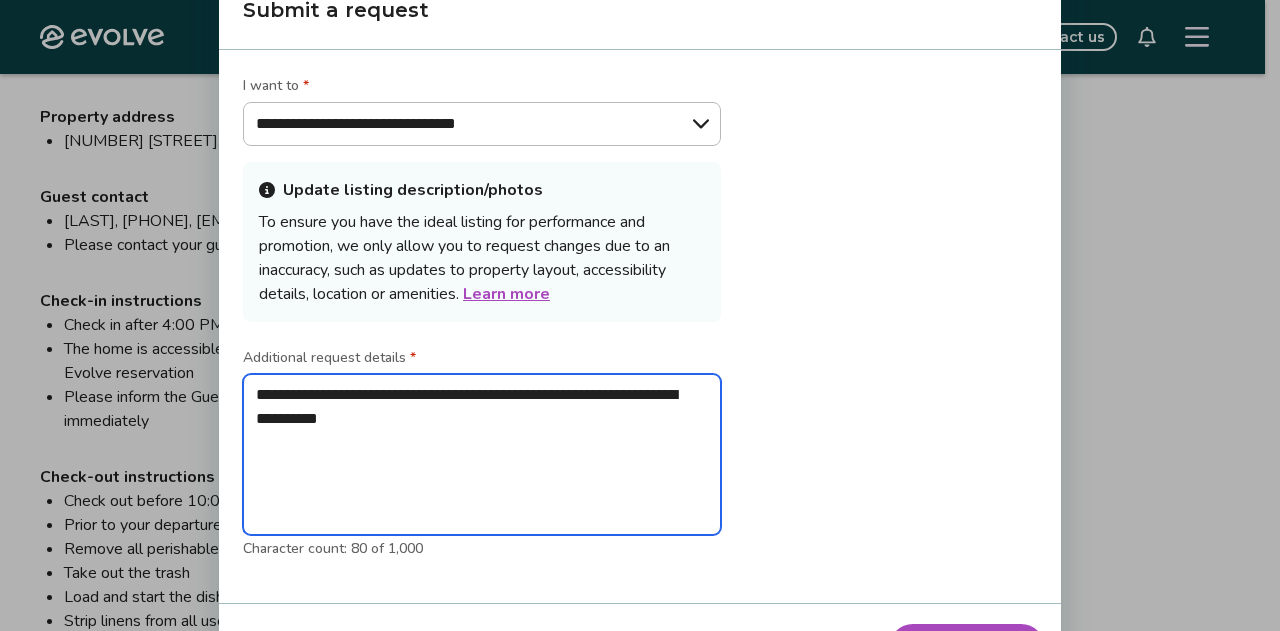type on "**********" 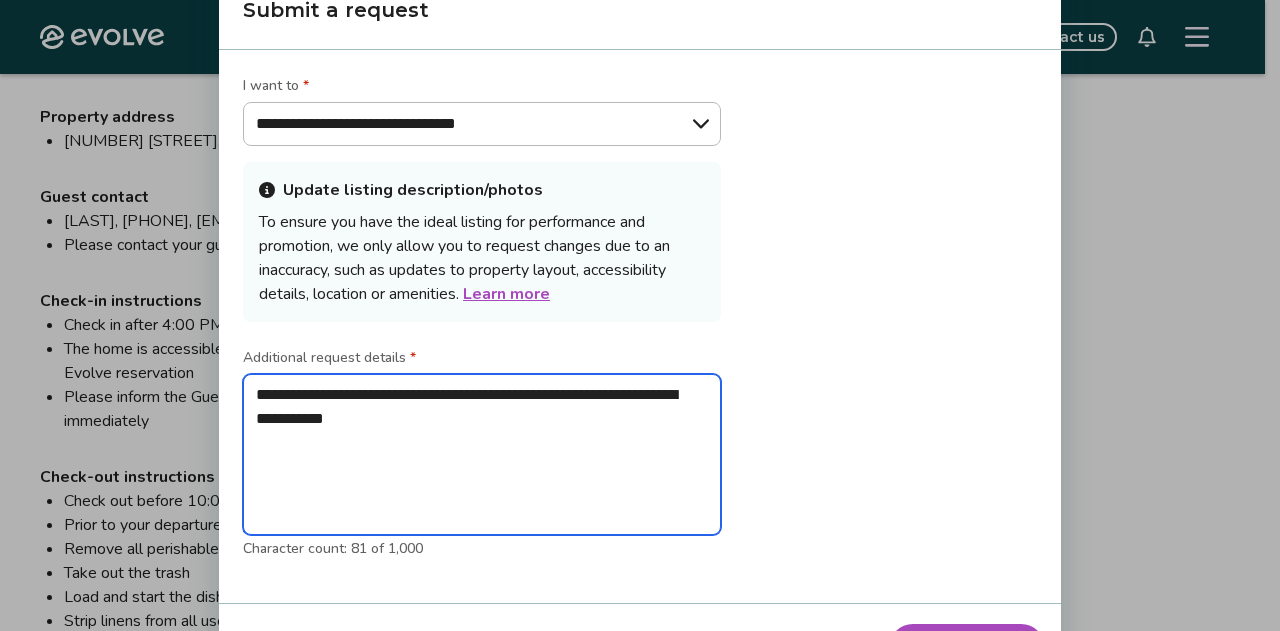 type on "**********" 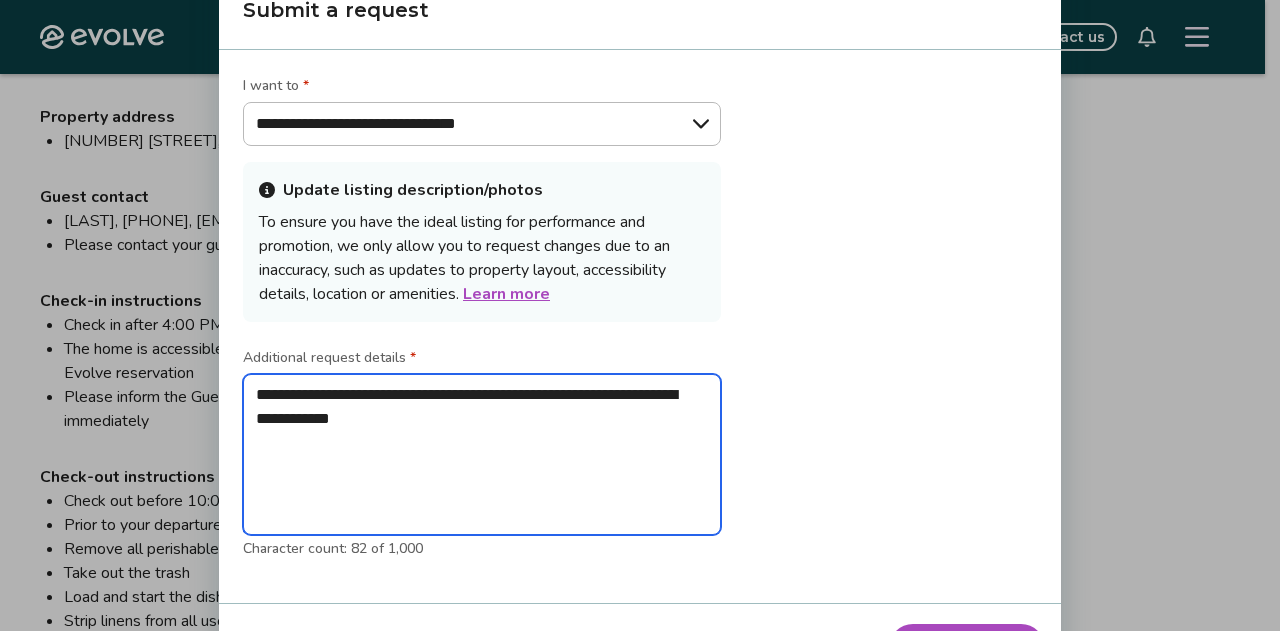 type on "**********" 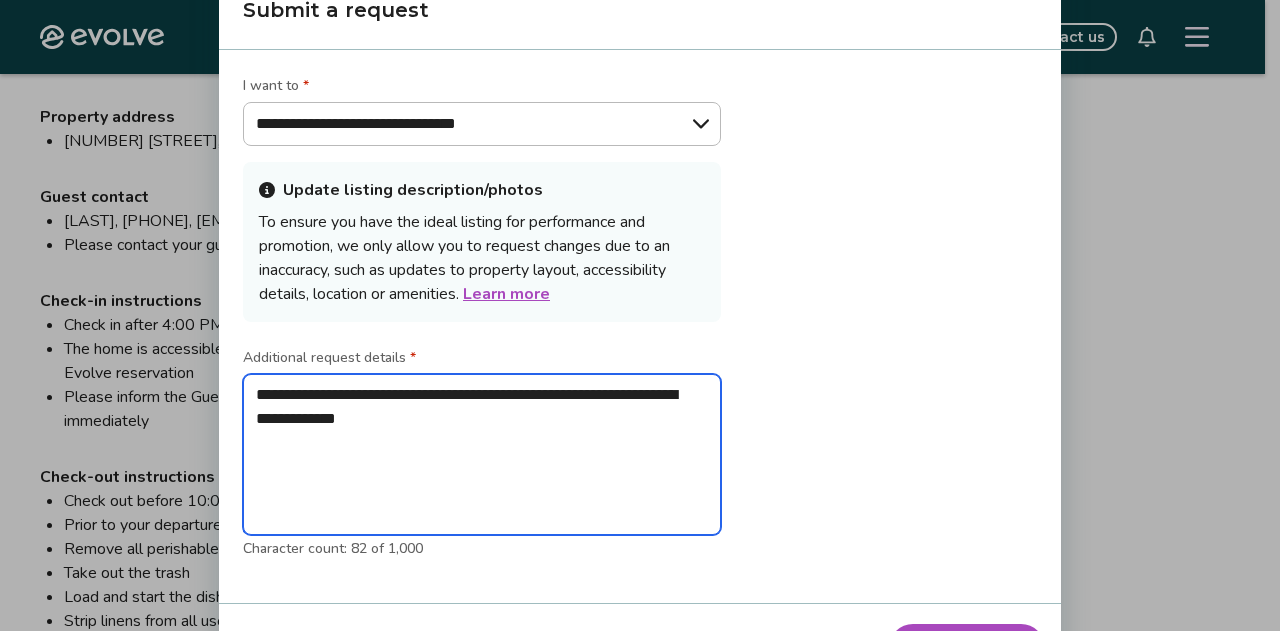type on "**********" 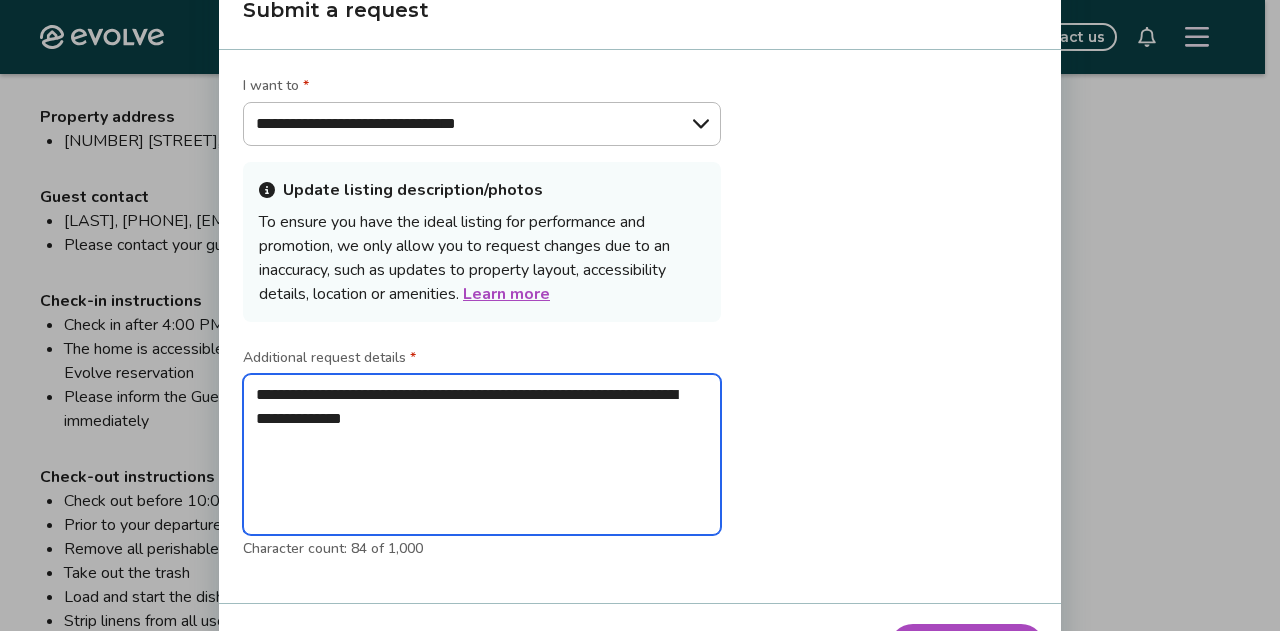type on "**********" 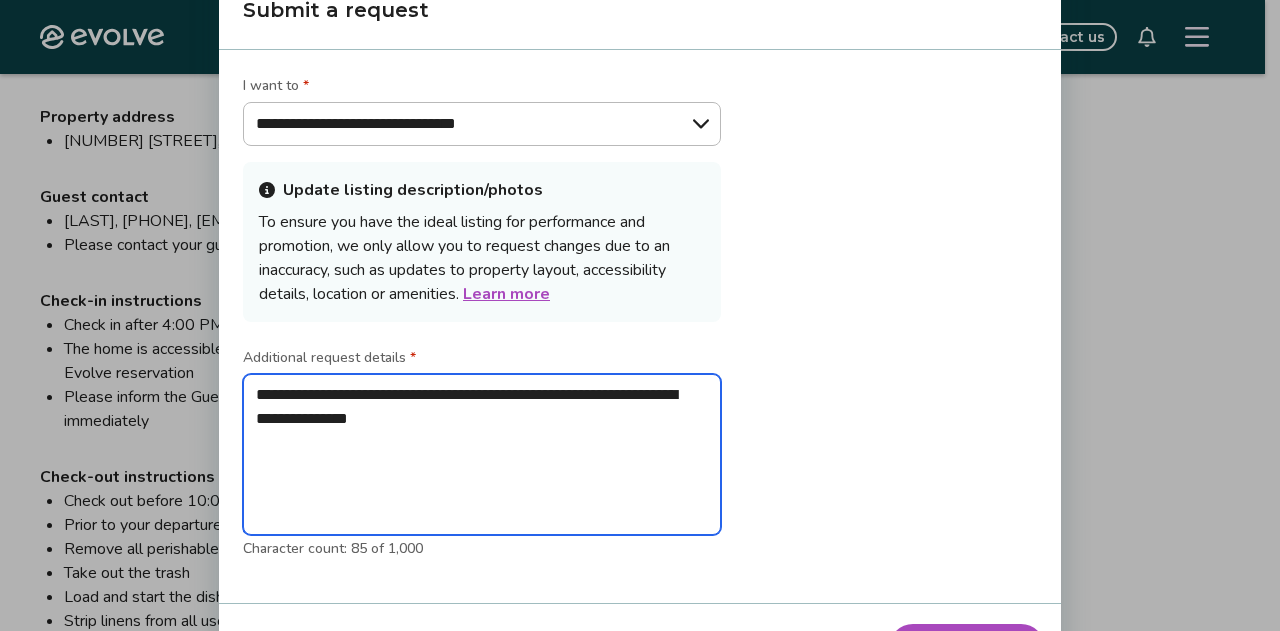 type on "**********" 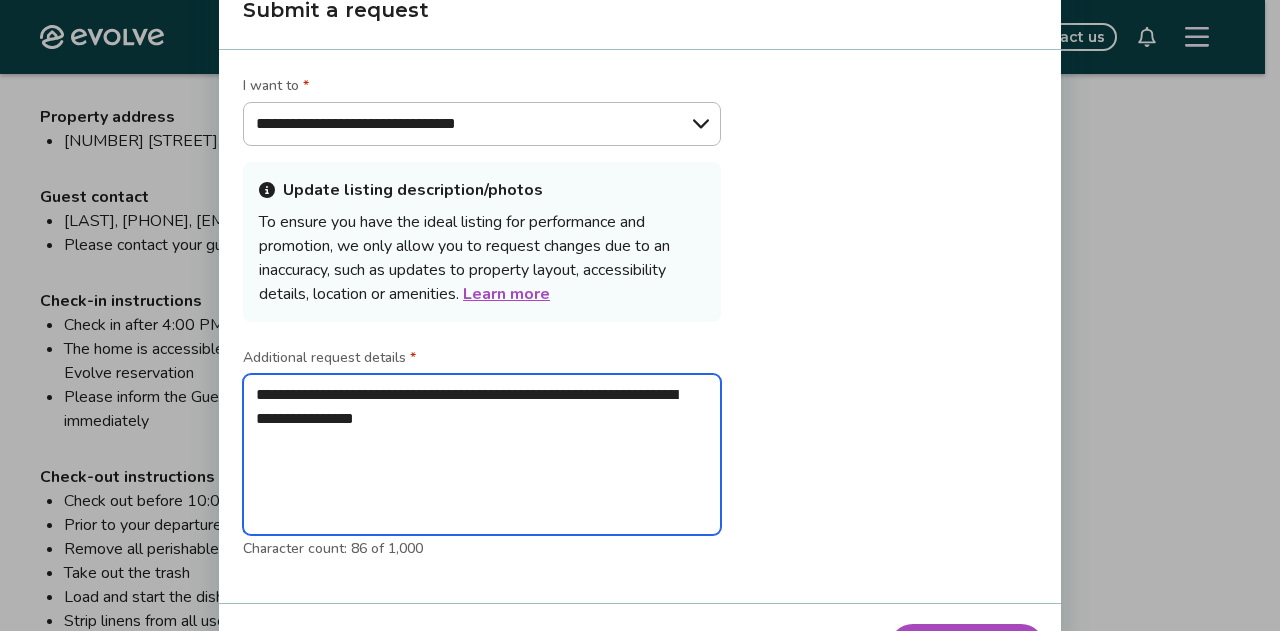 type on "**********" 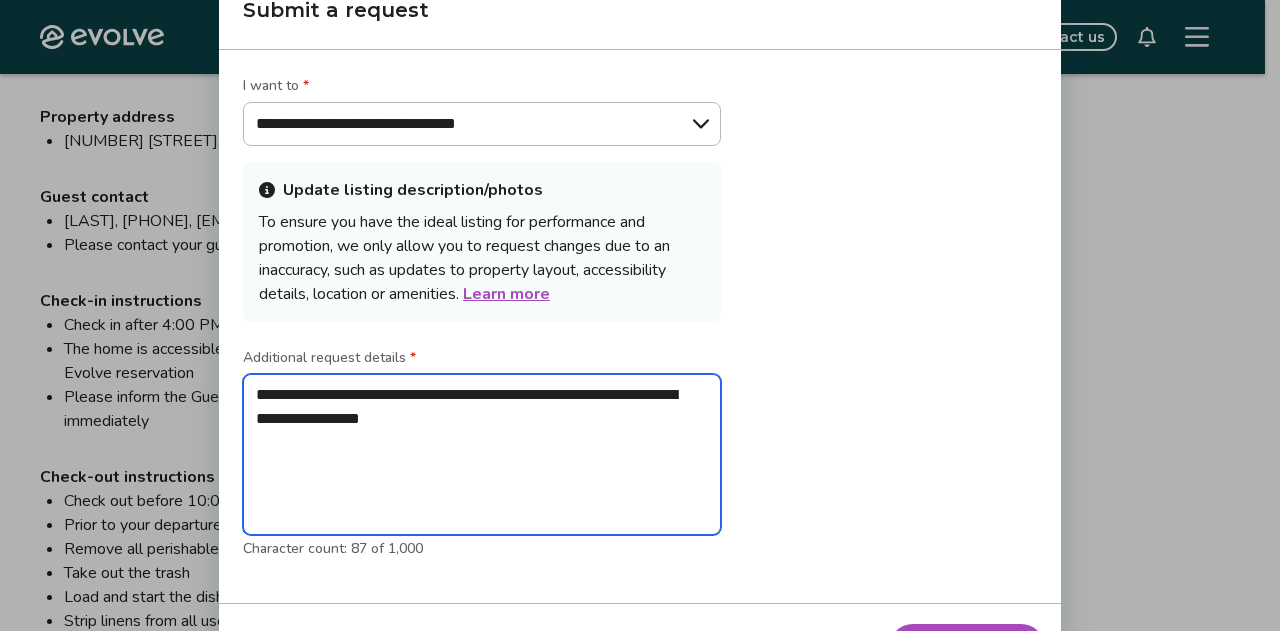 type on "**********" 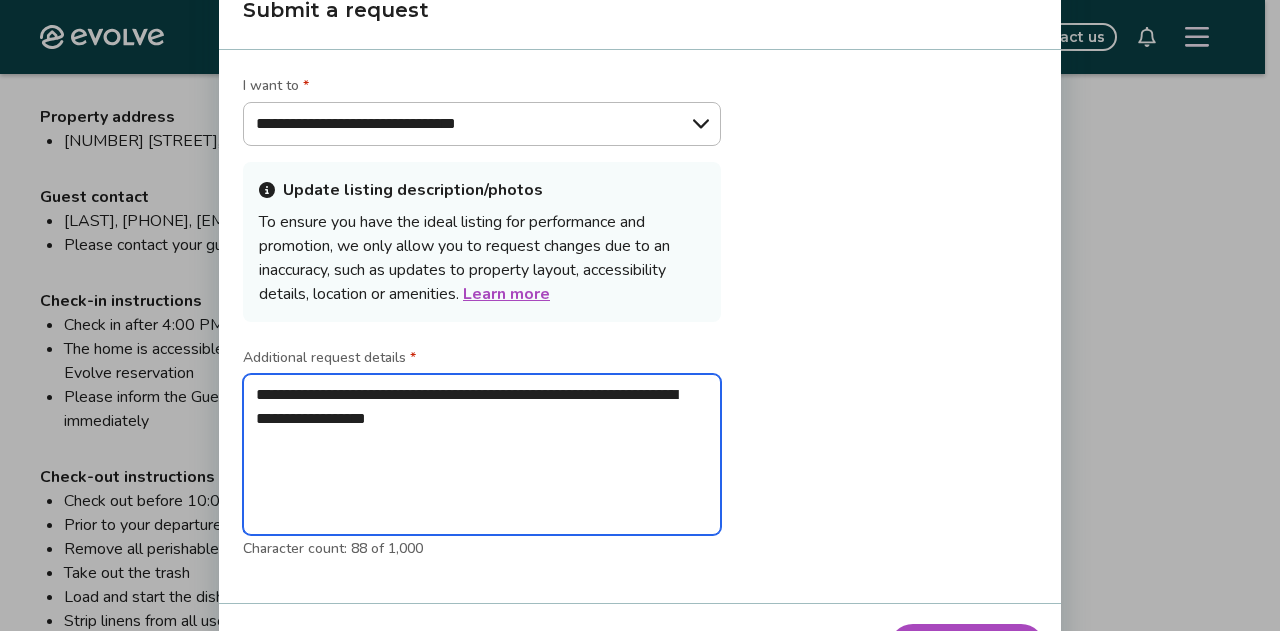 type on "**********" 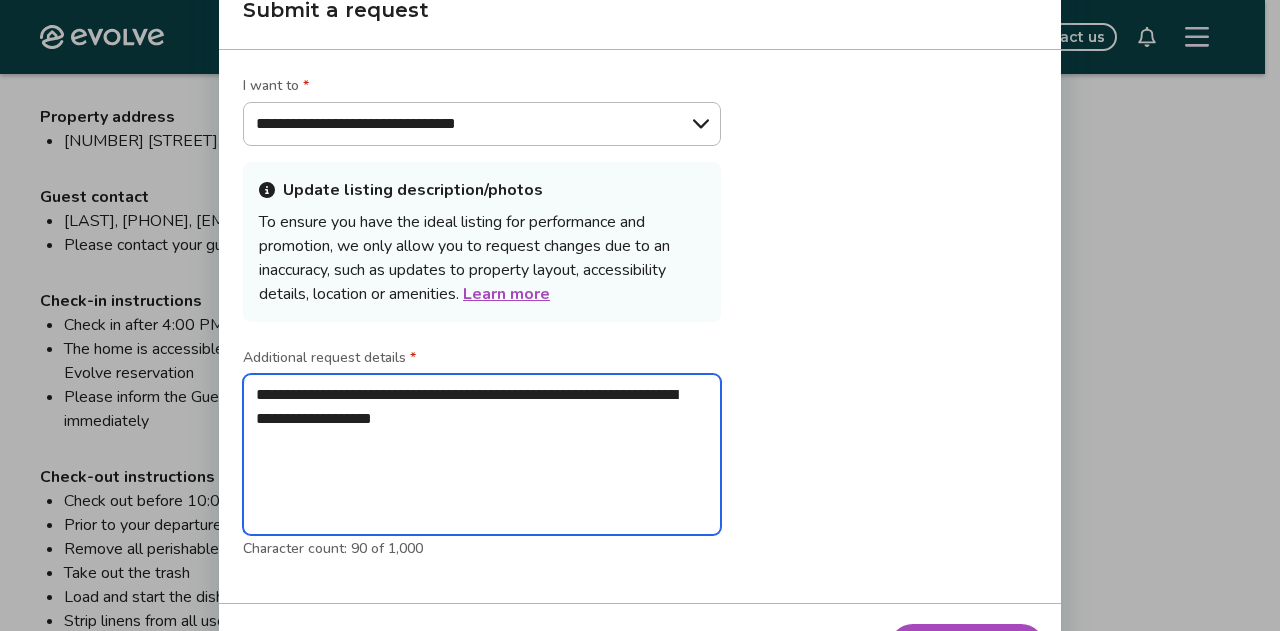 type on "**********" 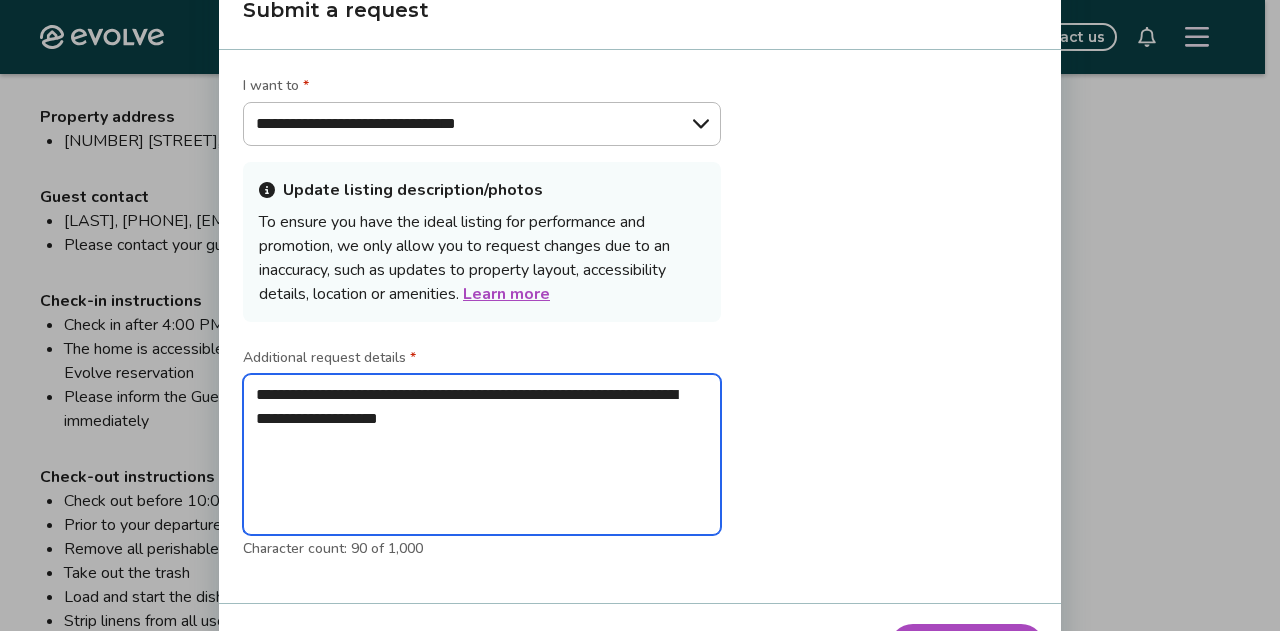 type on "**********" 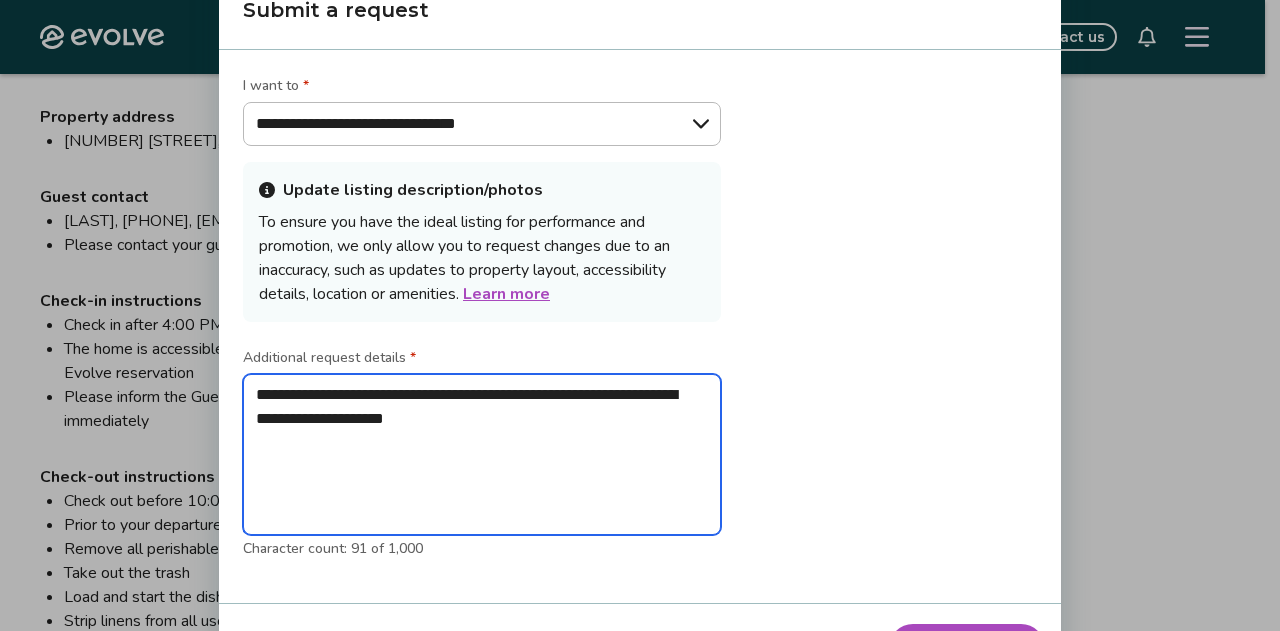 type on "**********" 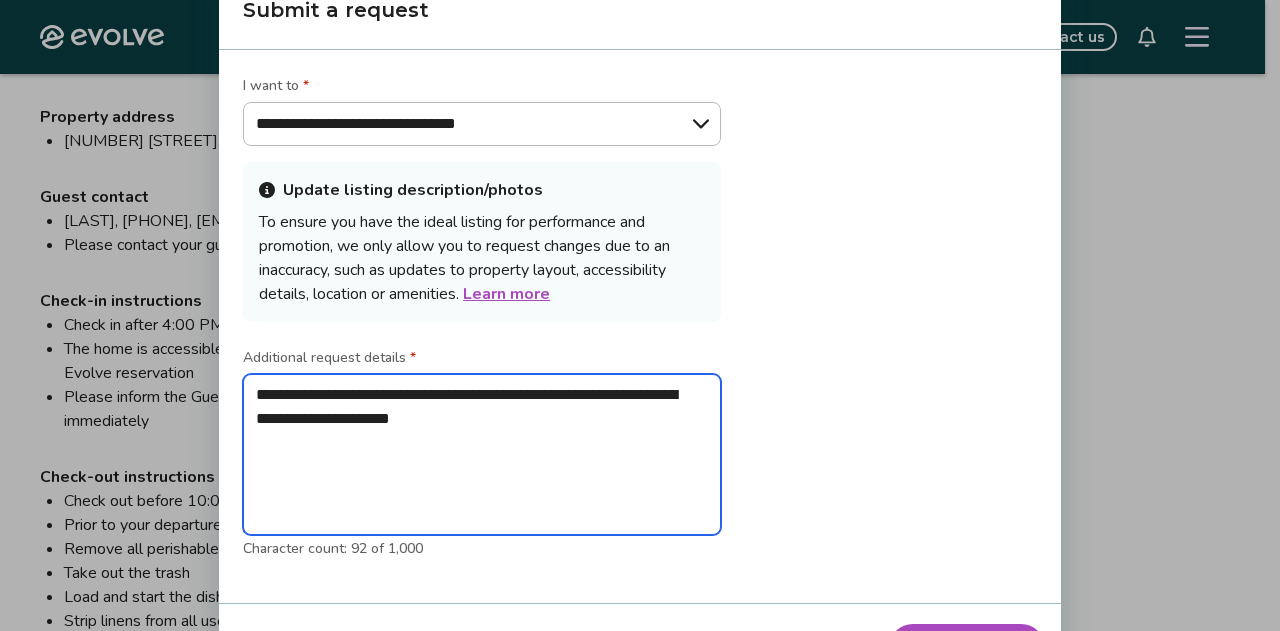 type on "**********" 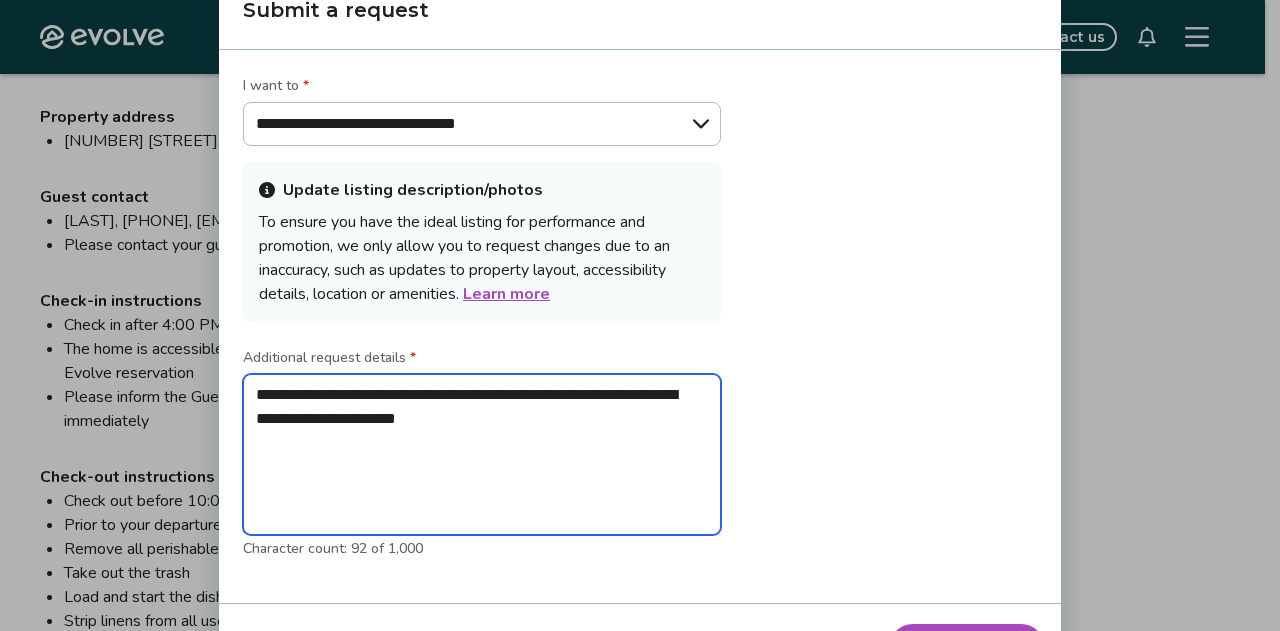 type on "**********" 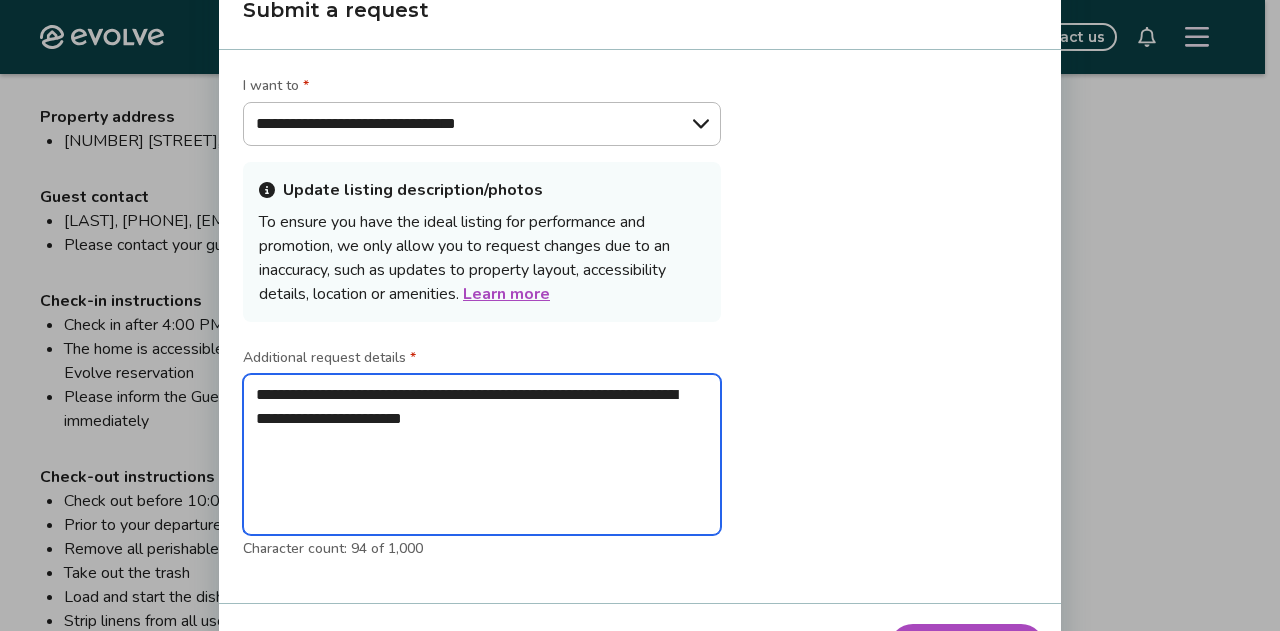 type on "**********" 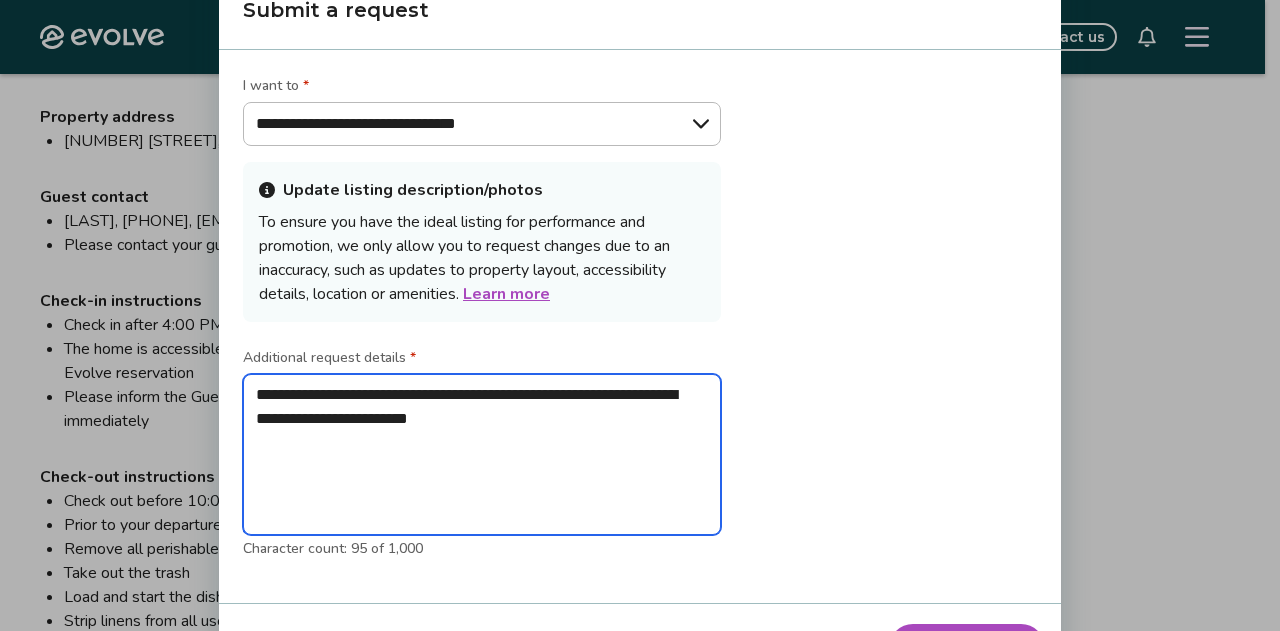 type on "**********" 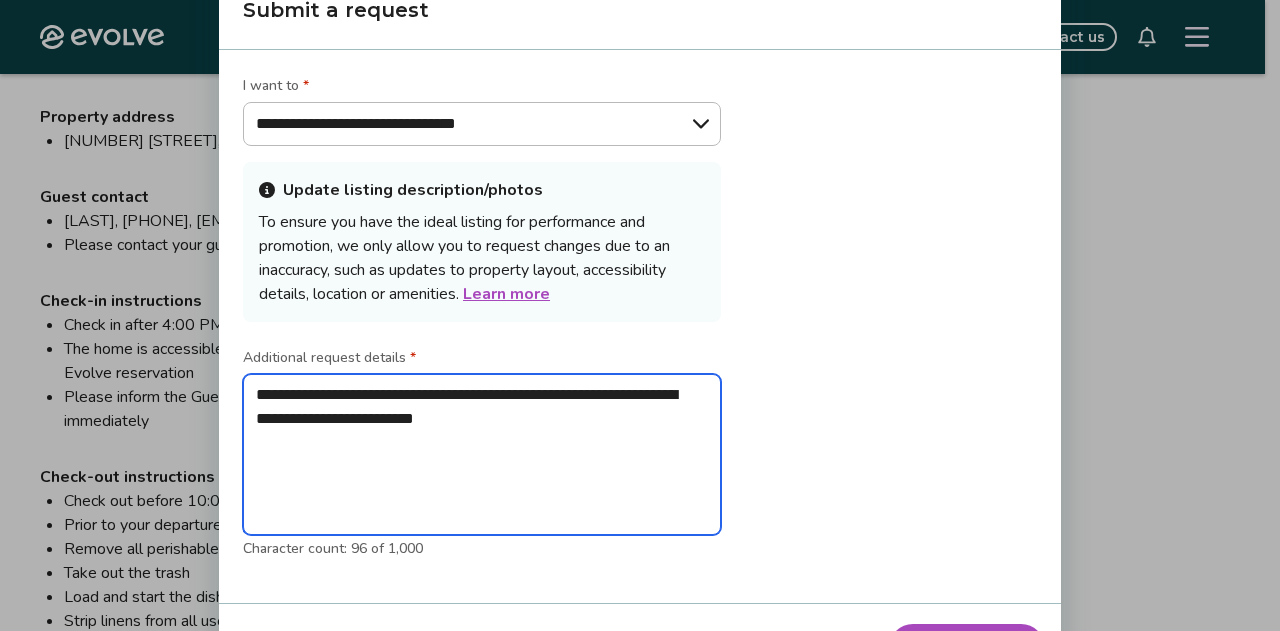type on "**********" 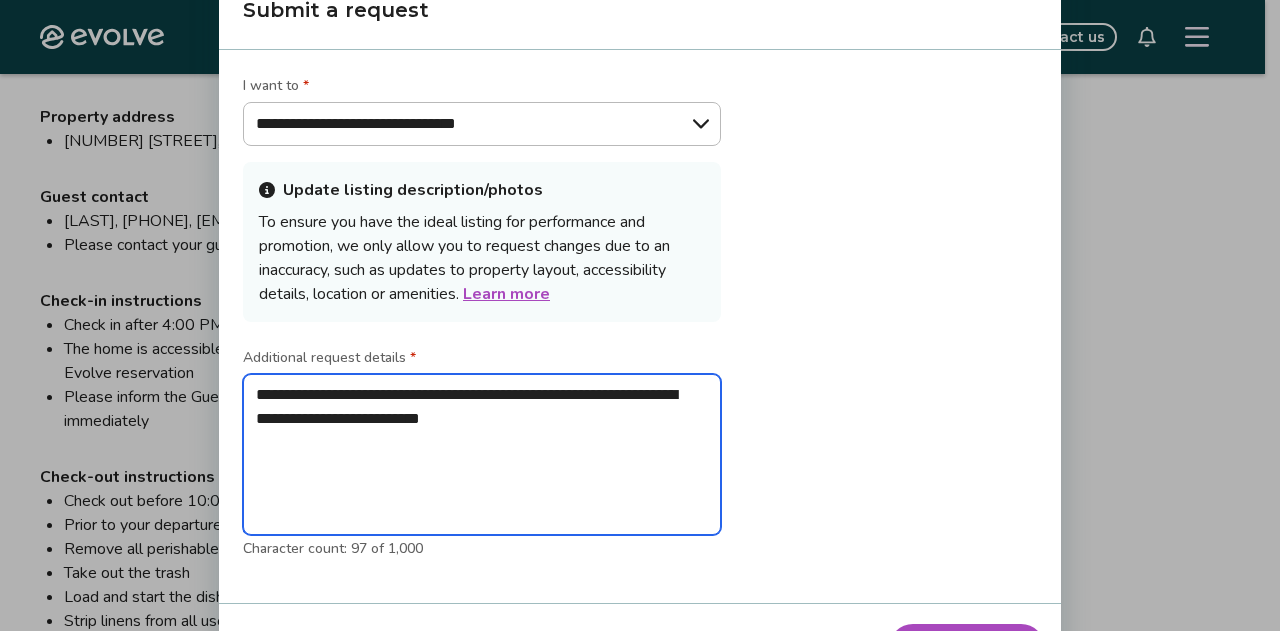 type on "**********" 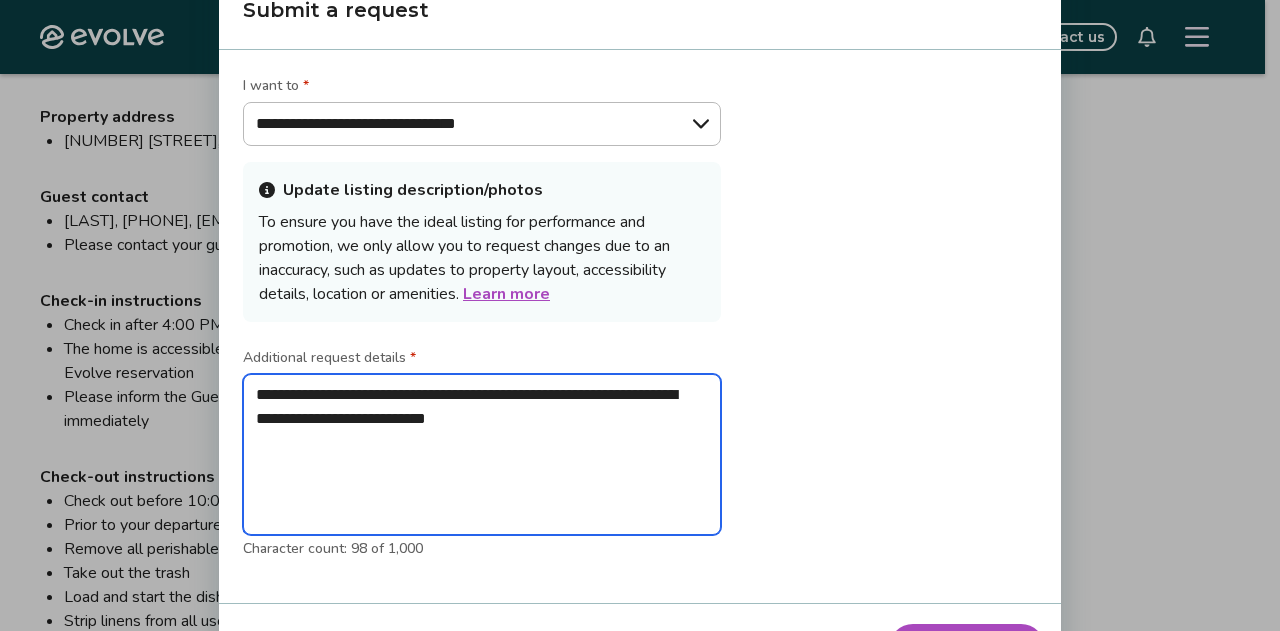 type on "**********" 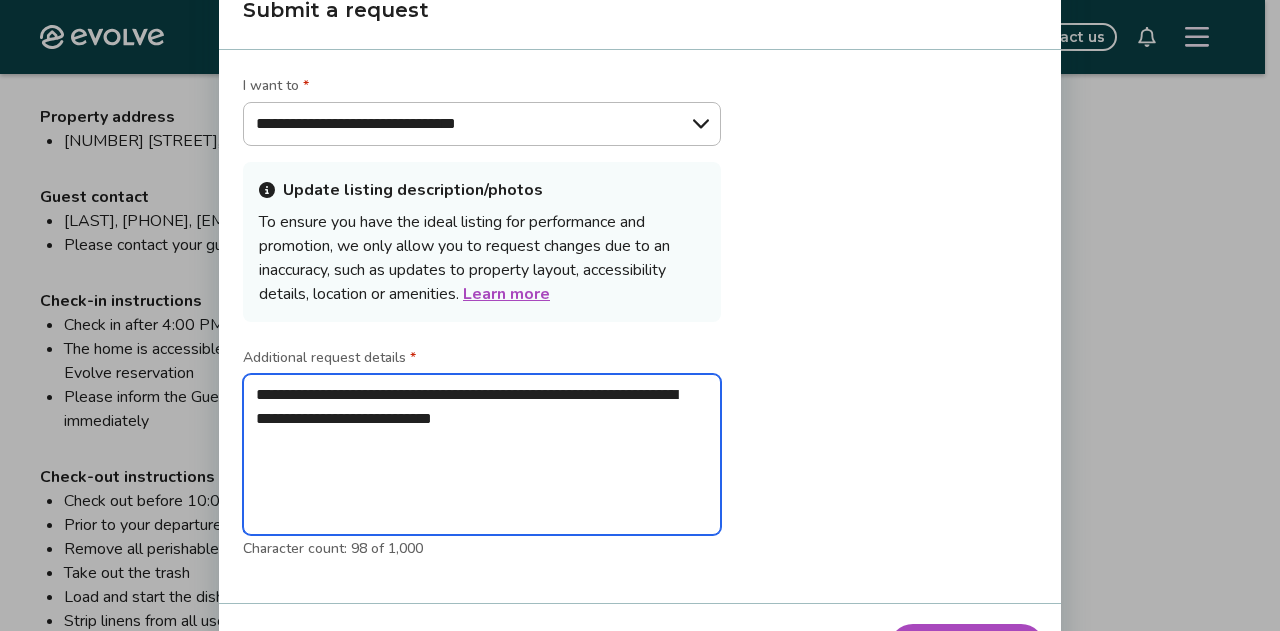 type on "*" 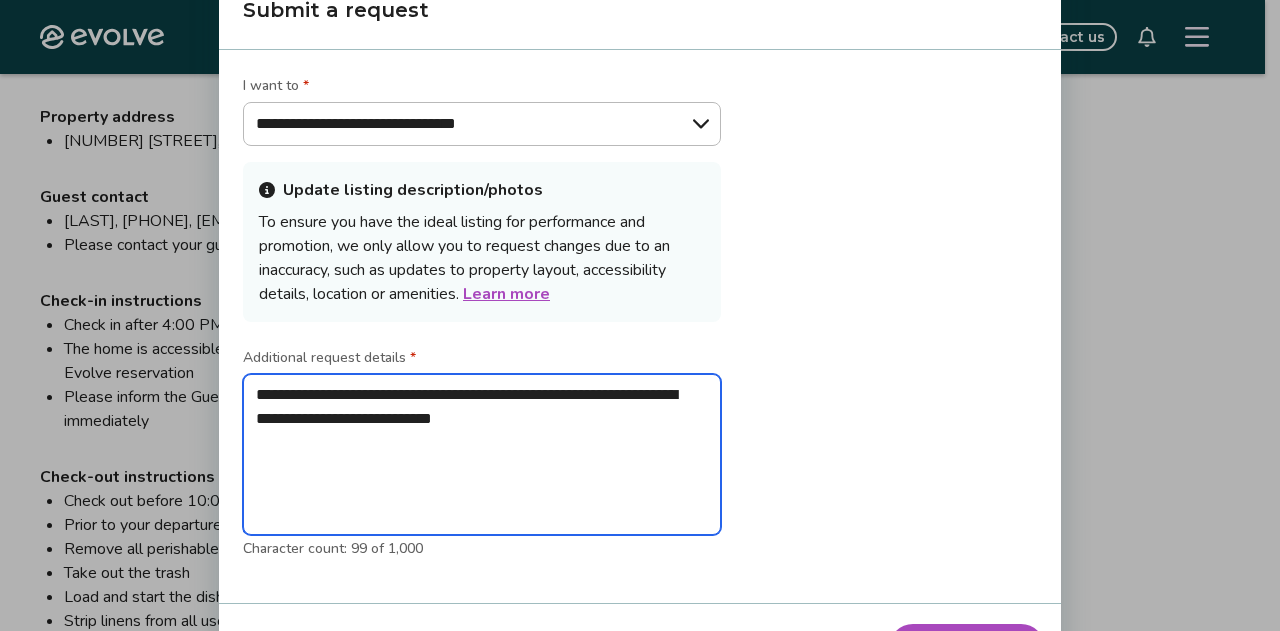 type 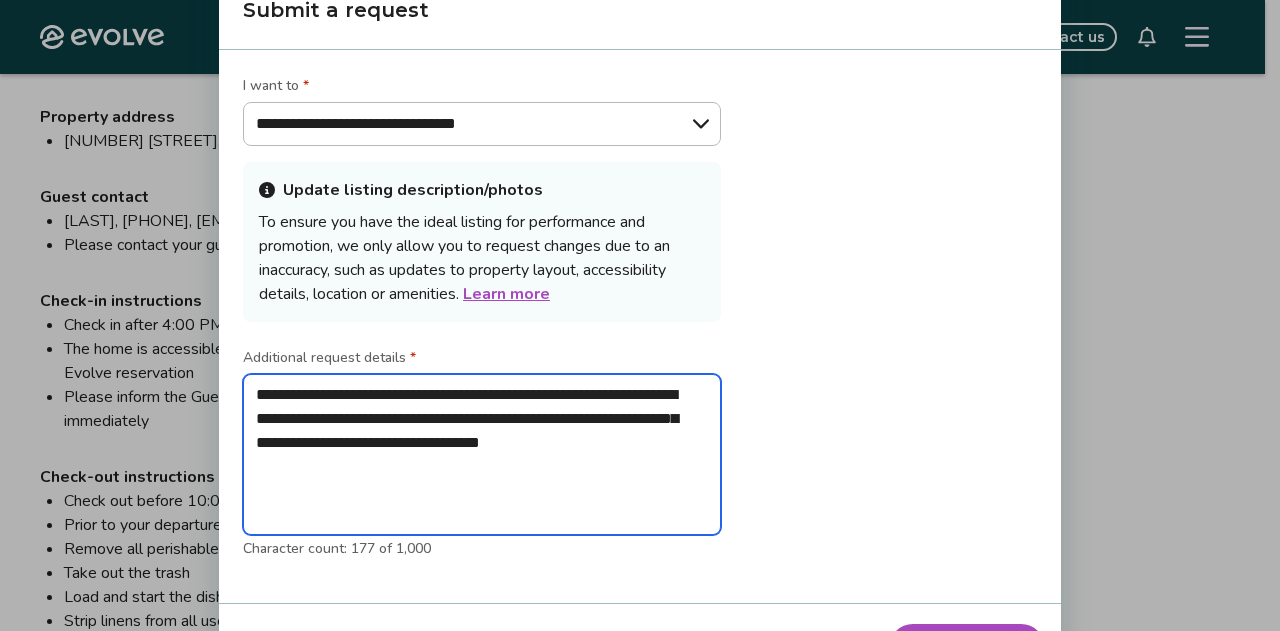 click on "**********" at bounding box center [482, 454] 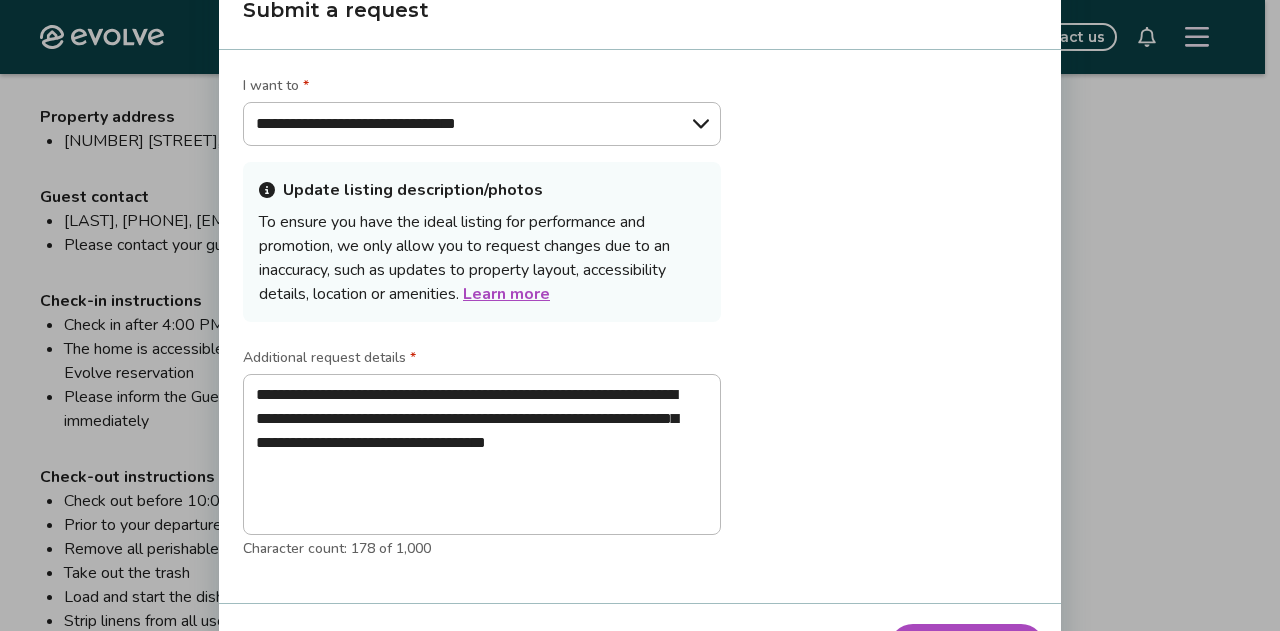 click on "**********" at bounding box center (640, 326) 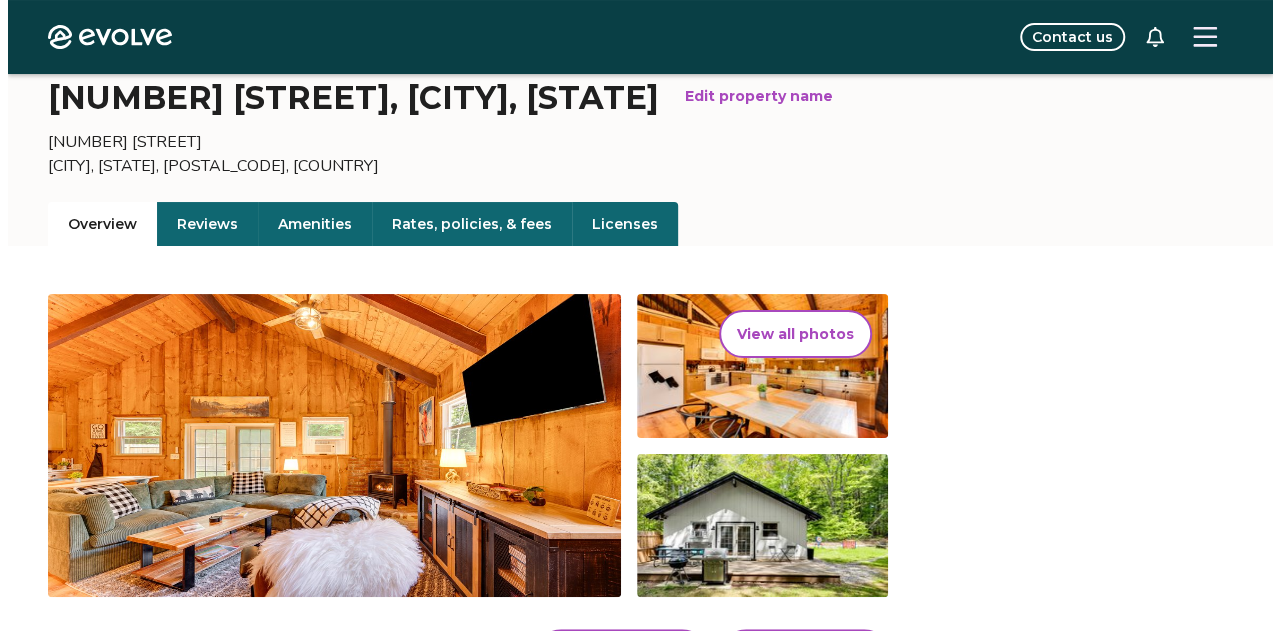 scroll, scrollTop: 0, scrollLeft: 0, axis: both 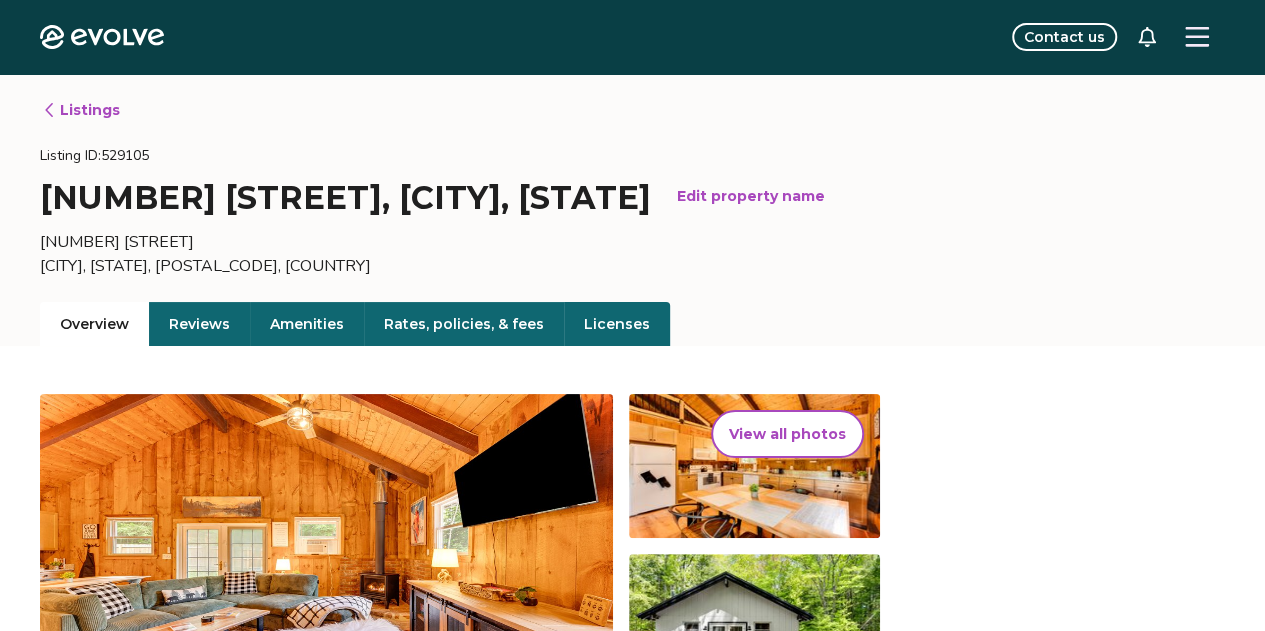 click 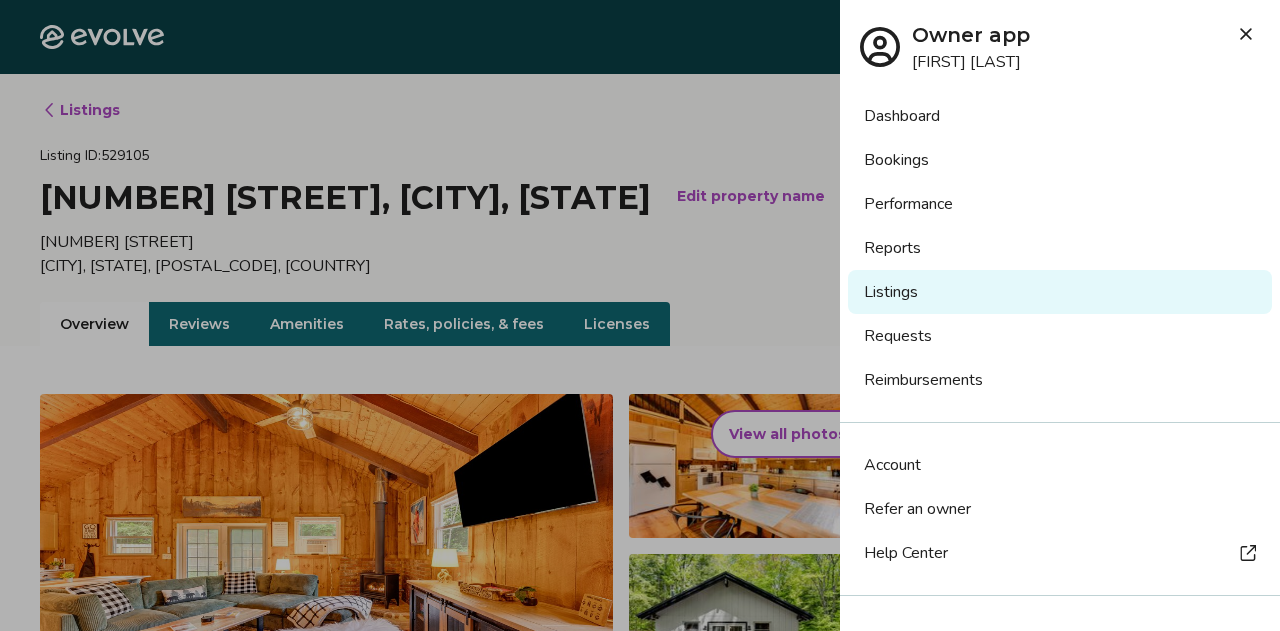 click on "Dashboard" at bounding box center [1060, 116] 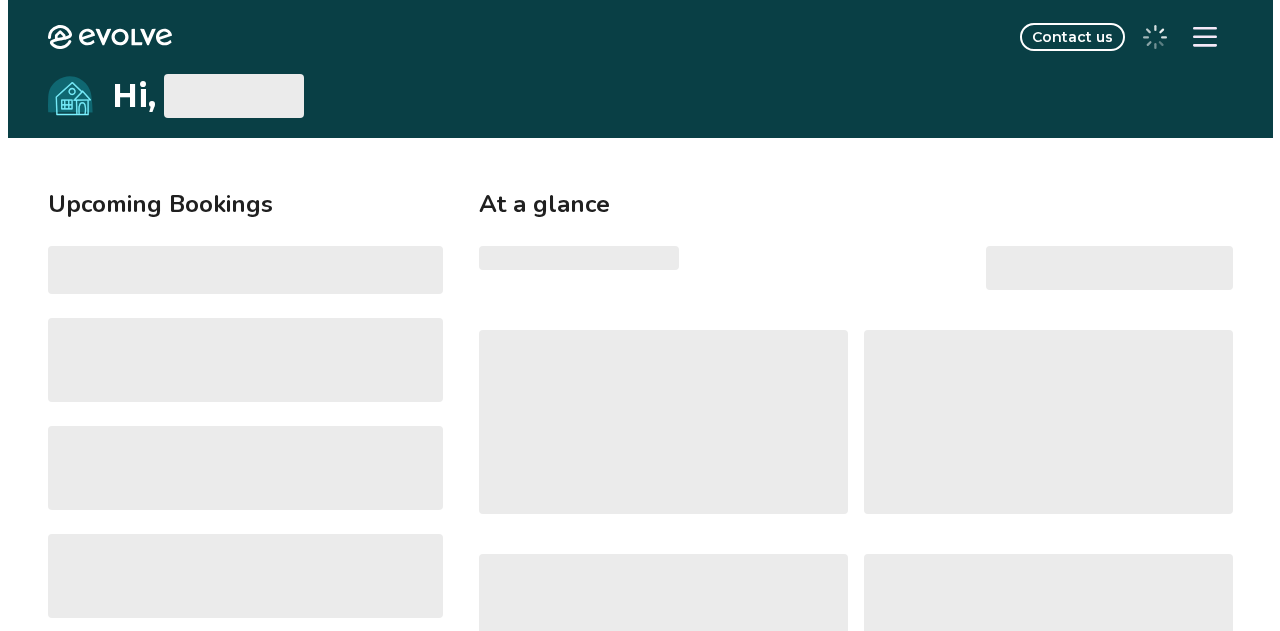 scroll, scrollTop: 0, scrollLeft: 0, axis: both 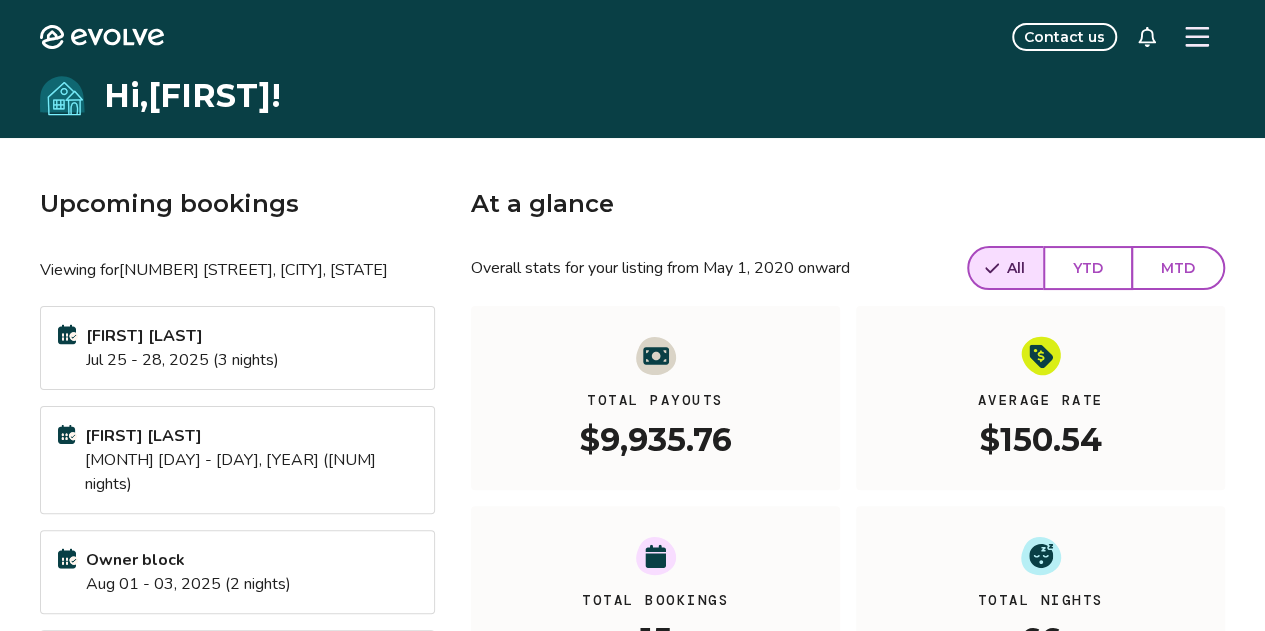 click 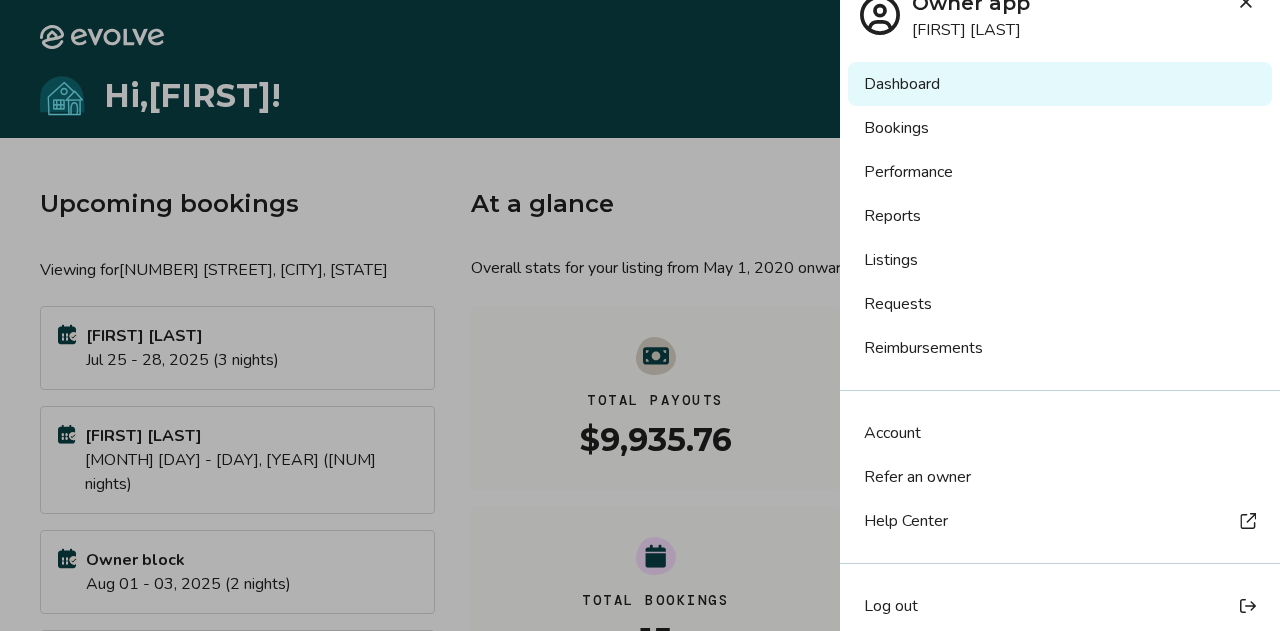 scroll, scrollTop: 48, scrollLeft: 0, axis: vertical 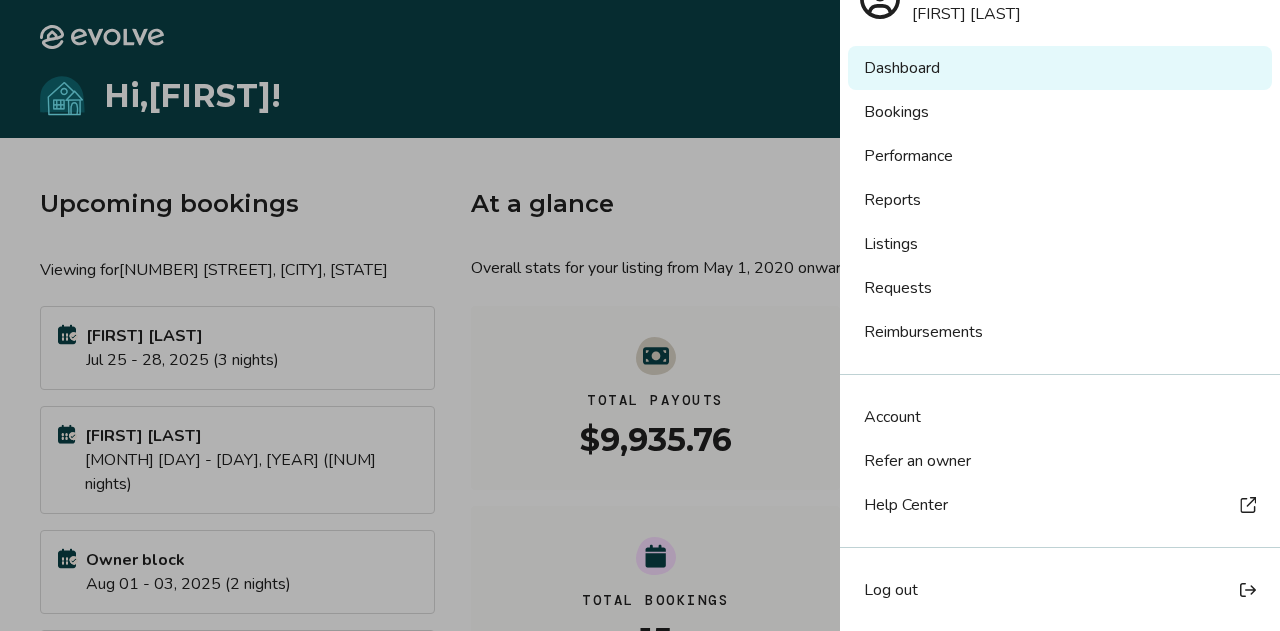 click on "Account" at bounding box center [892, 417] 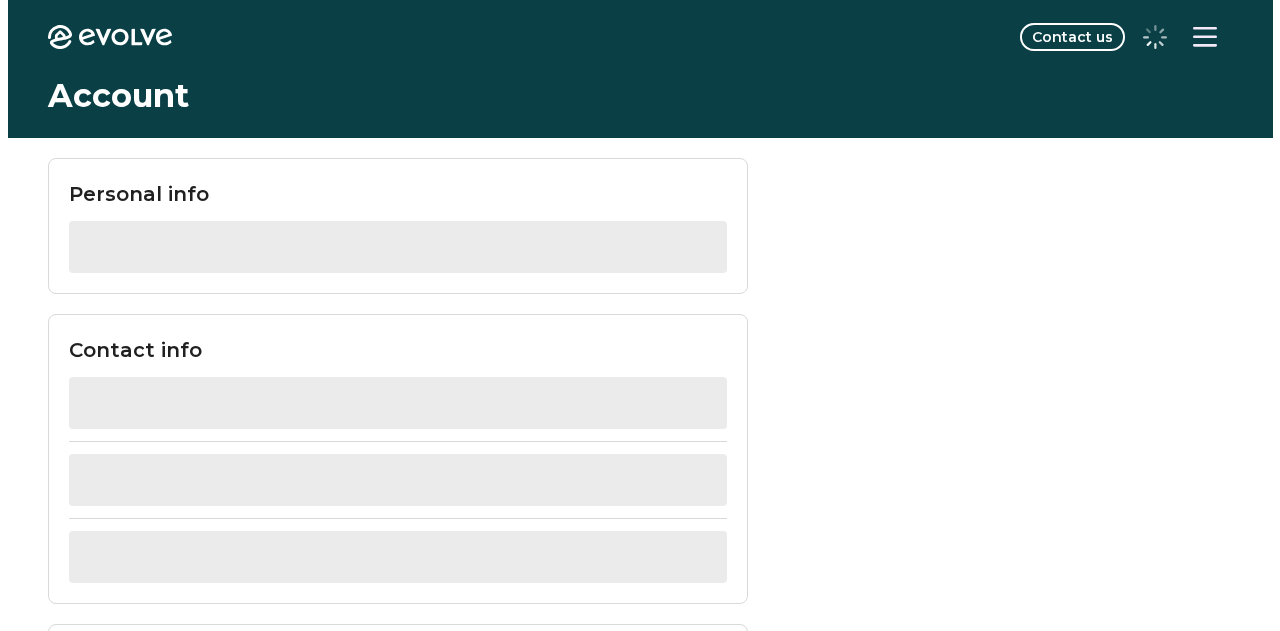 scroll, scrollTop: 0, scrollLeft: 0, axis: both 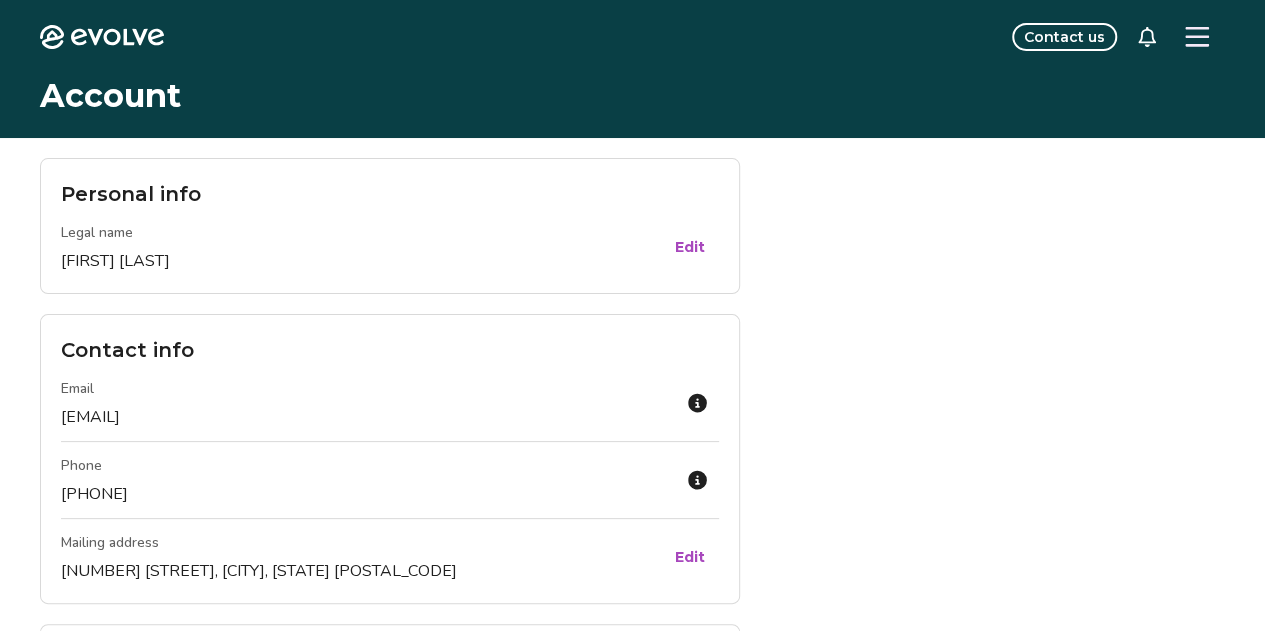 click 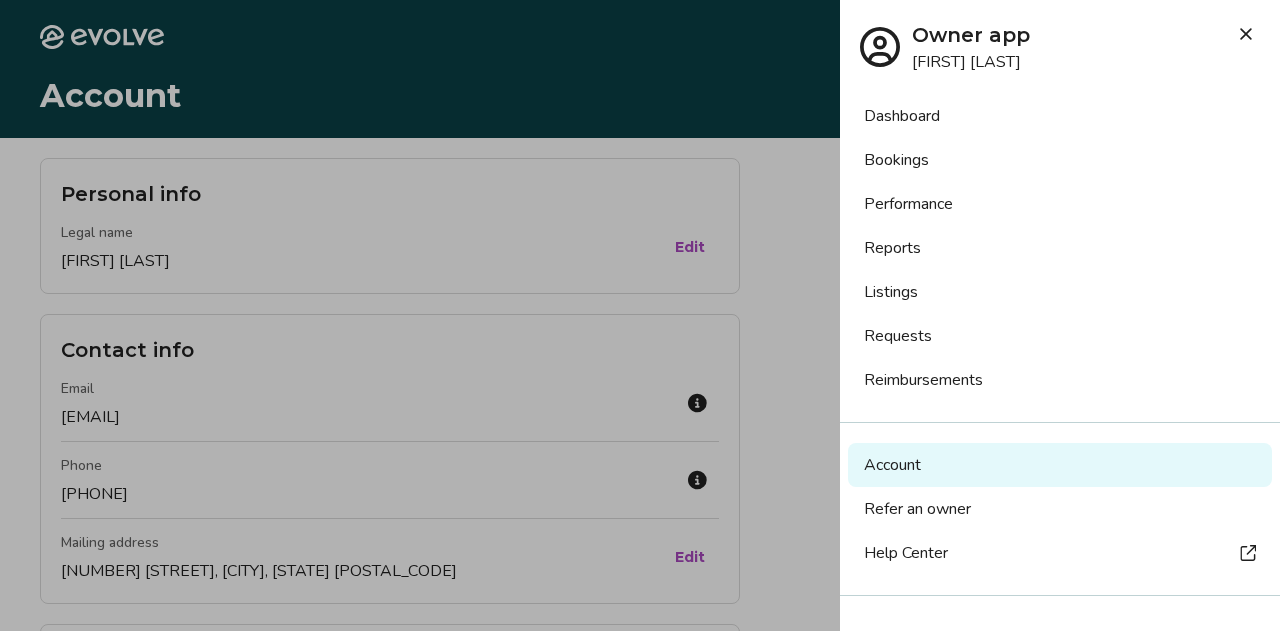 click on "Dashboard" at bounding box center (1060, 116) 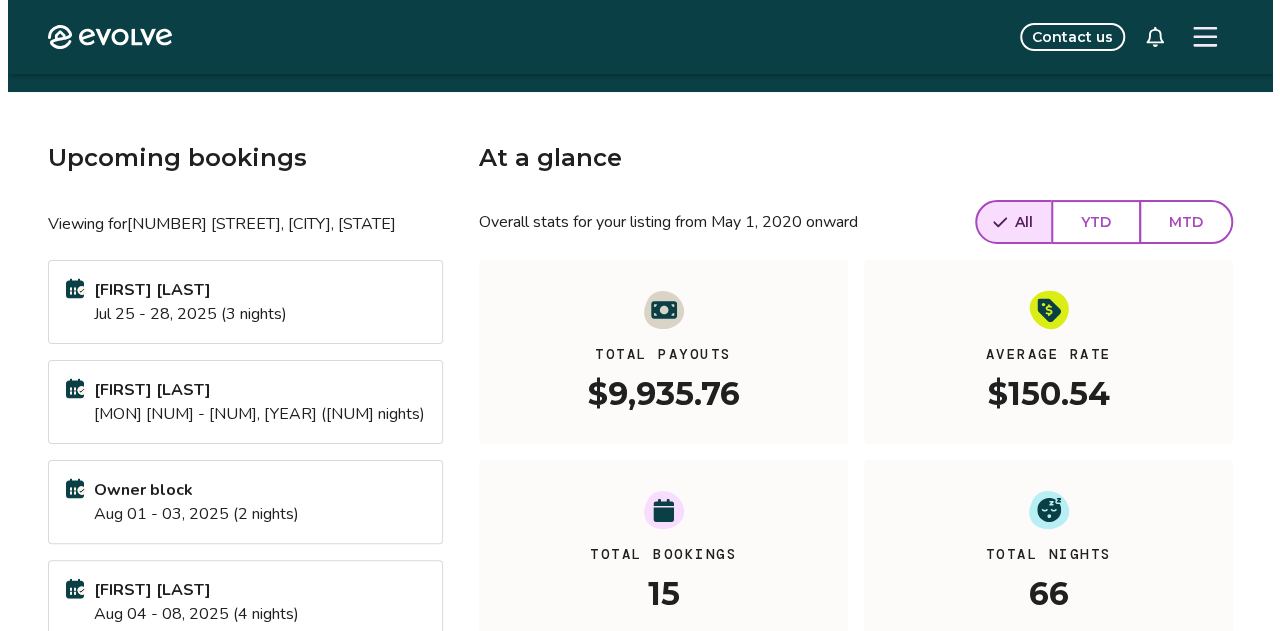 scroll, scrollTop: 0, scrollLeft: 0, axis: both 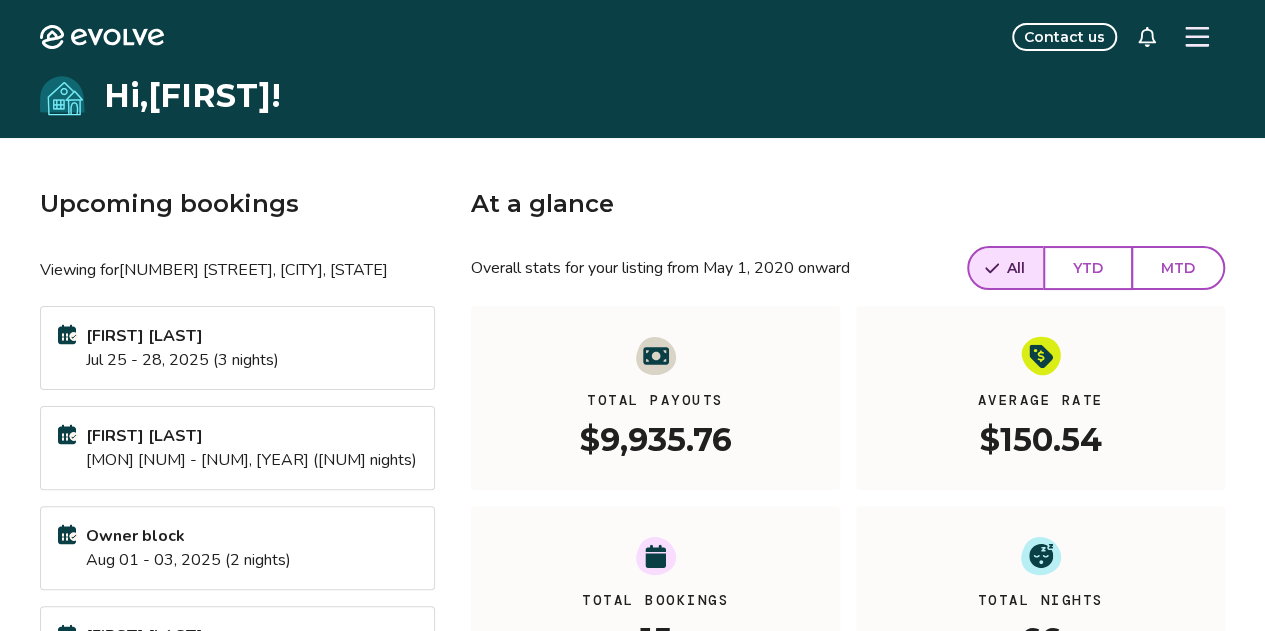 click 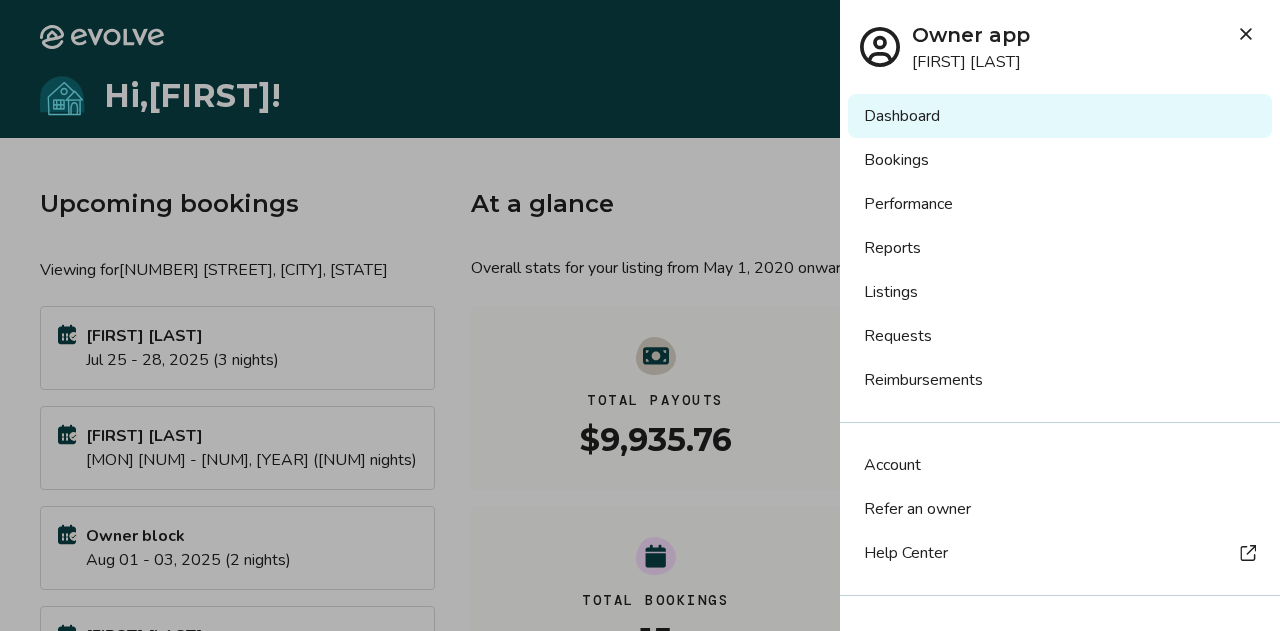 click on "Dashboard" at bounding box center (1060, 116) 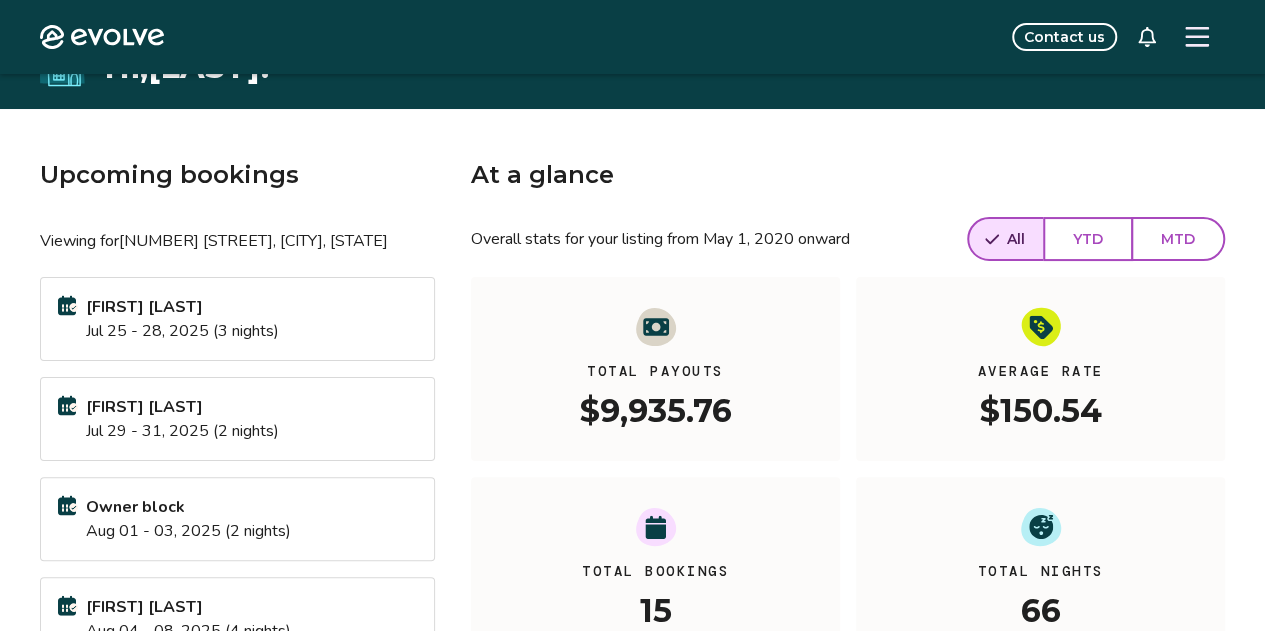 scroll, scrollTop: 0, scrollLeft: 0, axis: both 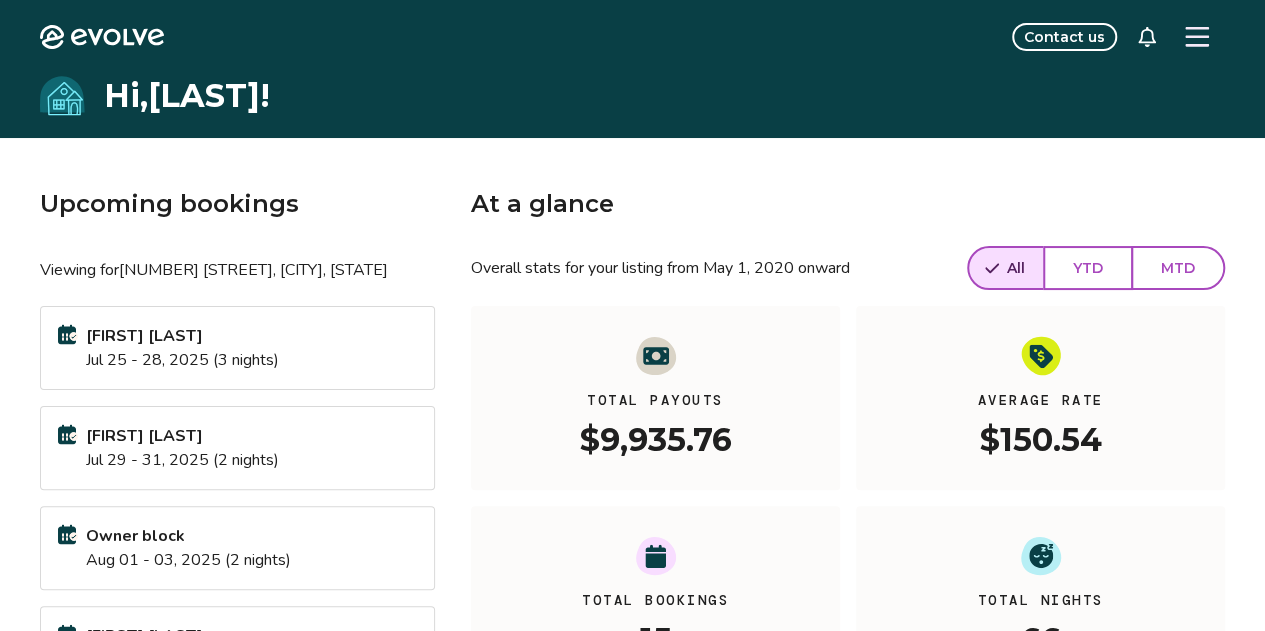 click 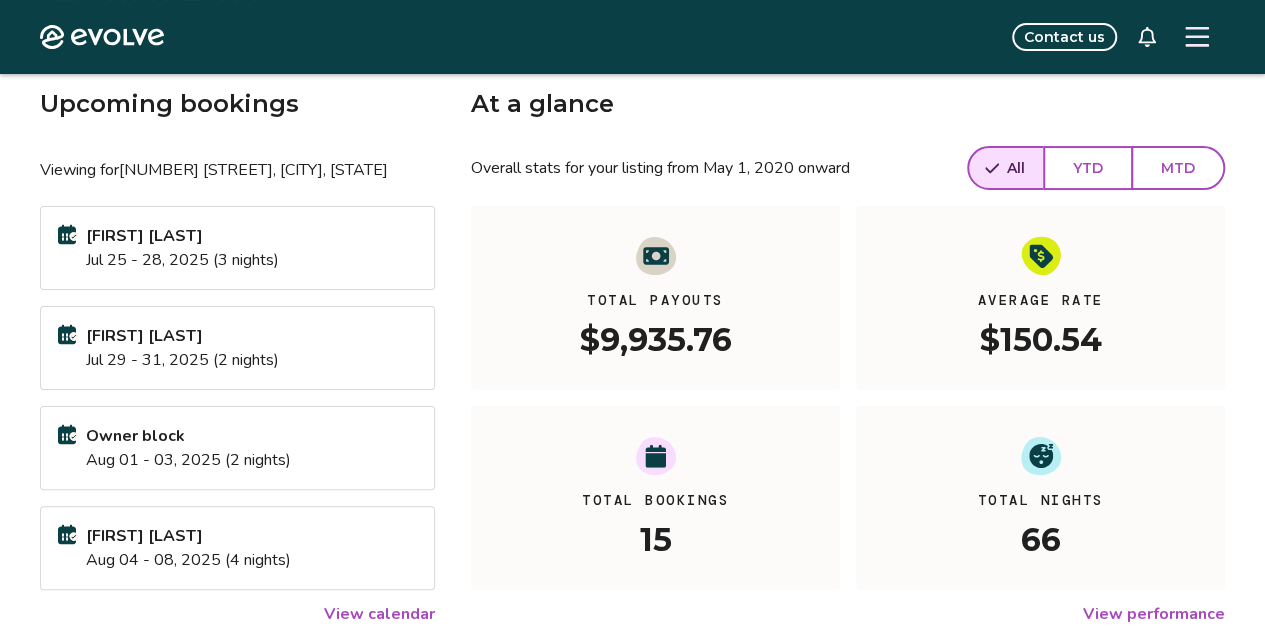 scroll, scrollTop: 400, scrollLeft: 0, axis: vertical 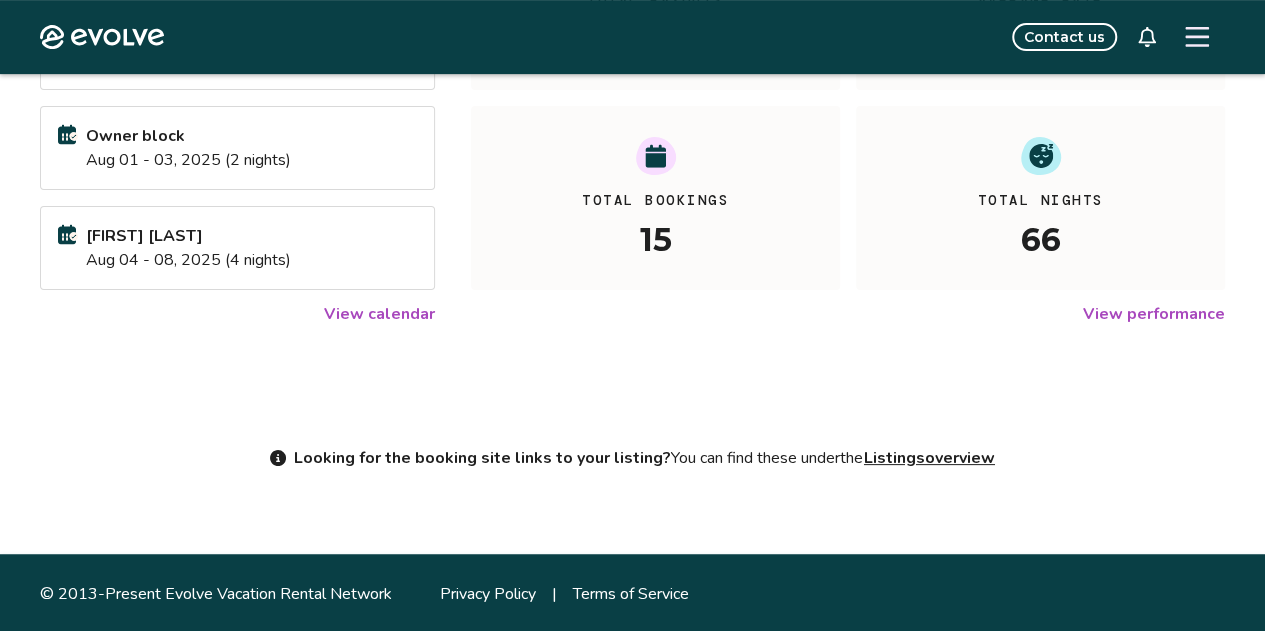click on "View calendar" at bounding box center (379, 314) 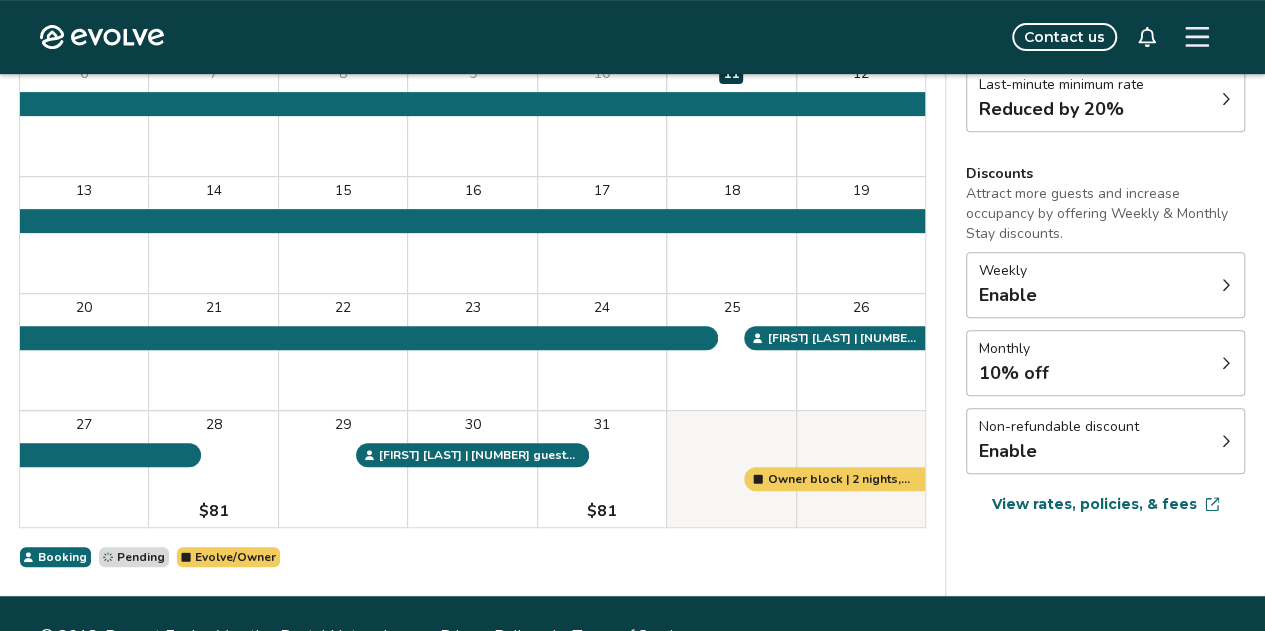 scroll, scrollTop: 400, scrollLeft: 0, axis: vertical 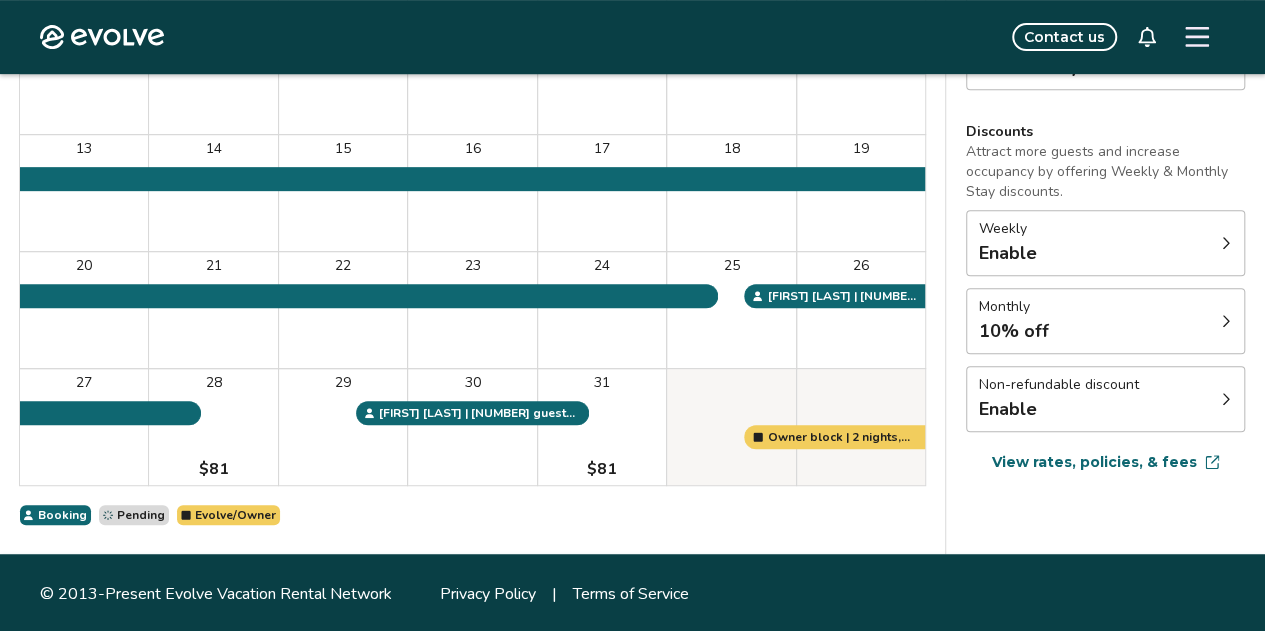 click 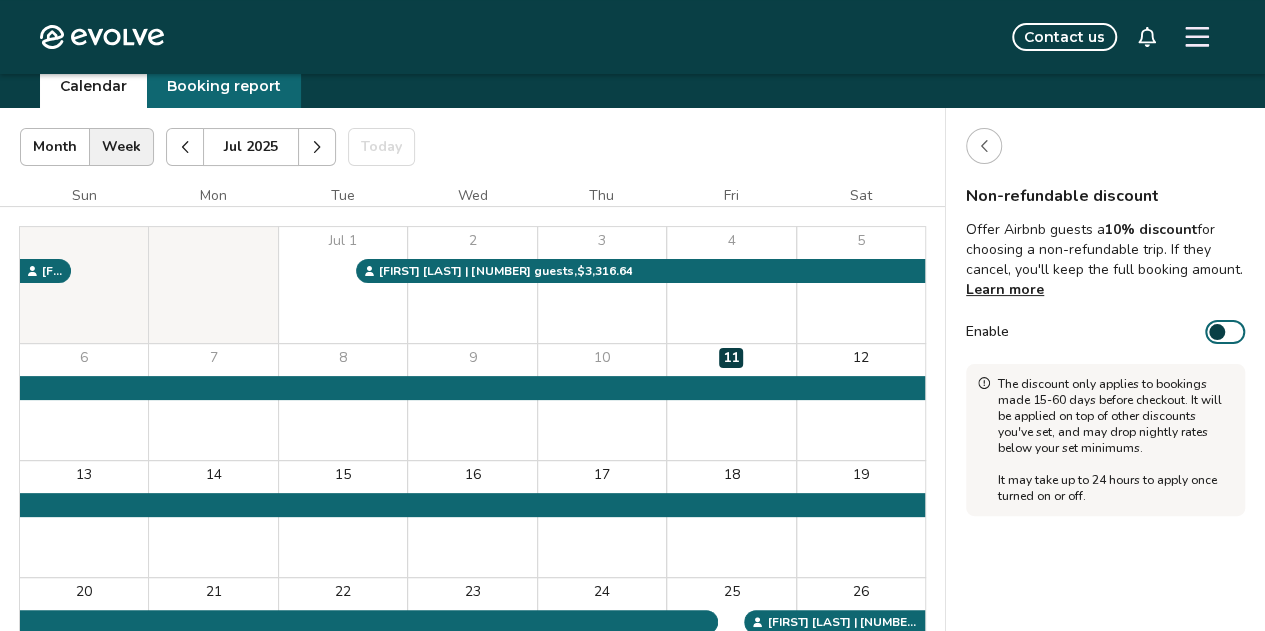 scroll, scrollTop: 0, scrollLeft: 0, axis: both 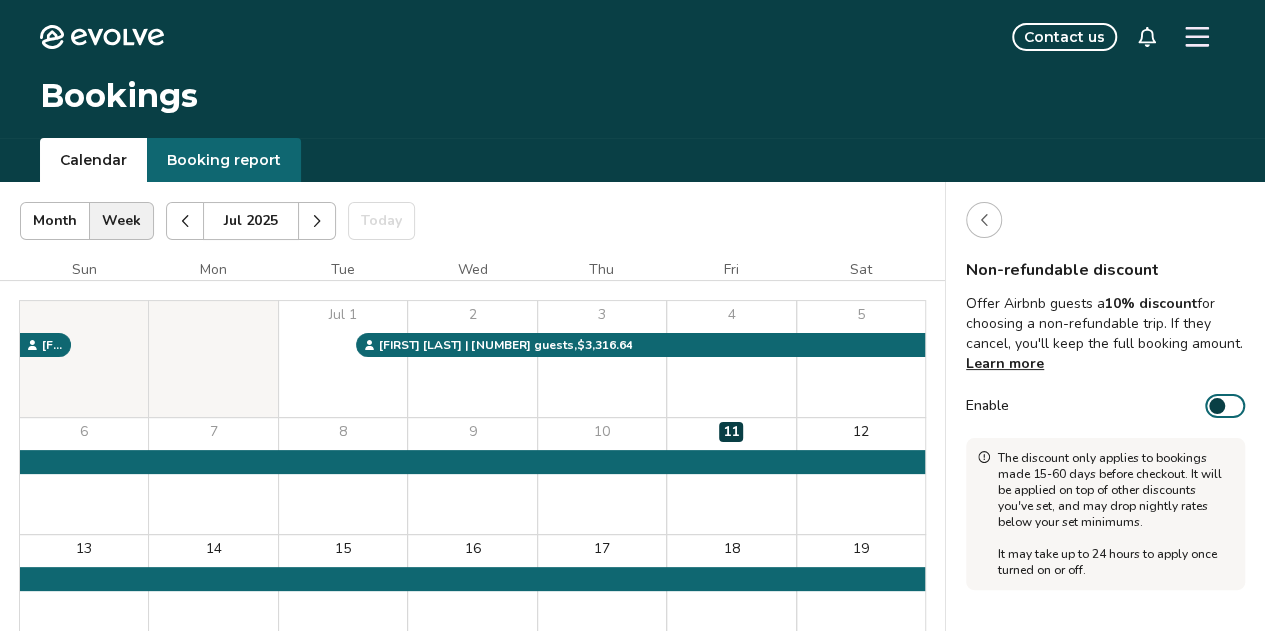 click at bounding box center [1217, 406] 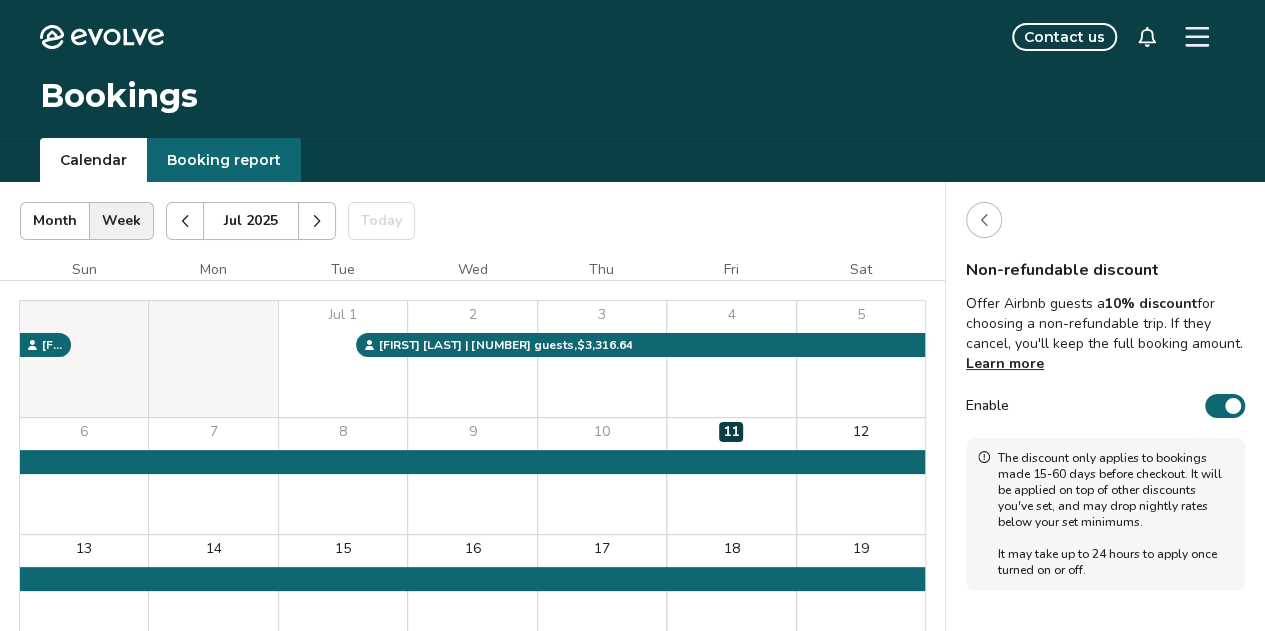 click at bounding box center (1233, 406) 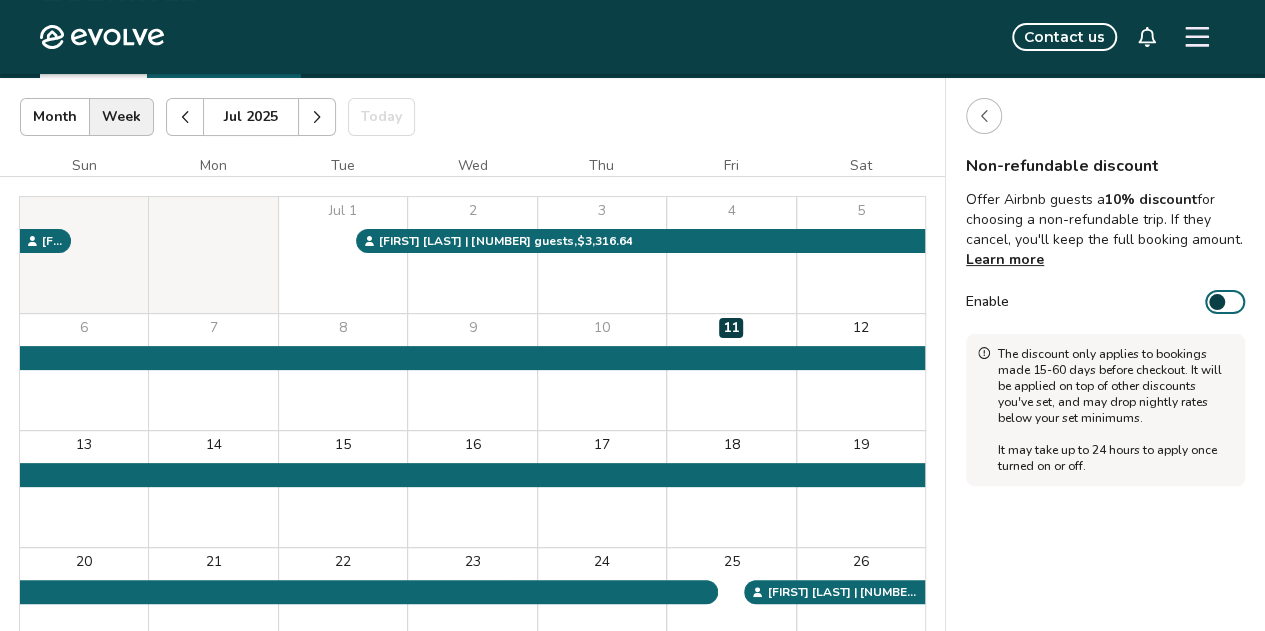 scroll, scrollTop: 102, scrollLeft: 0, axis: vertical 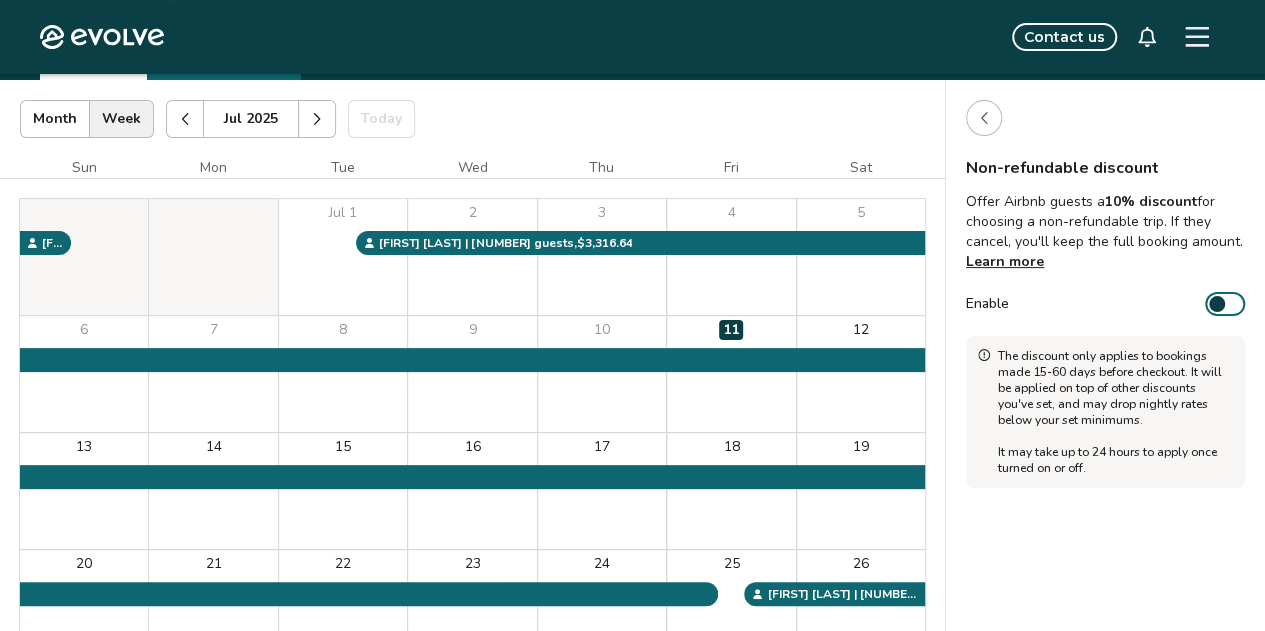 click 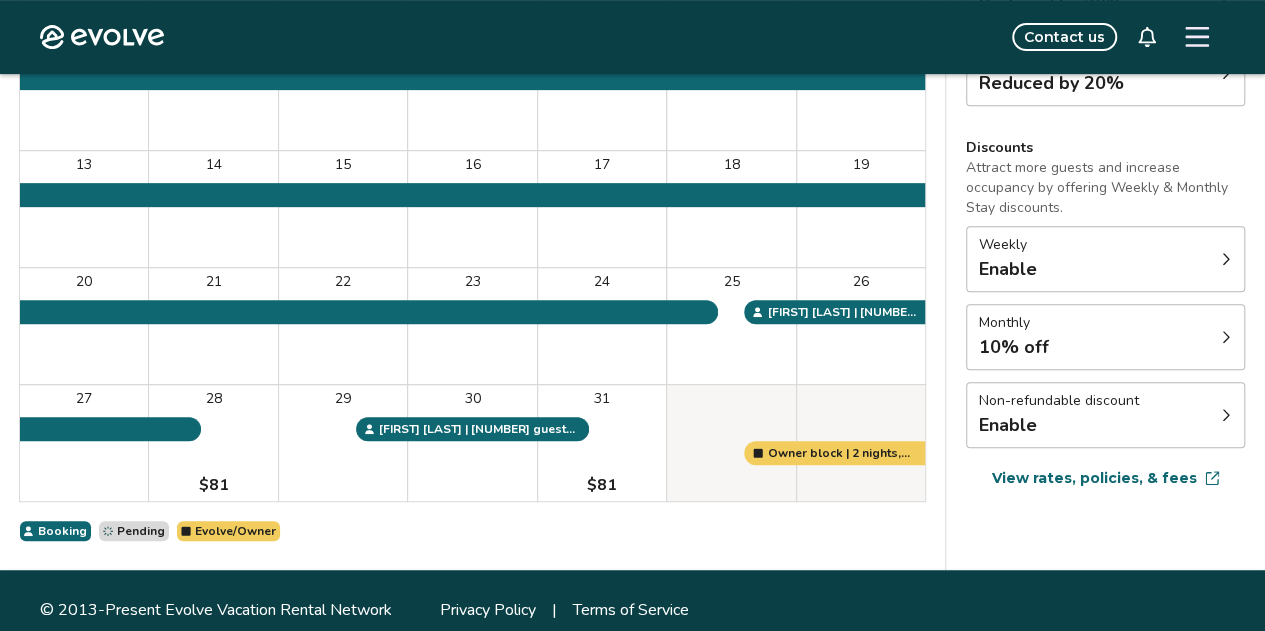 scroll, scrollTop: 402, scrollLeft: 0, axis: vertical 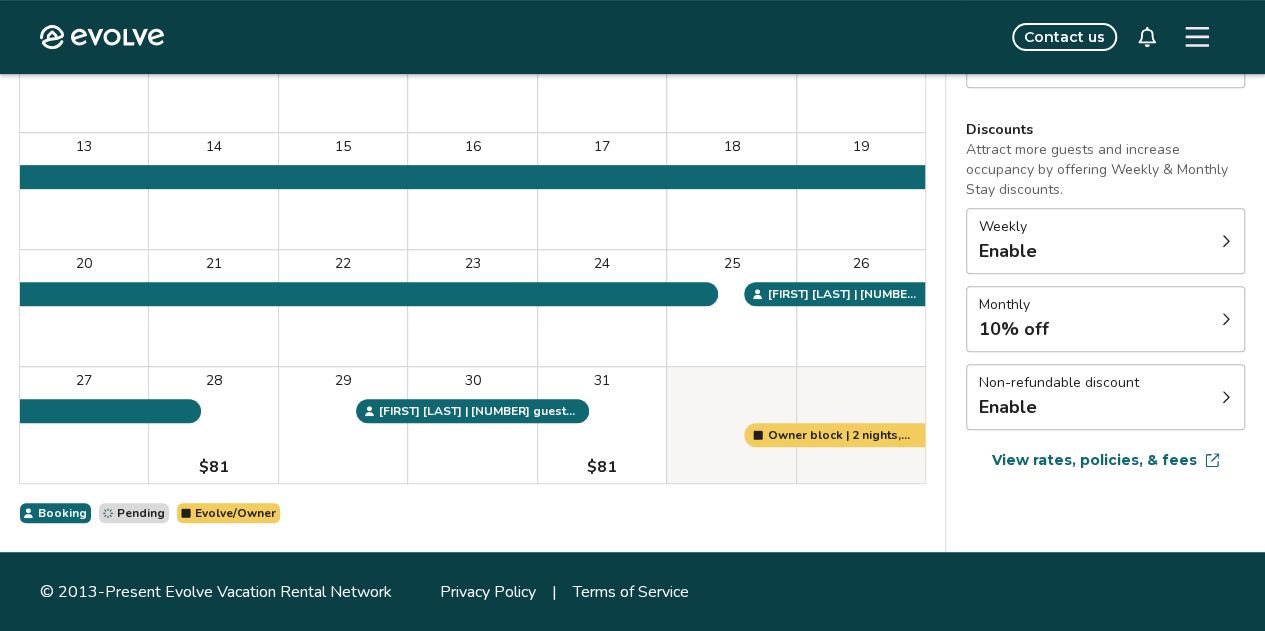 click 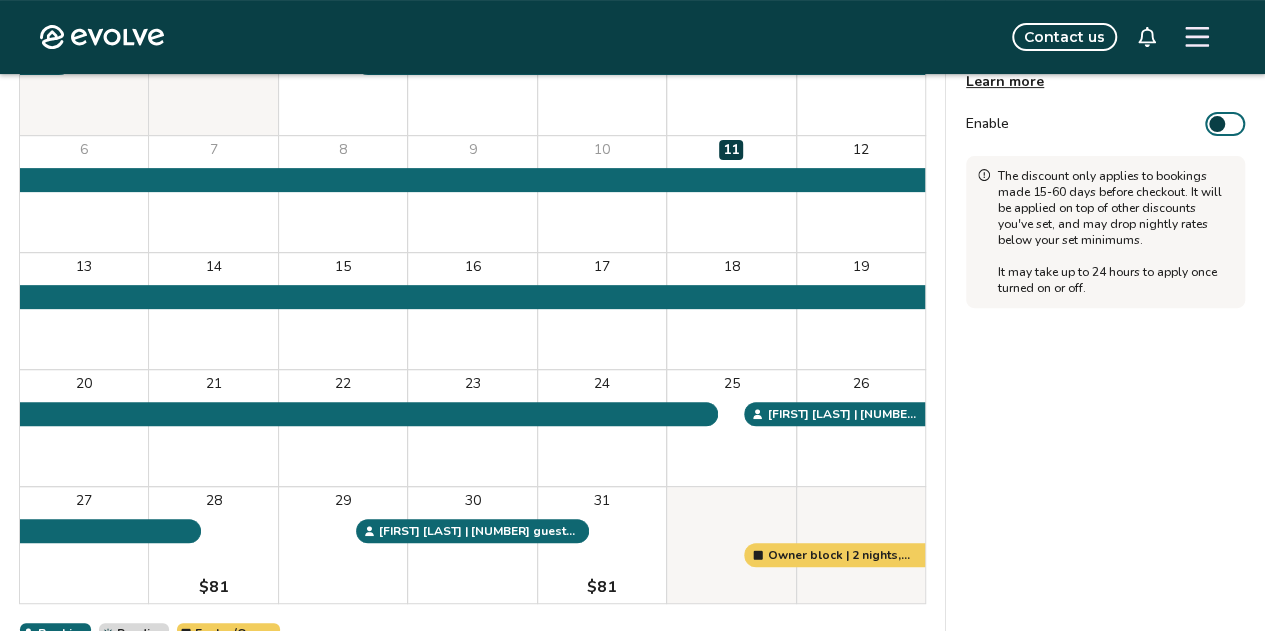 scroll, scrollTop: 102, scrollLeft: 0, axis: vertical 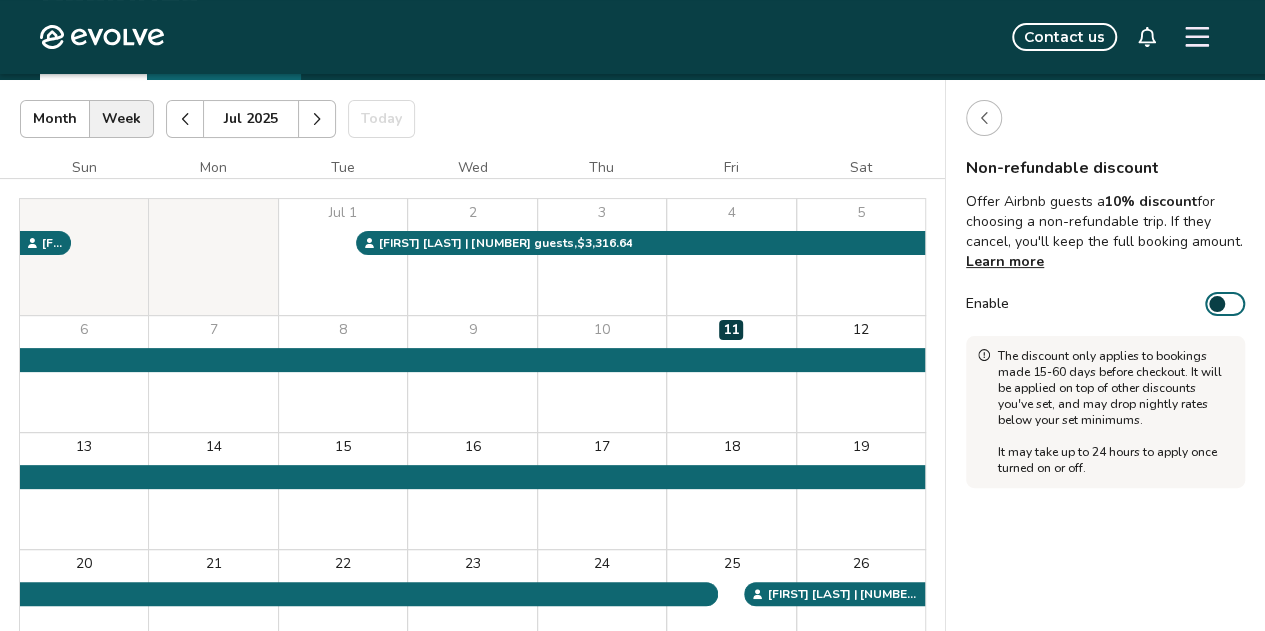 click 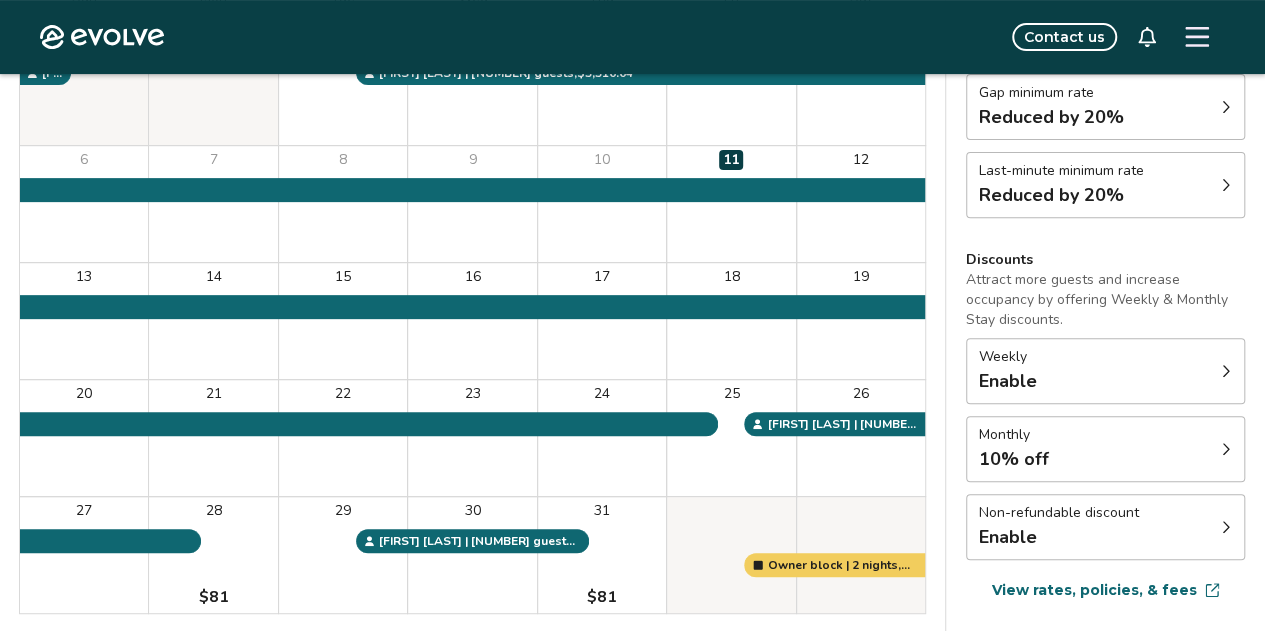 scroll, scrollTop: 300, scrollLeft: 0, axis: vertical 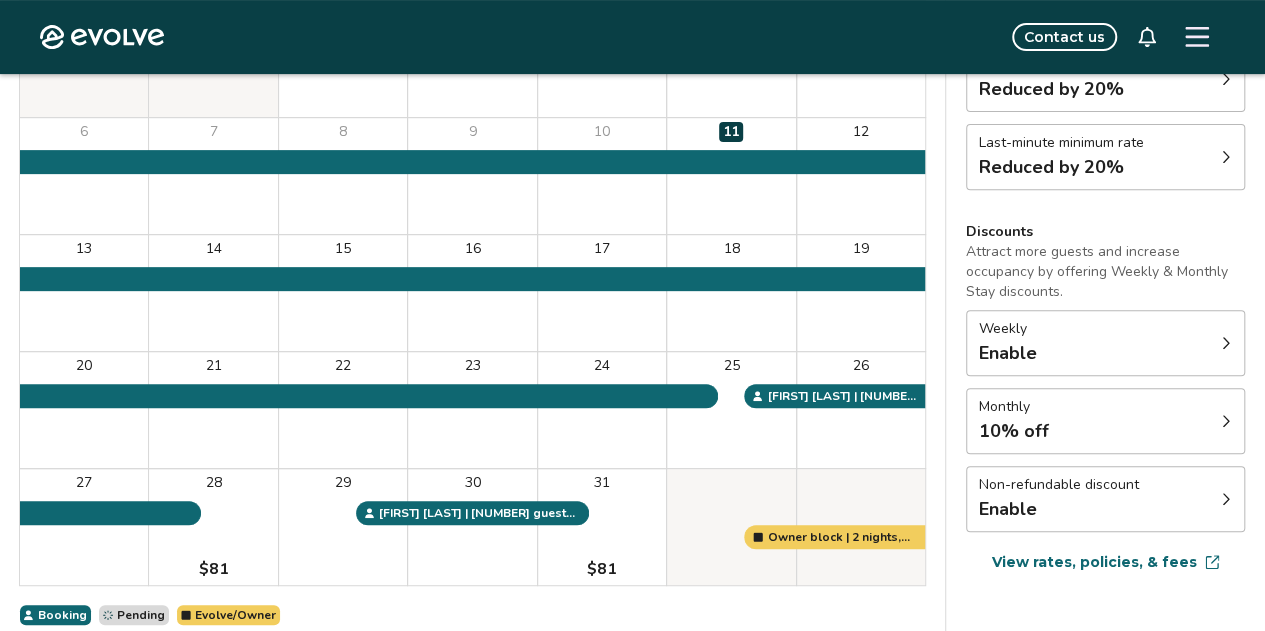 click at bounding box center (1226, 343) 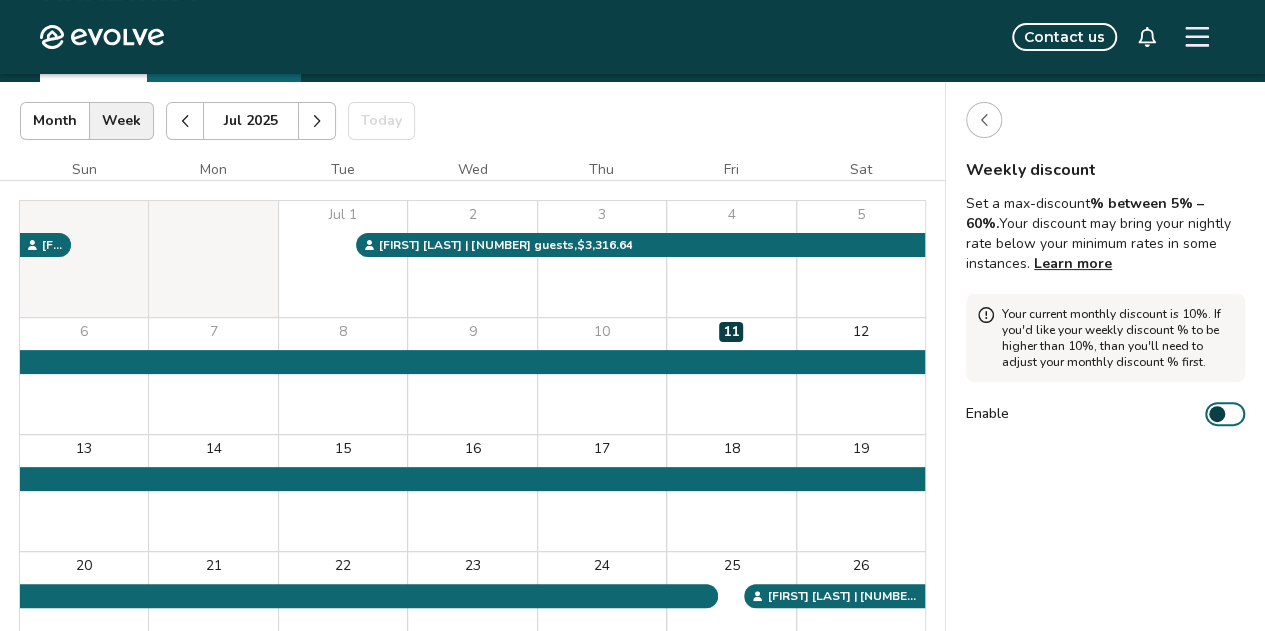 scroll, scrollTop: 0, scrollLeft: 0, axis: both 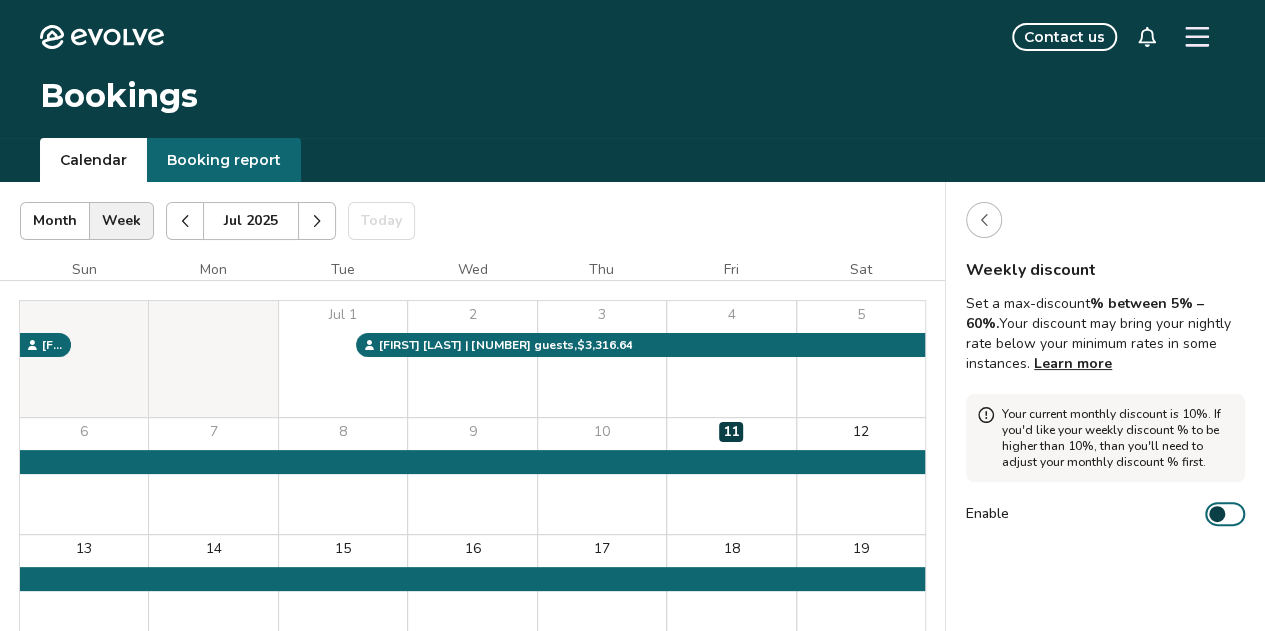 click 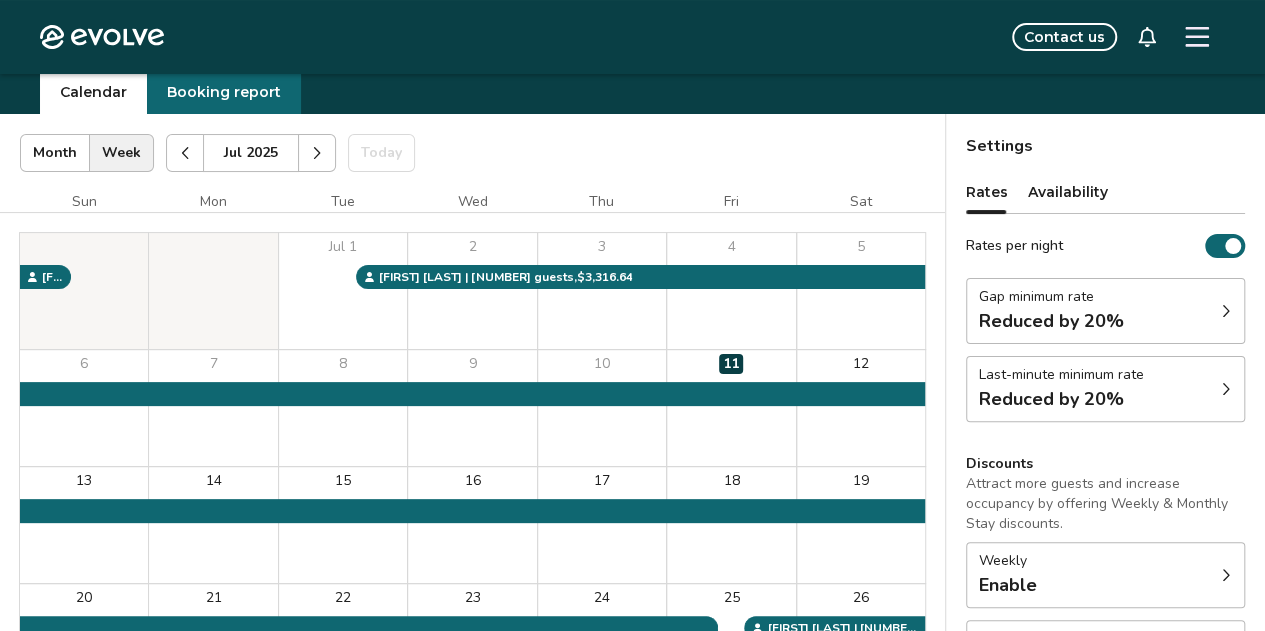 scroll, scrollTop: 100, scrollLeft: 0, axis: vertical 